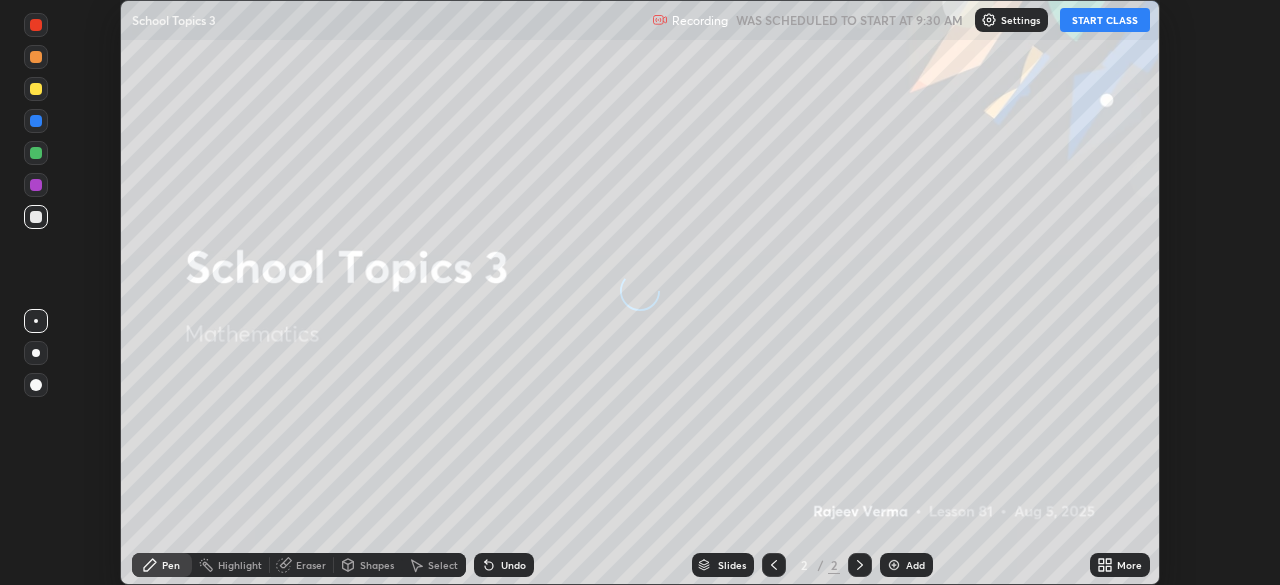 scroll, scrollTop: 0, scrollLeft: 0, axis: both 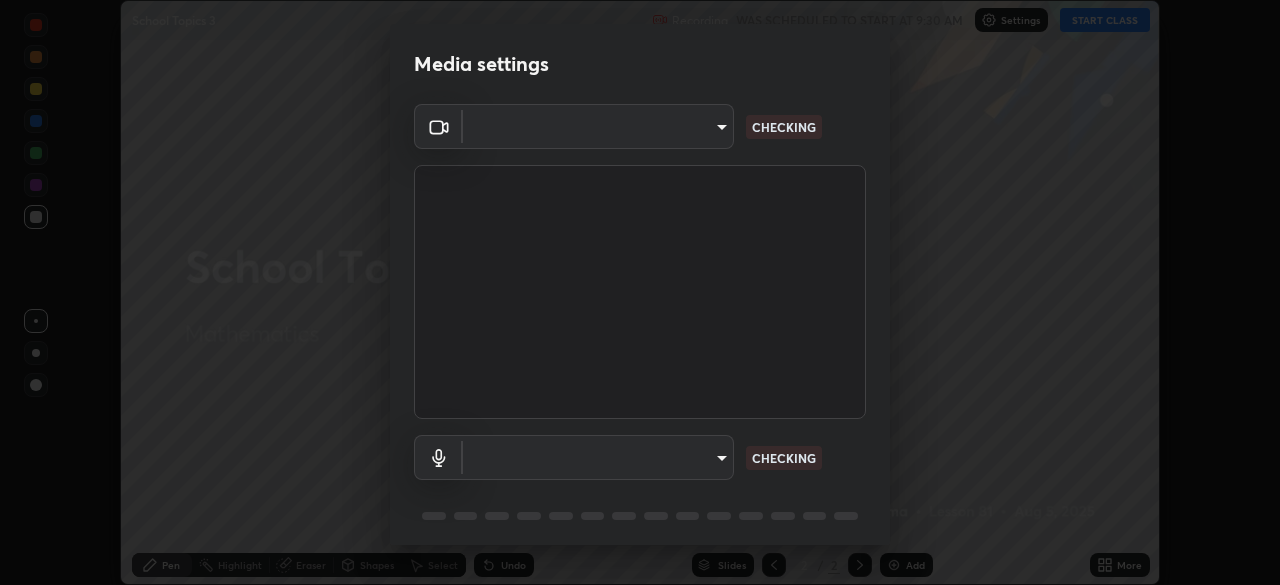 type on "[HASH]" 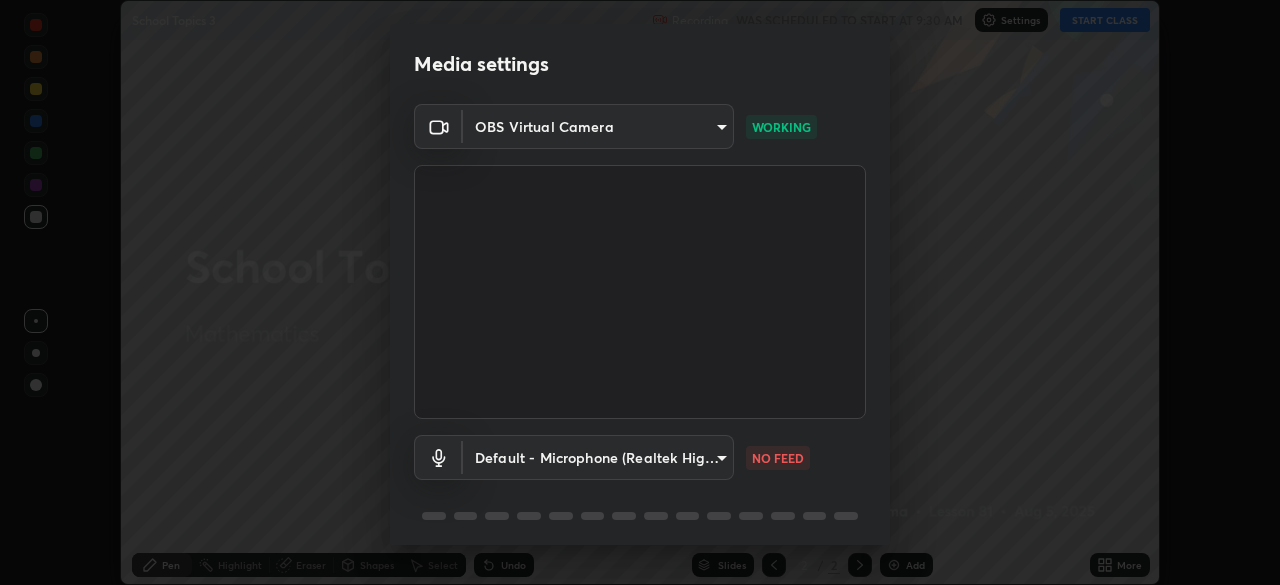 scroll, scrollTop: 71, scrollLeft: 0, axis: vertical 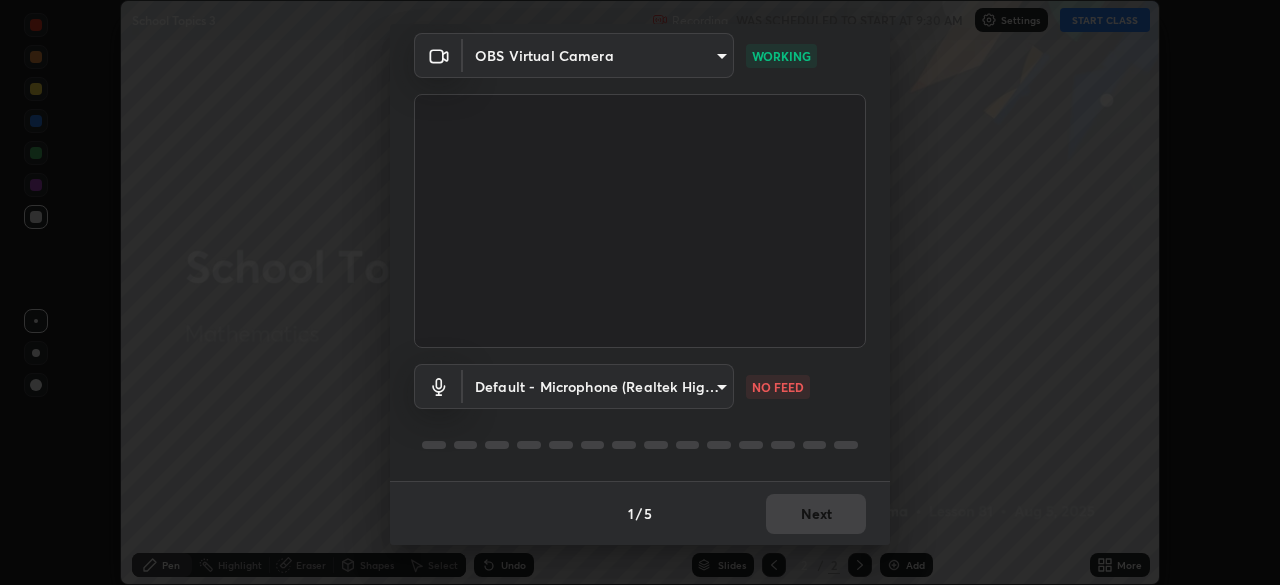 click on "Erase all School Topics 3 Recording WAS SCHEDULED TO START AT  9:30 AM Settings START CLASS Setting up your live class School Topics 3 • L81 of Mathematics [FIRST] [LAST] Pen Highlight Eraser Shapes Select Undo Slides 2 / 2 Add More No doubts shared Encourage your learners to ask a doubt for better clarity Report an issue Reason for reporting Buffering Chat not working Audio - Video sync issue Educator video quality low ​ Attach an image Report Media settings OBS Virtual Camera [HASH] WORKING Default - Microphone (Realtek High Definition Audio) default NO FEED 1 / 5 Next" at bounding box center (640, 292) 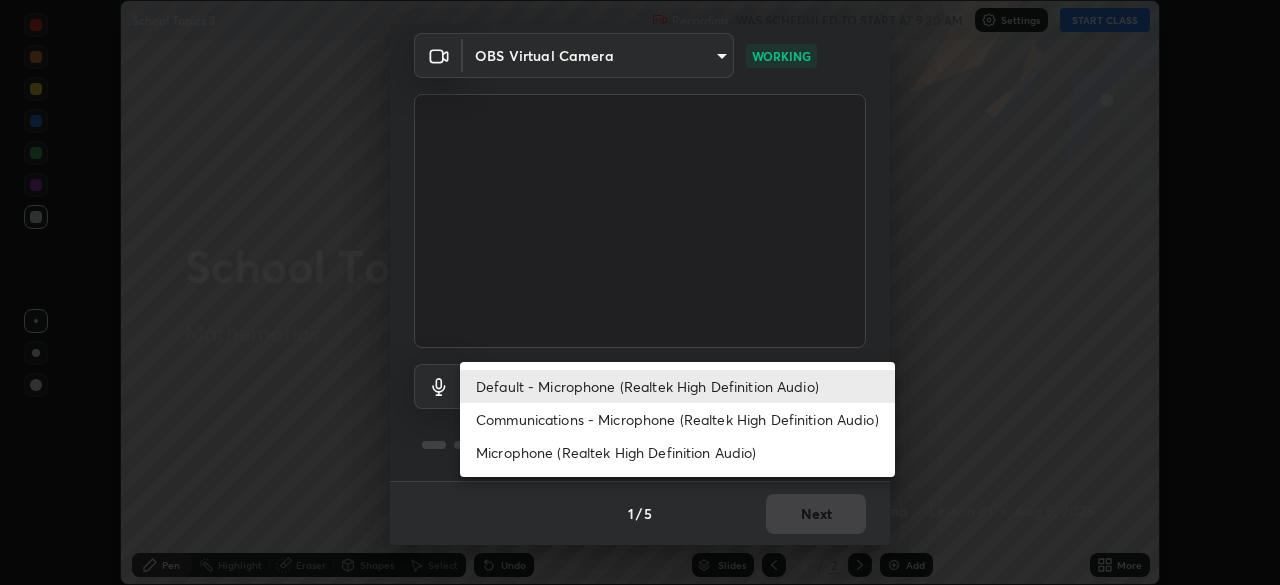 click on "Microphone (Realtek High Definition Audio)" at bounding box center [677, 452] 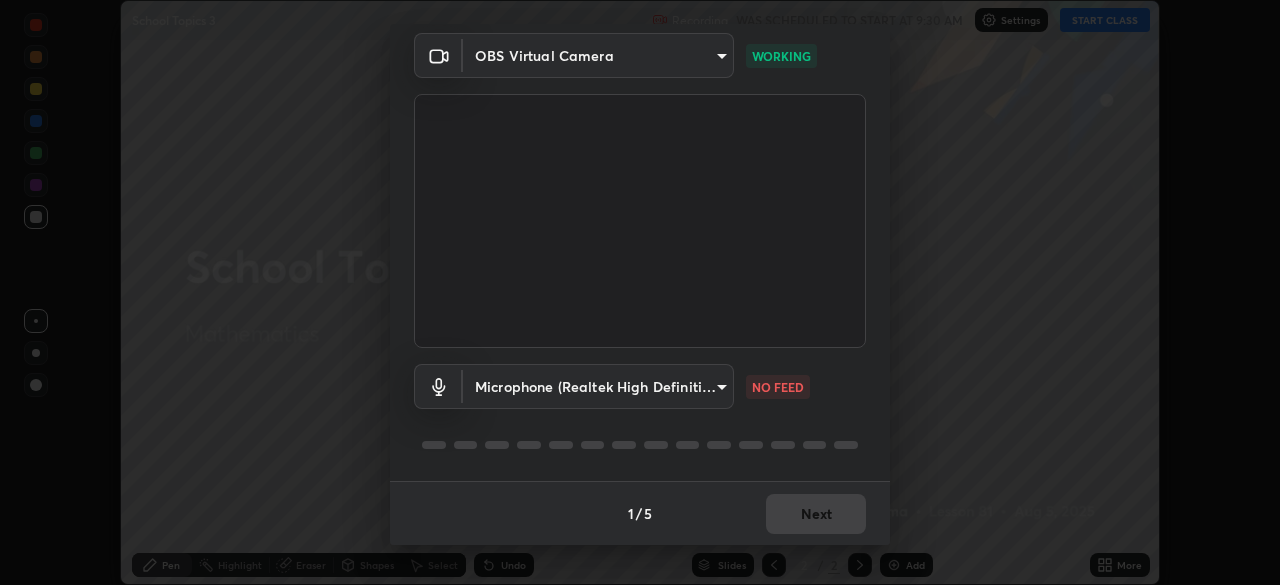 type on "[HASH]" 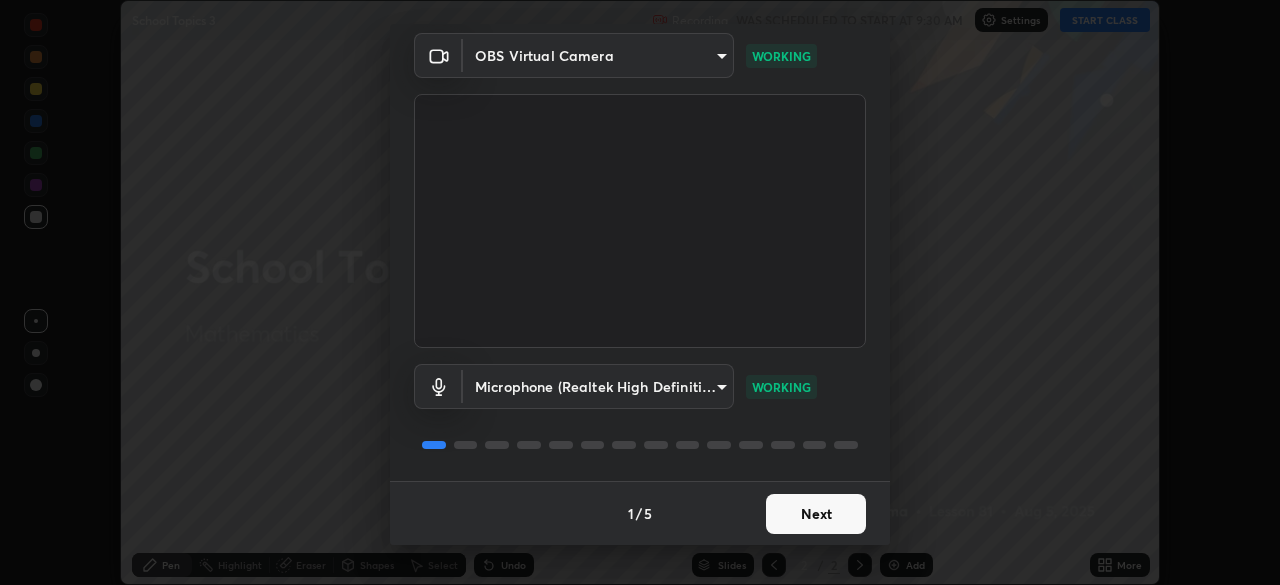 click on "Next" at bounding box center [816, 514] 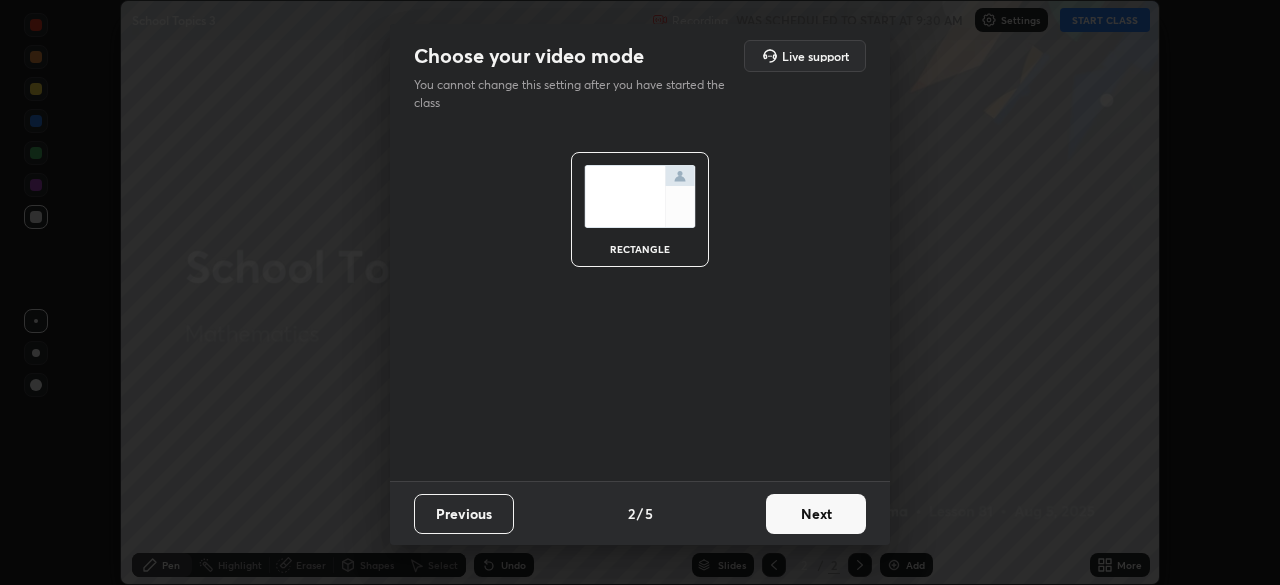 scroll, scrollTop: 0, scrollLeft: 0, axis: both 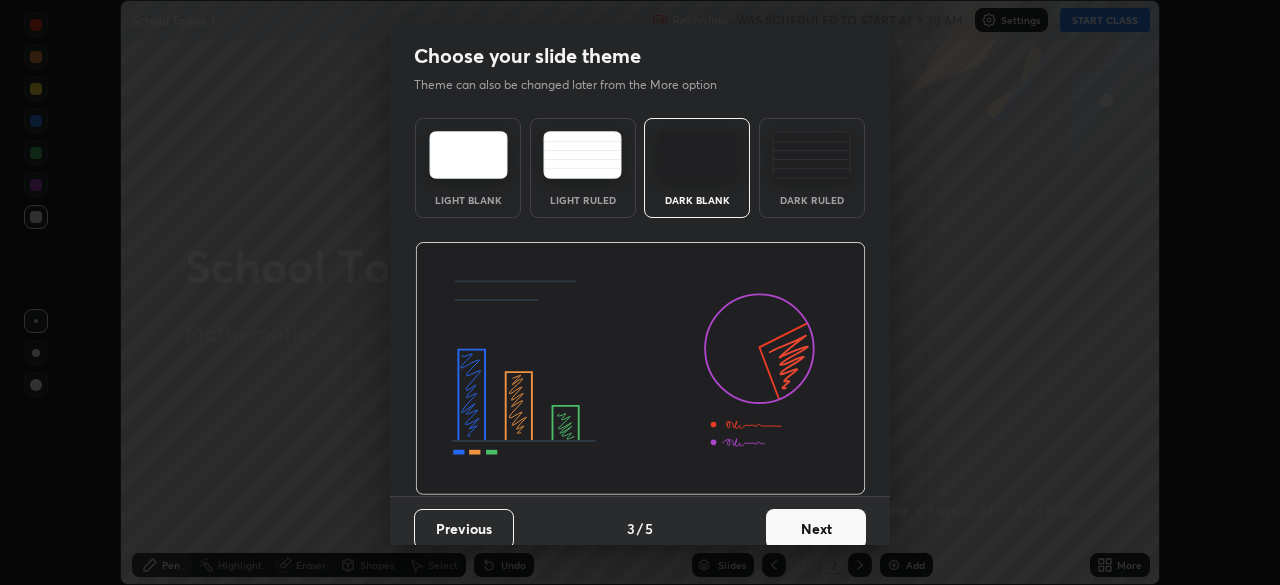 click on "Next" at bounding box center [816, 529] 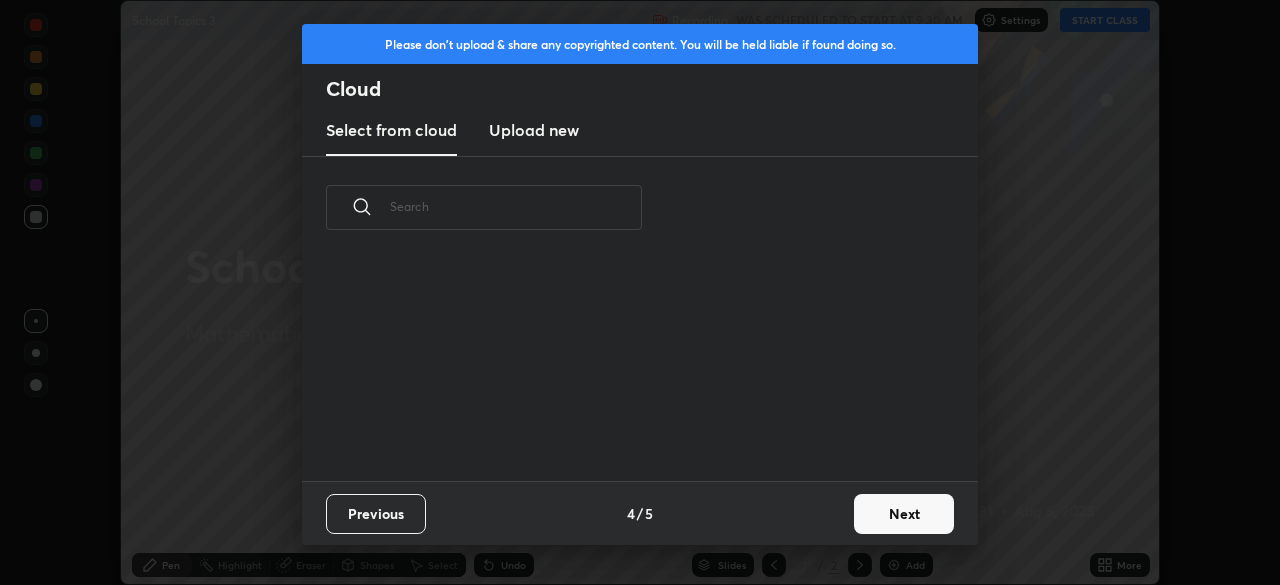 scroll, scrollTop: 7, scrollLeft: 11, axis: both 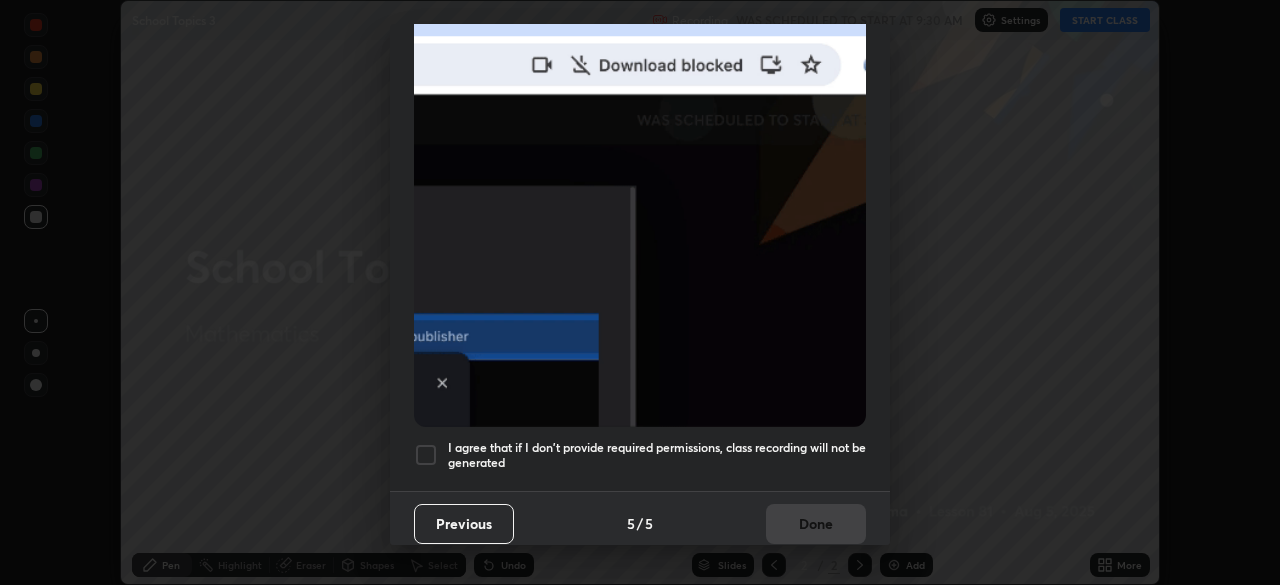 click at bounding box center (426, 455) 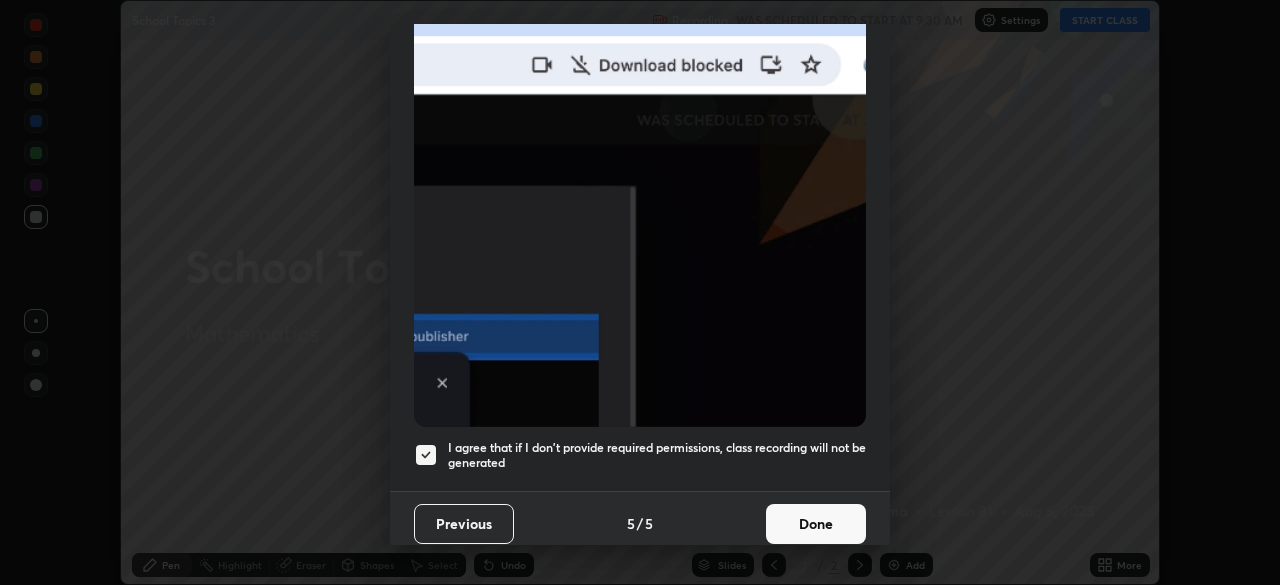 click on "Done" at bounding box center (816, 524) 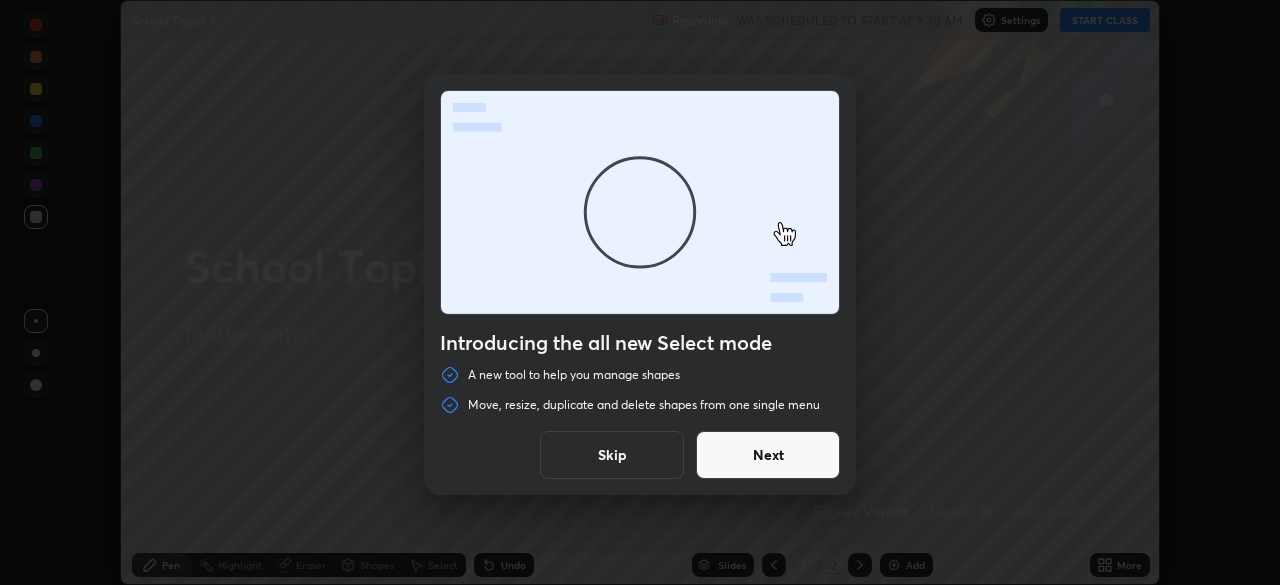 click on "Next" at bounding box center (768, 455) 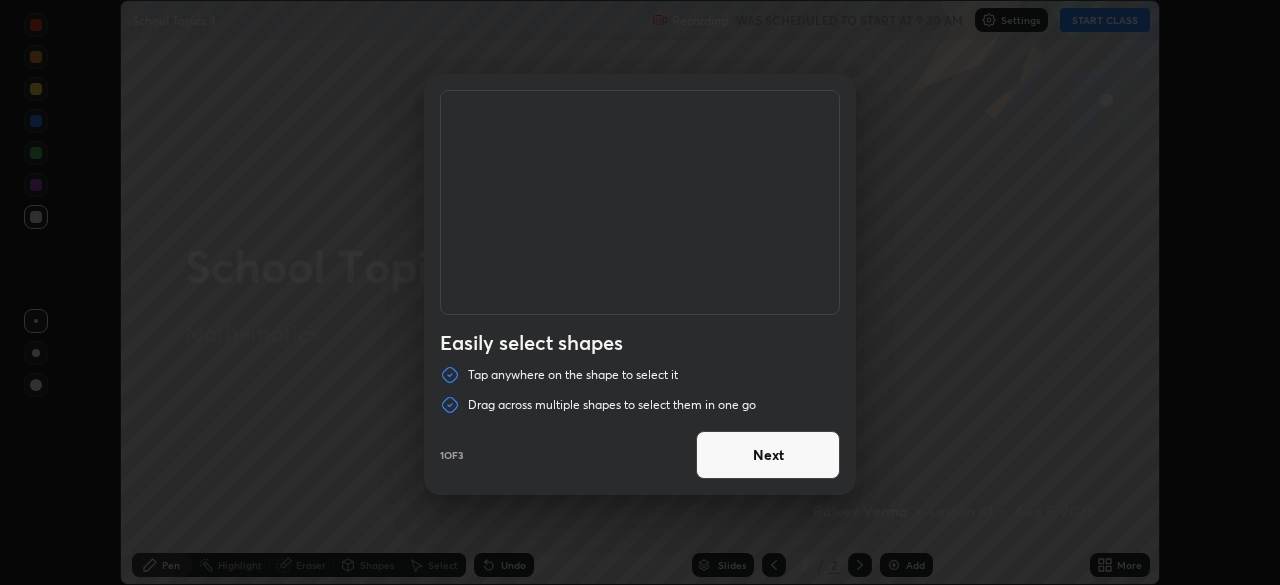 click on "Next" at bounding box center [768, 455] 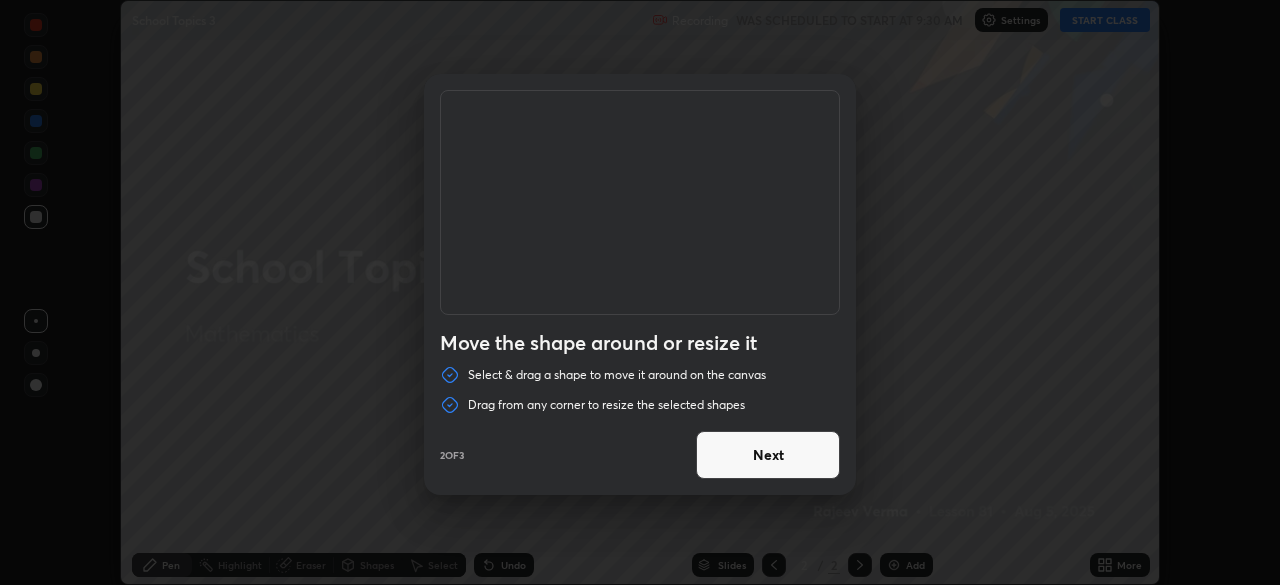 click on "Next" at bounding box center (768, 455) 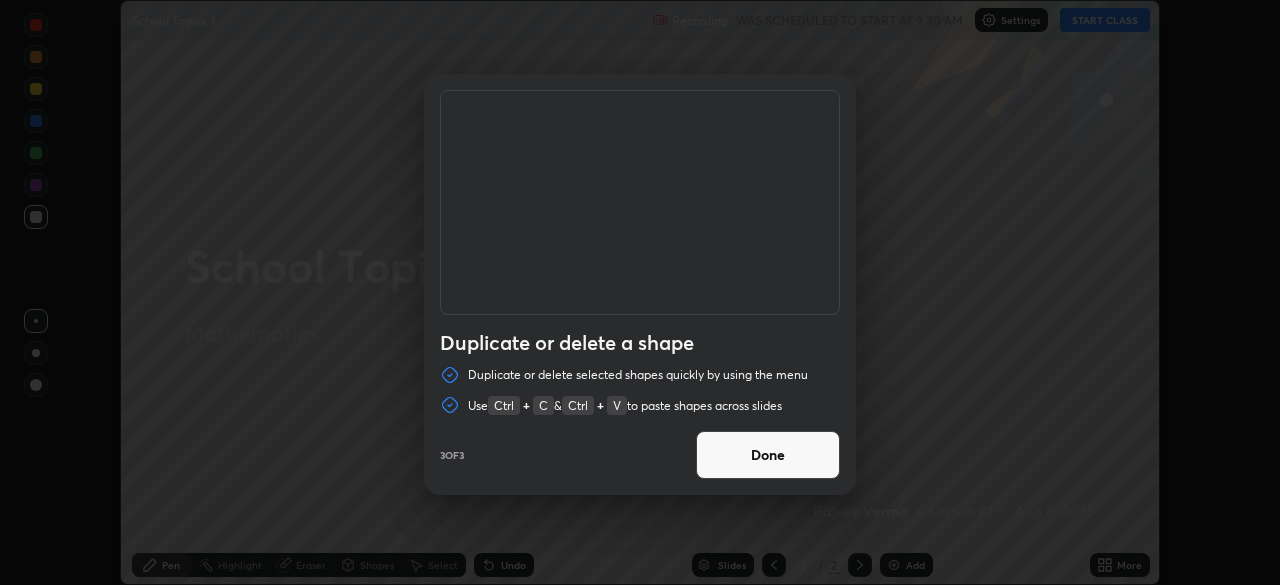 click on "Done" at bounding box center (768, 455) 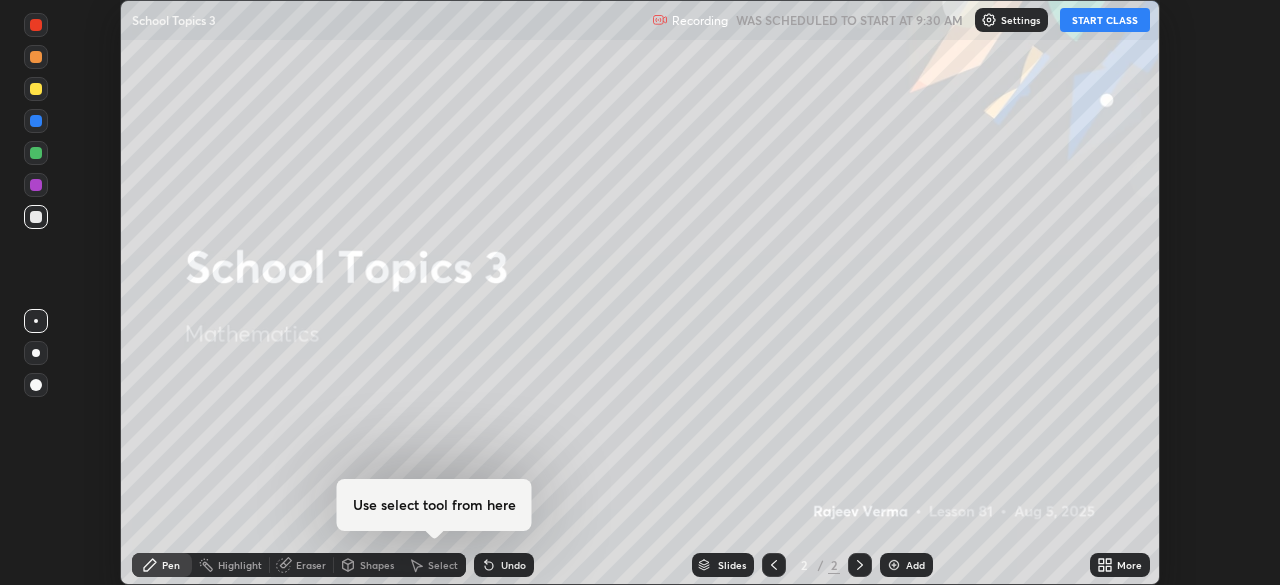 click on "START CLASS" at bounding box center [1105, 20] 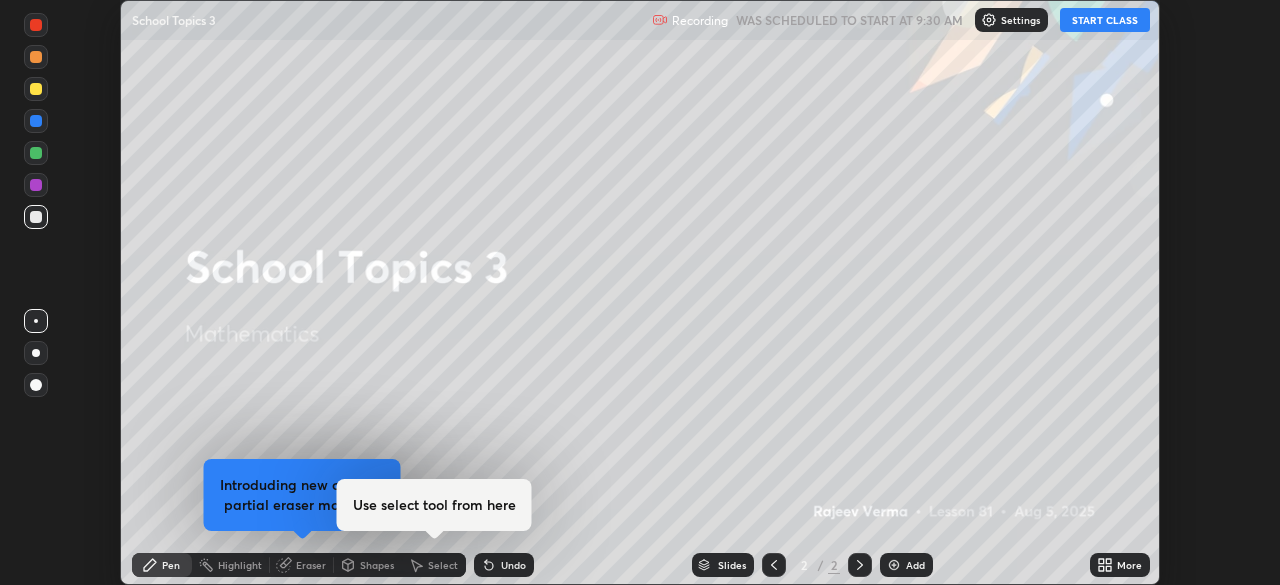 click 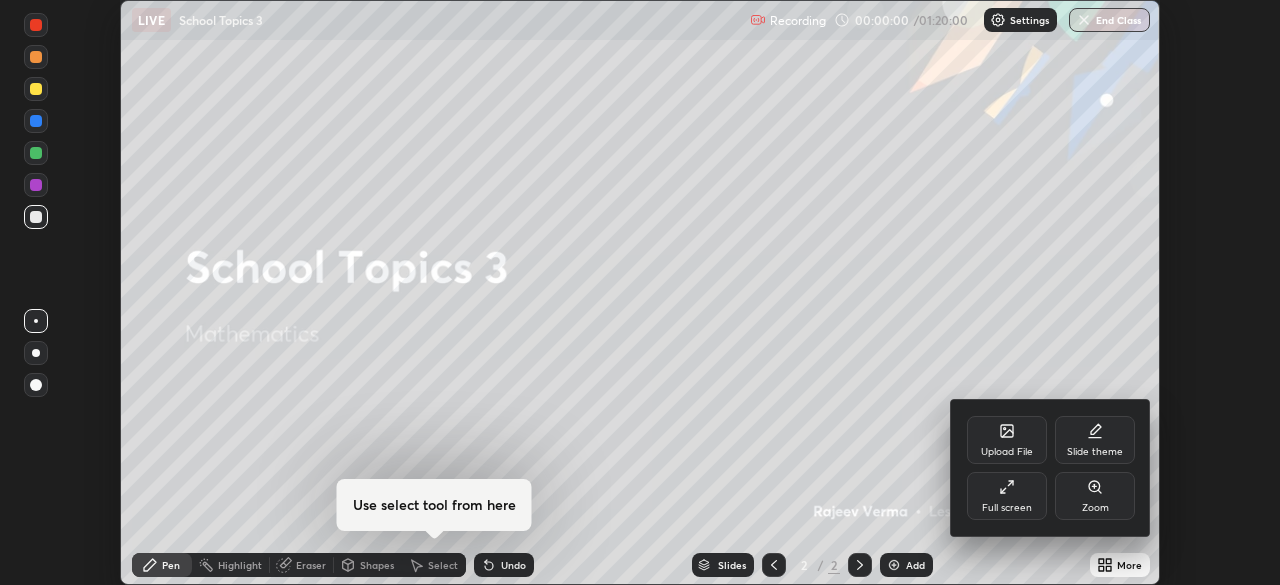 click on "Full screen" at bounding box center (1007, 508) 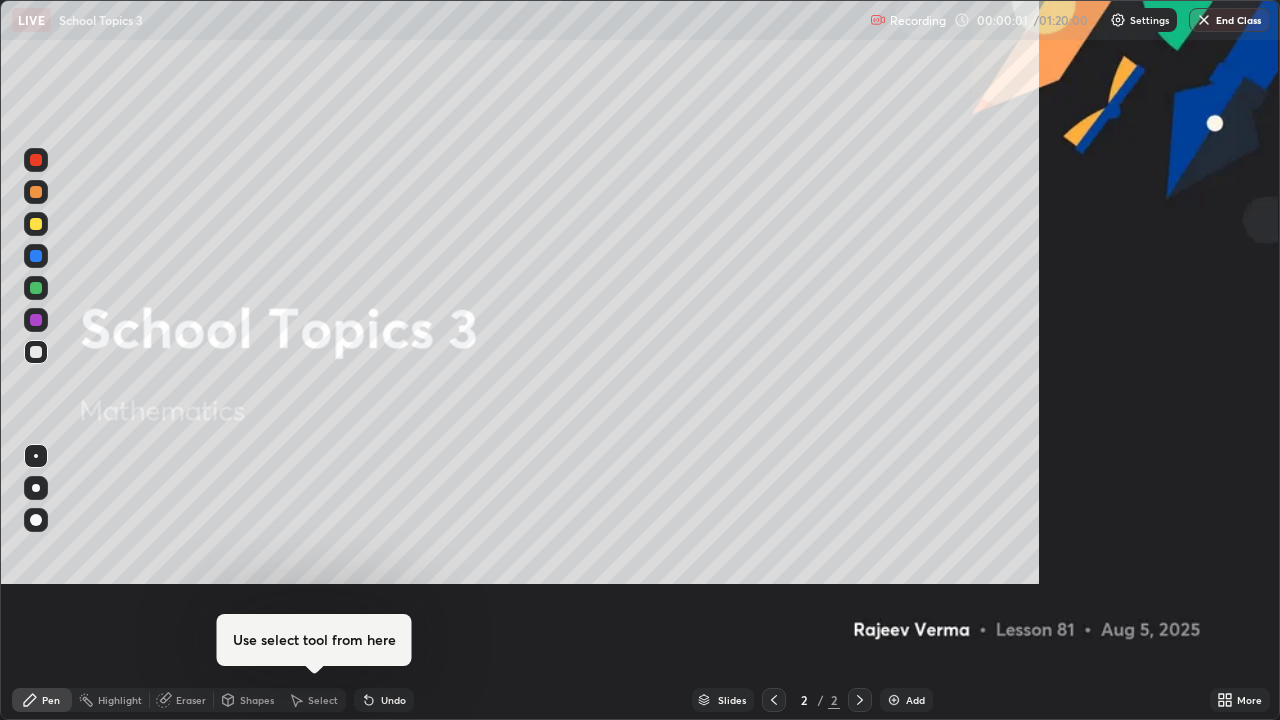scroll, scrollTop: 99280, scrollLeft: 98720, axis: both 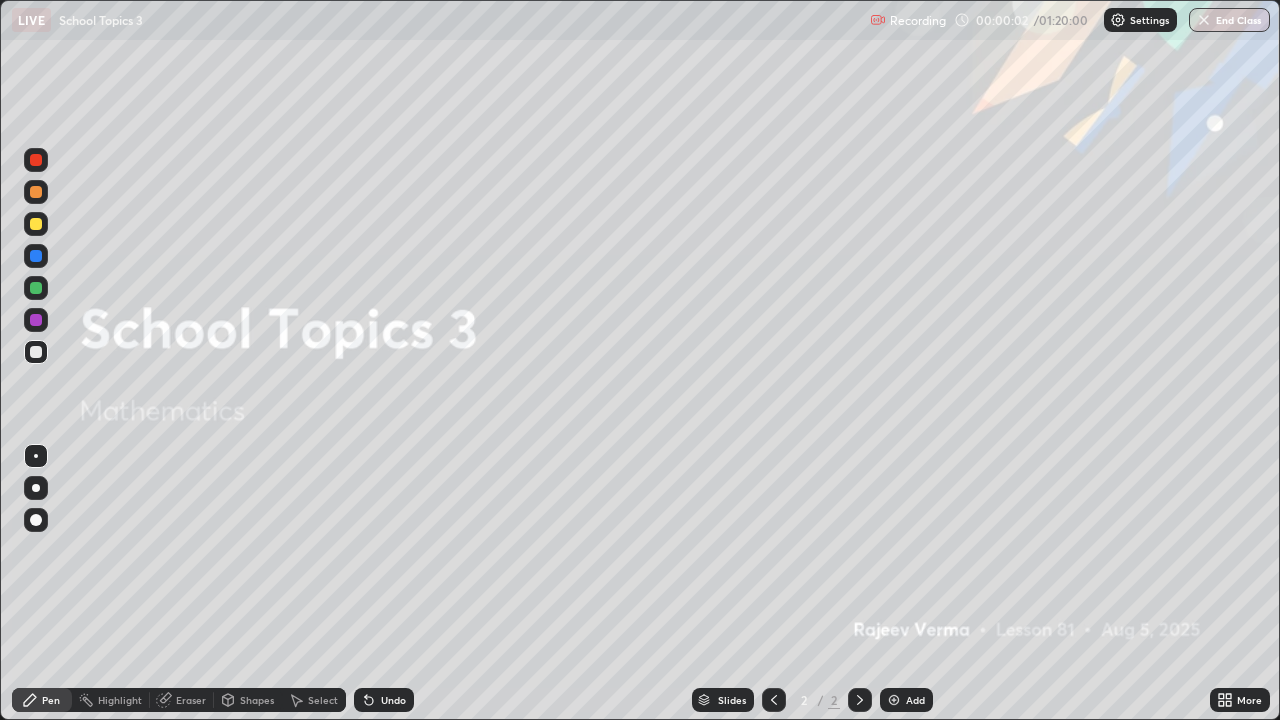 click at bounding box center (894, 700) 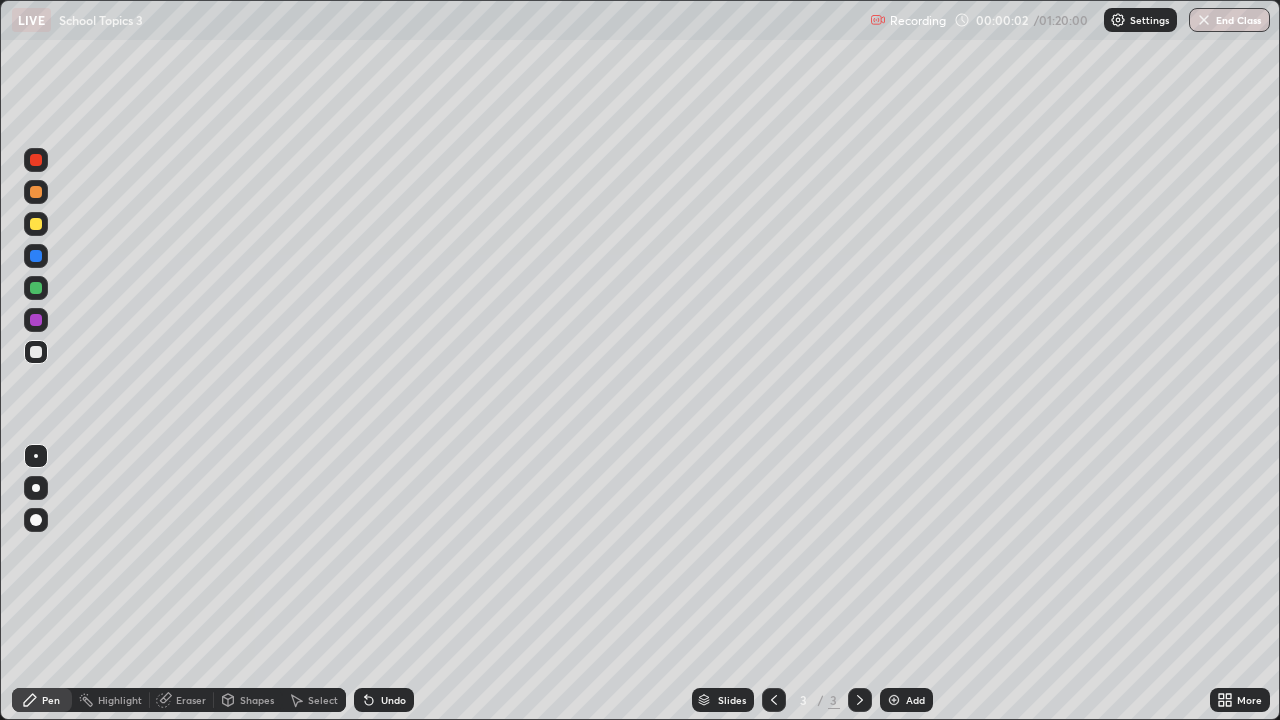 click at bounding box center [894, 700] 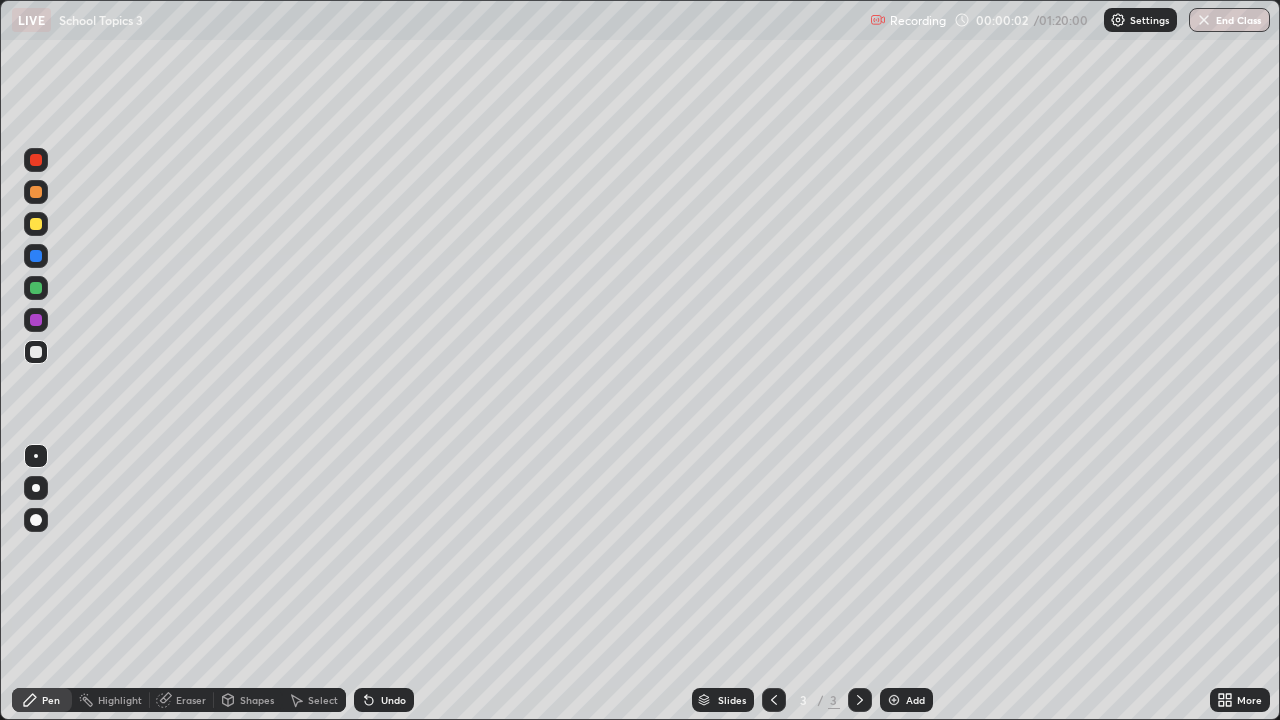 click at bounding box center (894, 700) 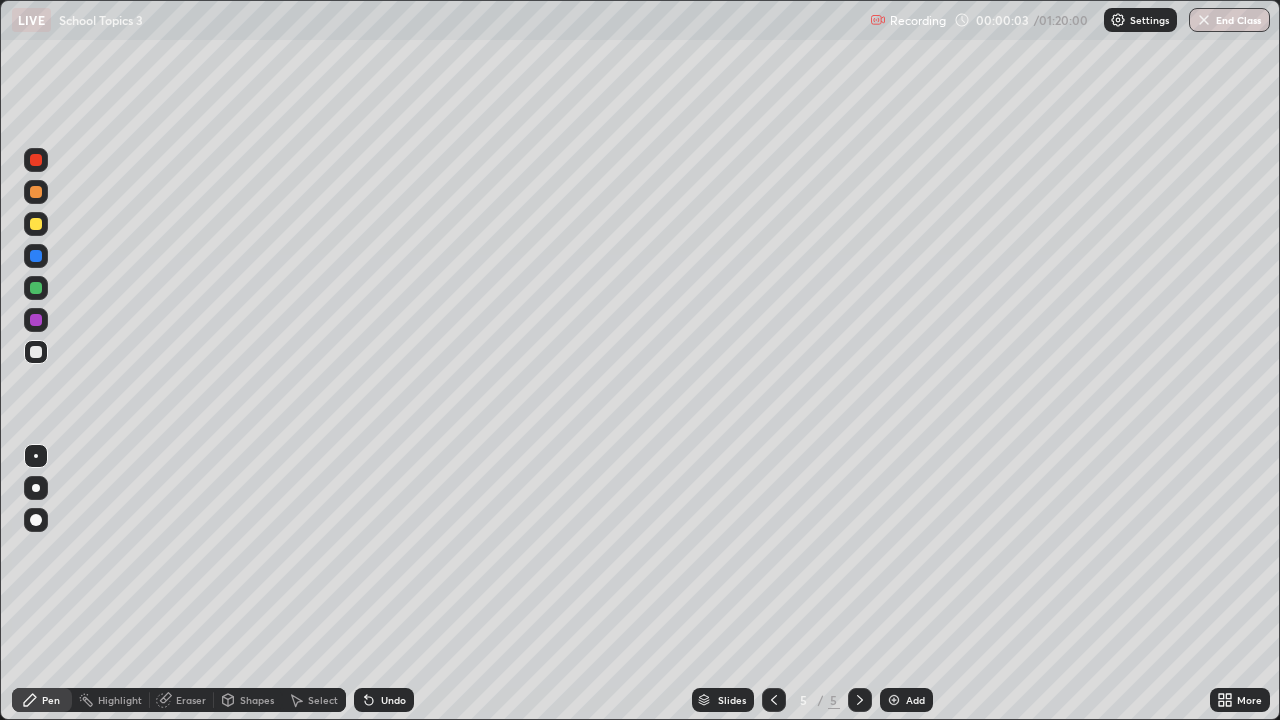 click at bounding box center (894, 700) 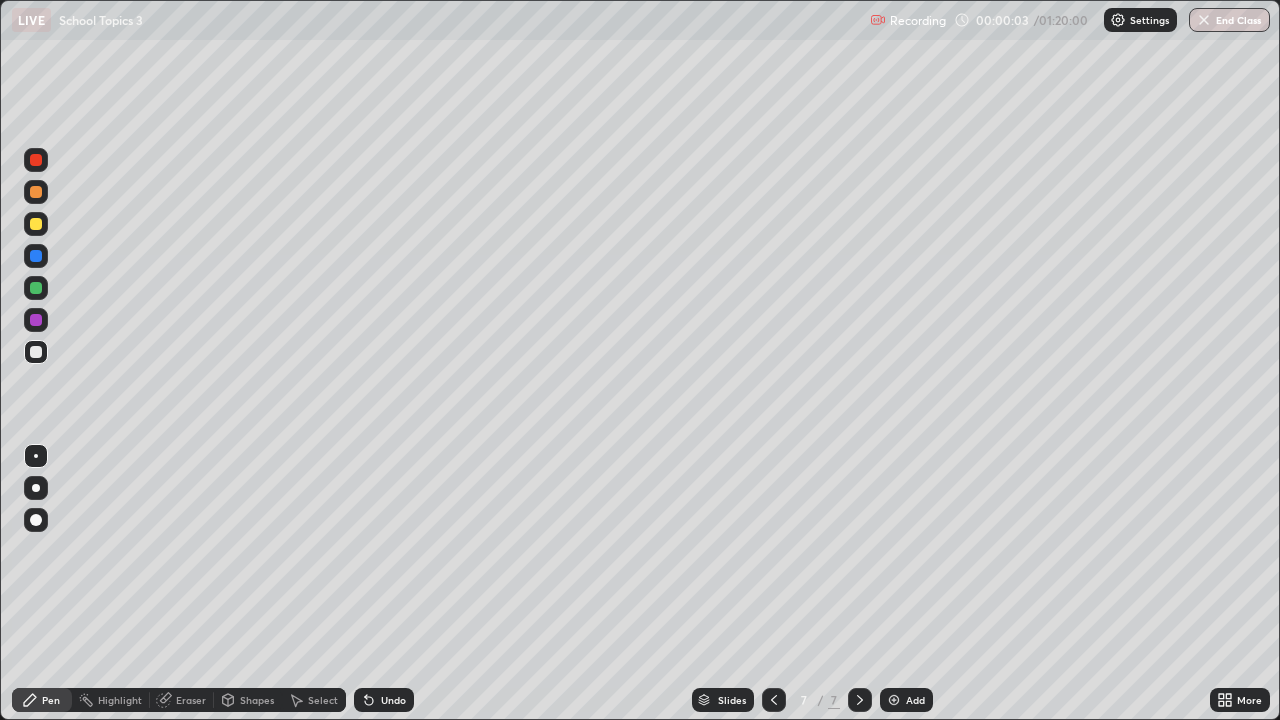 click at bounding box center (894, 700) 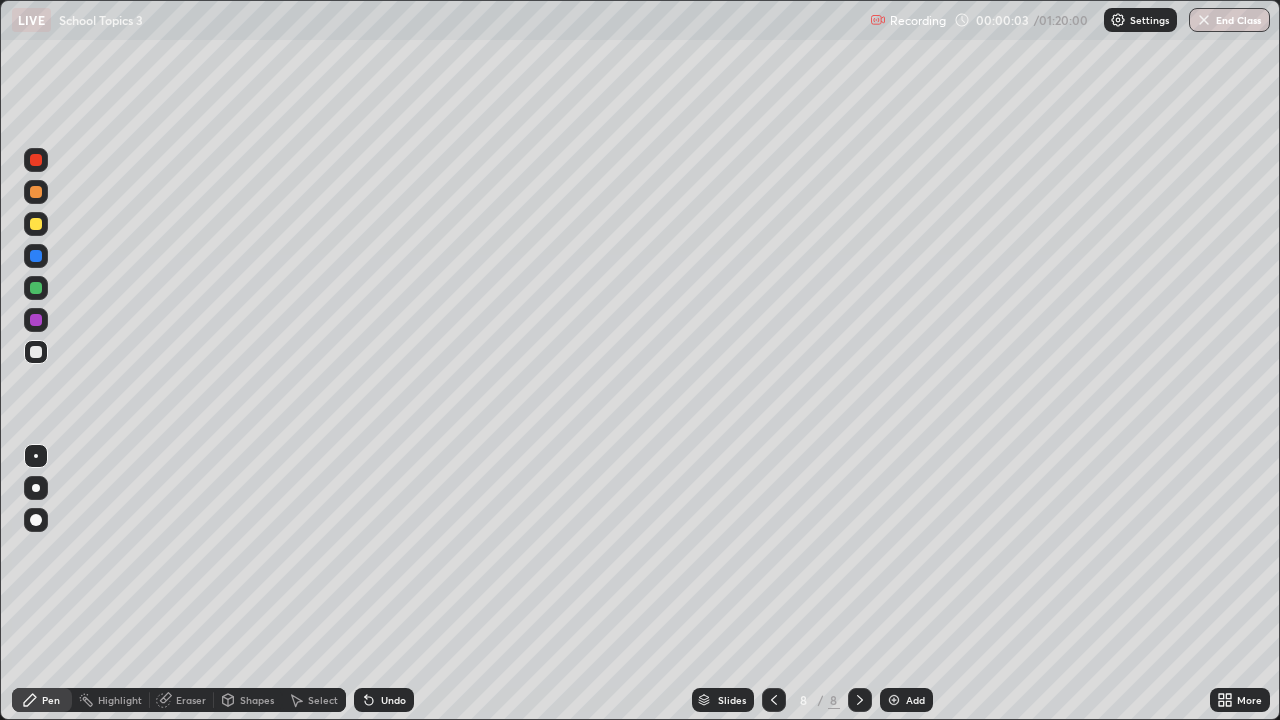 click at bounding box center (894, 700) 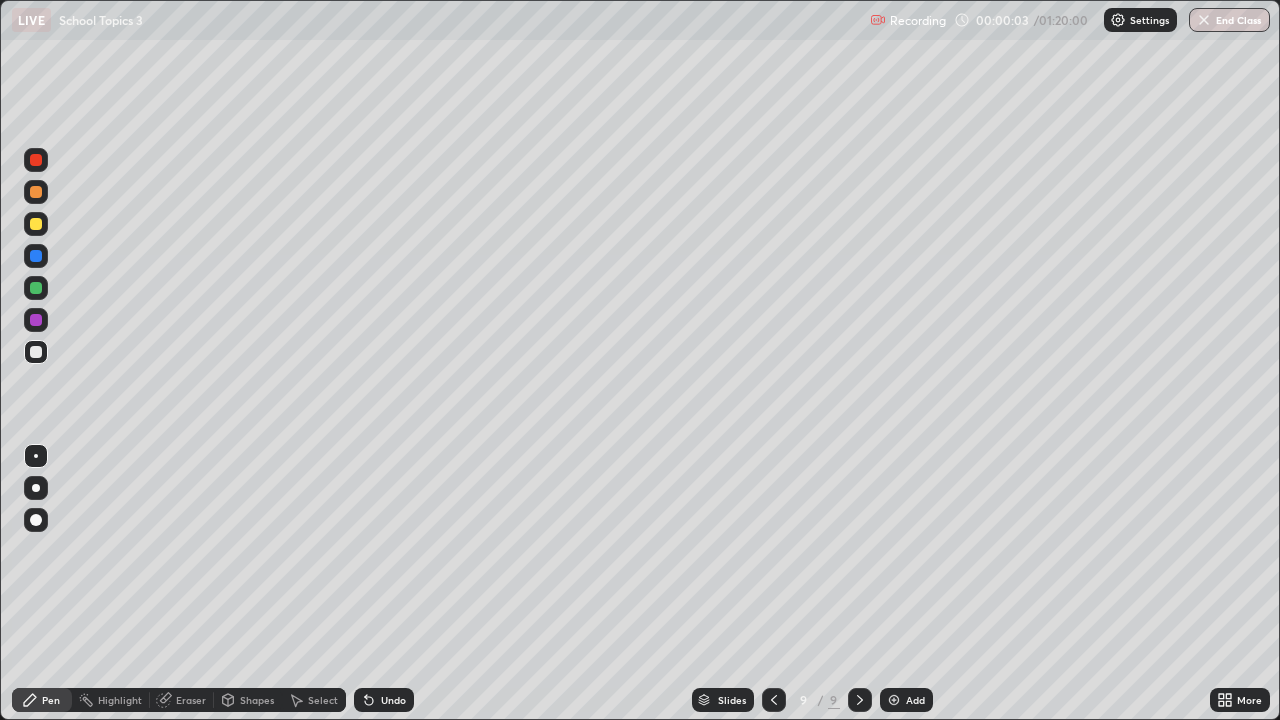 click on "Add" at bounding box center [906, 700] 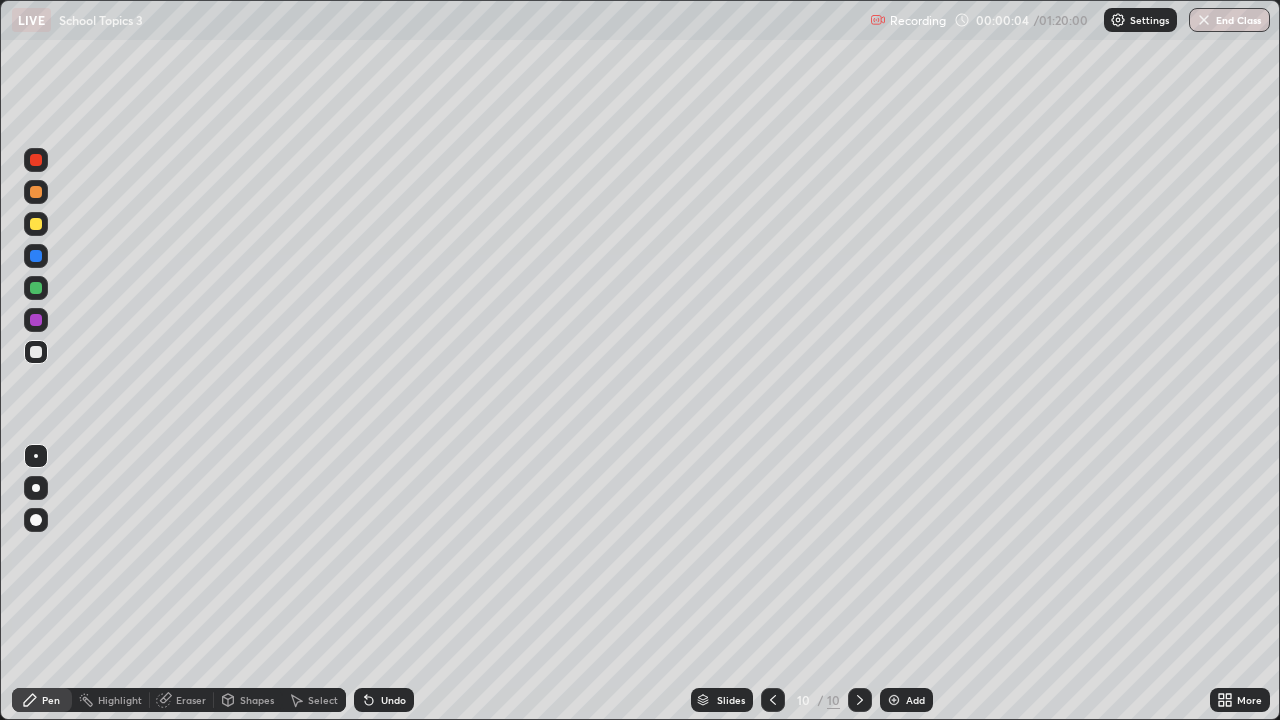 click at bounding box center [894, 700] 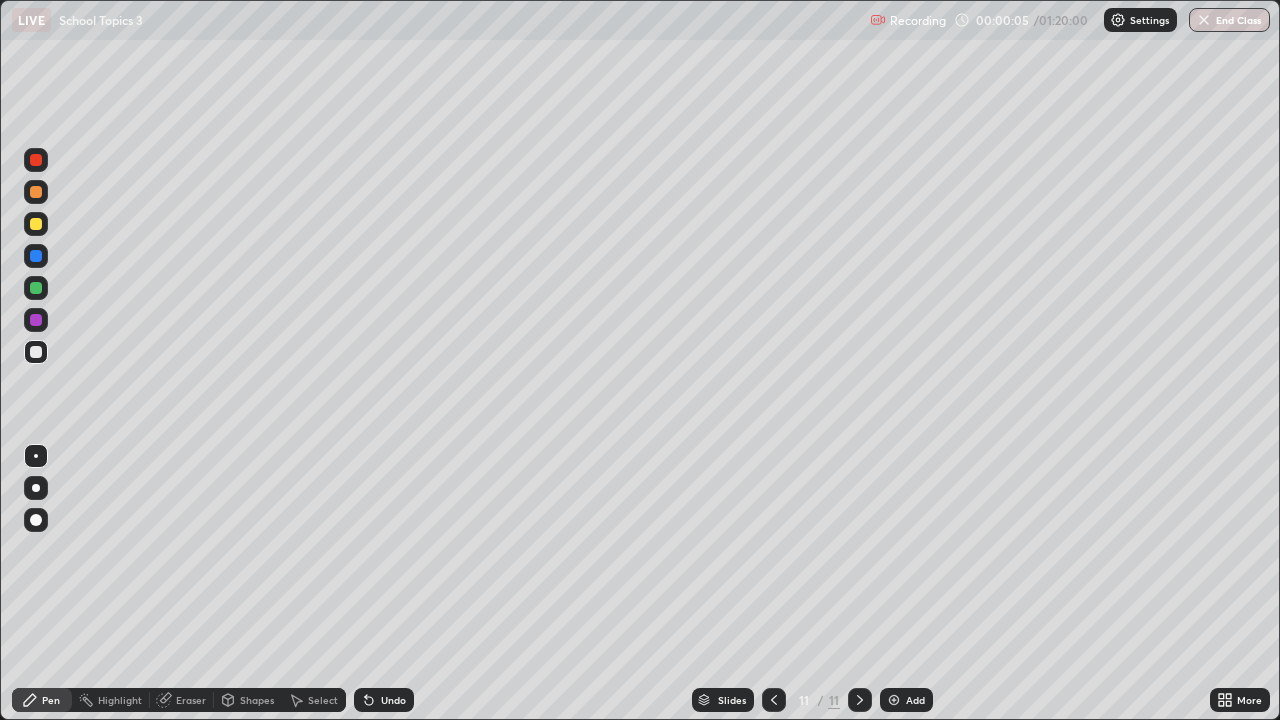 click 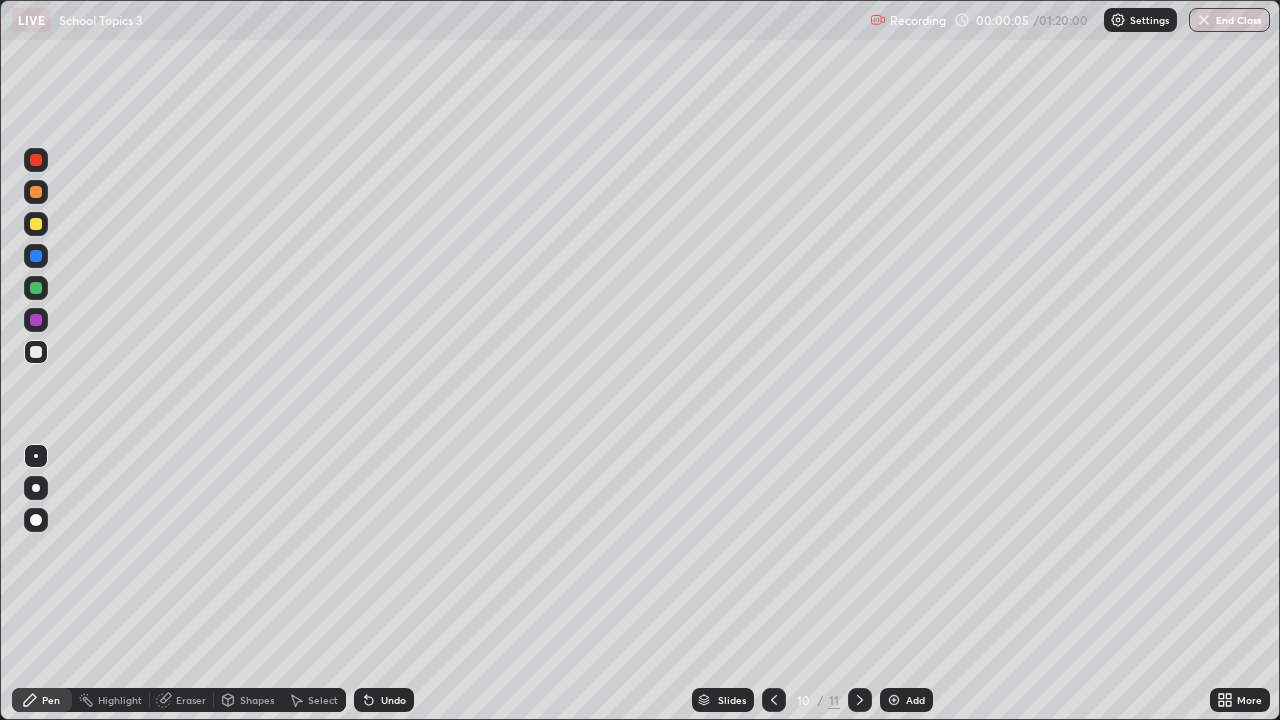 click 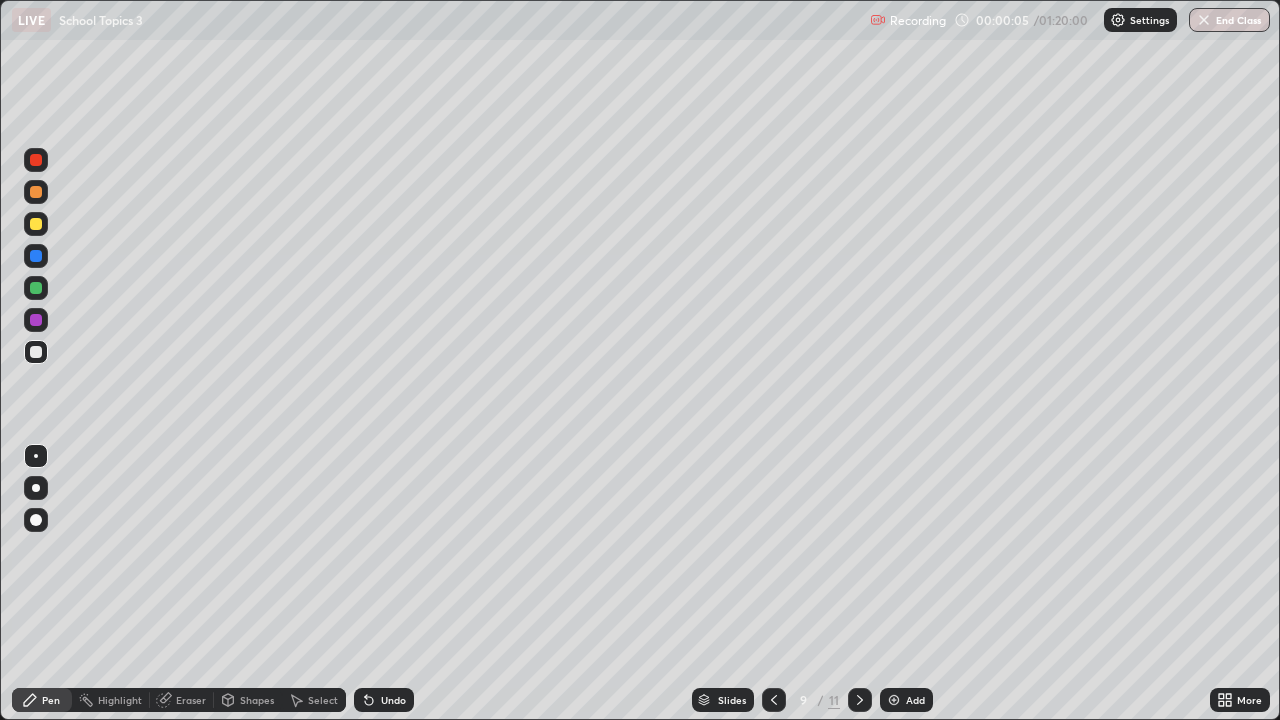 click at bounding box center [774, 700] 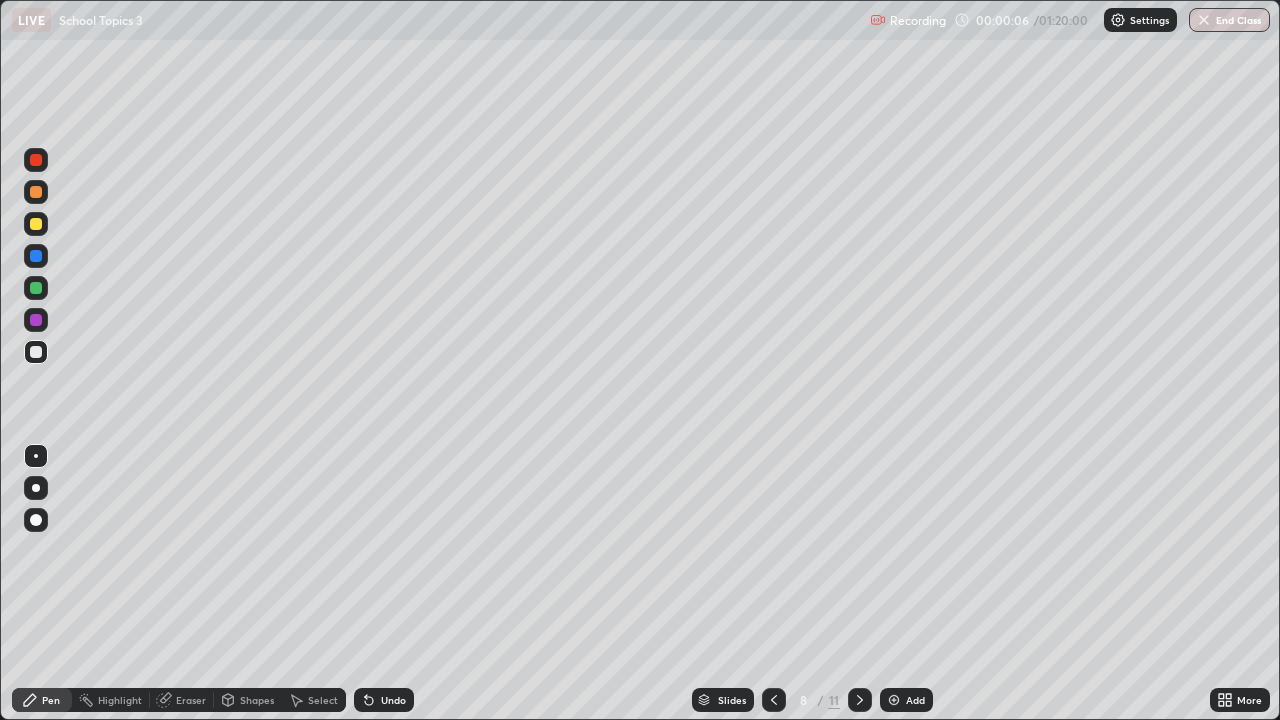 click at bounding box center [774, 700] 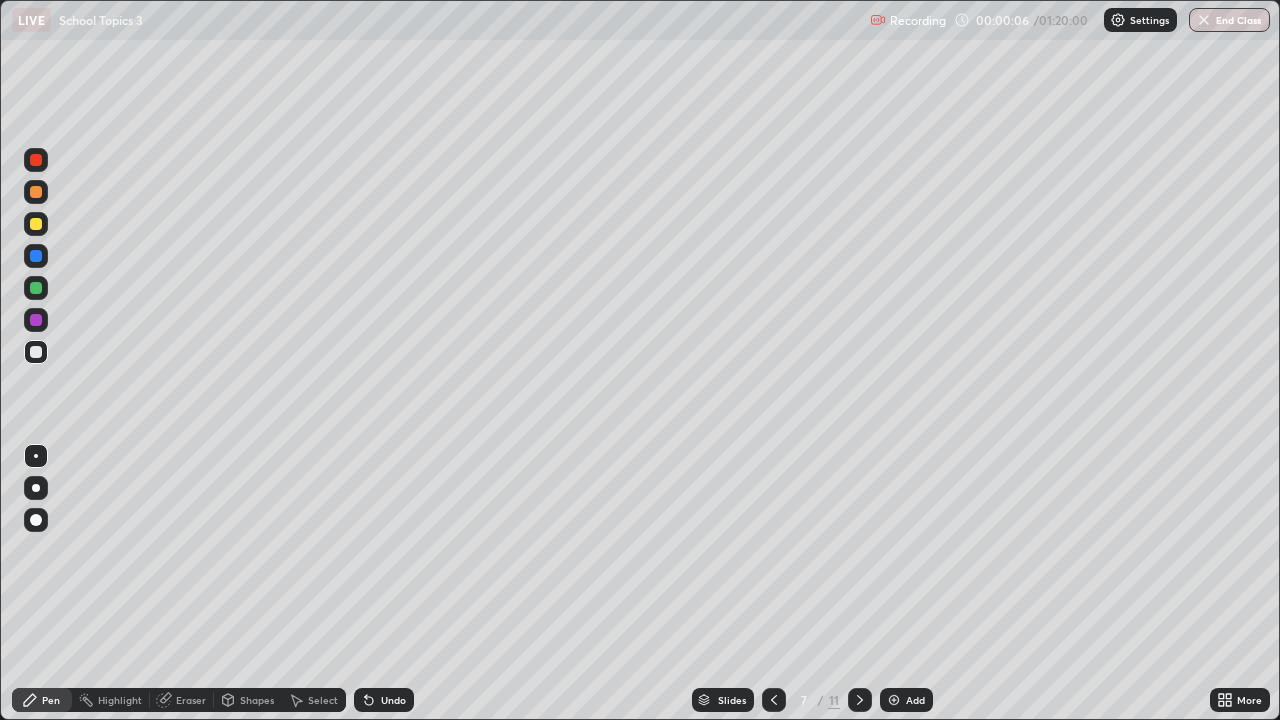 click 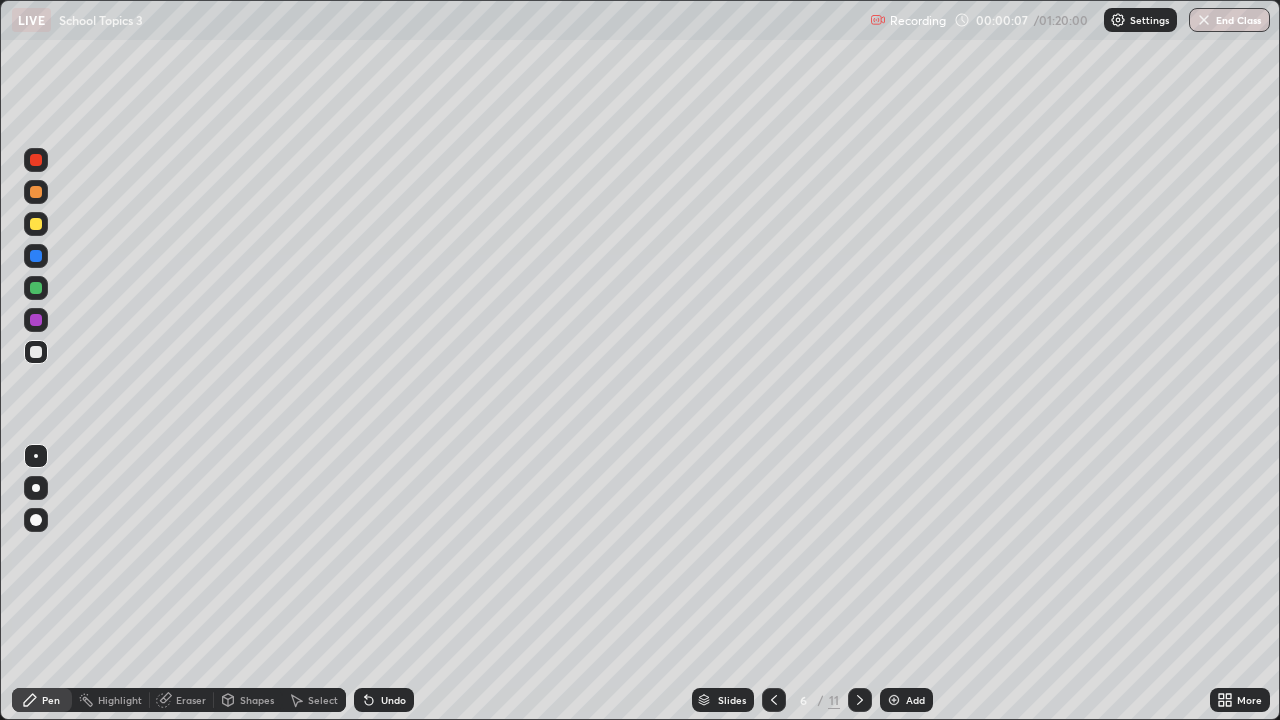 click at bounding box center [774, 700] 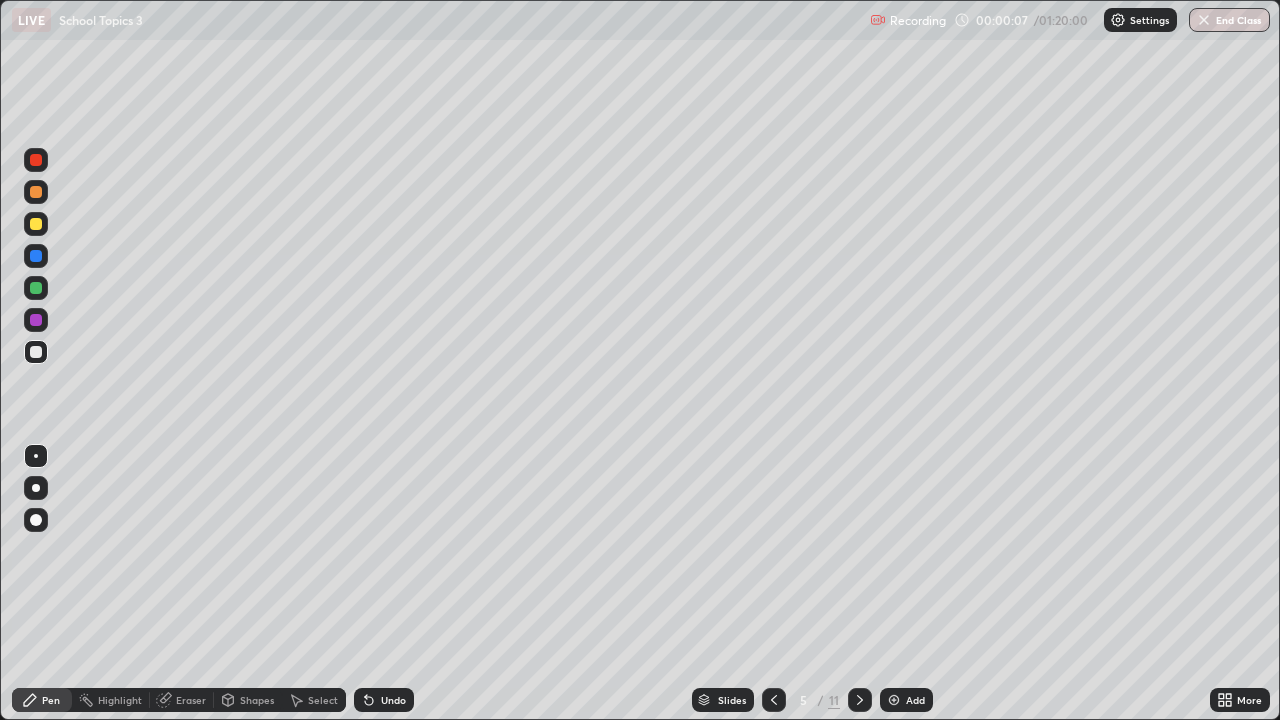 click 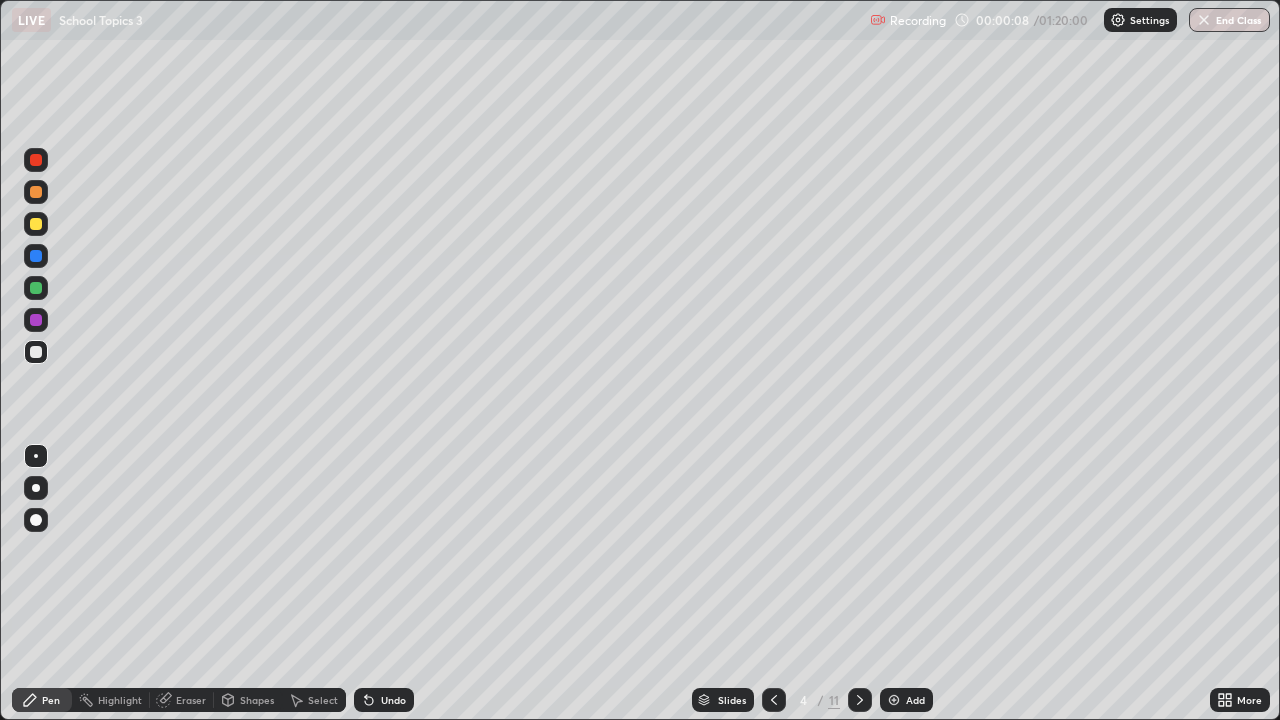click 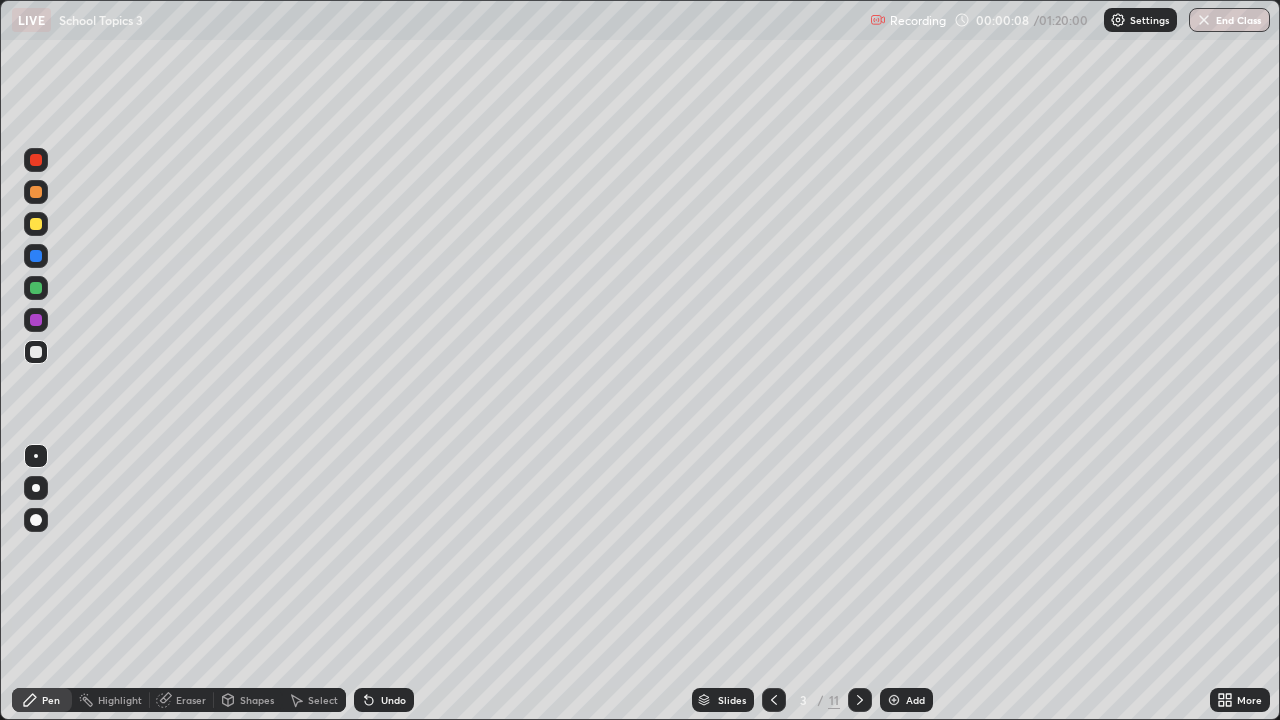 click 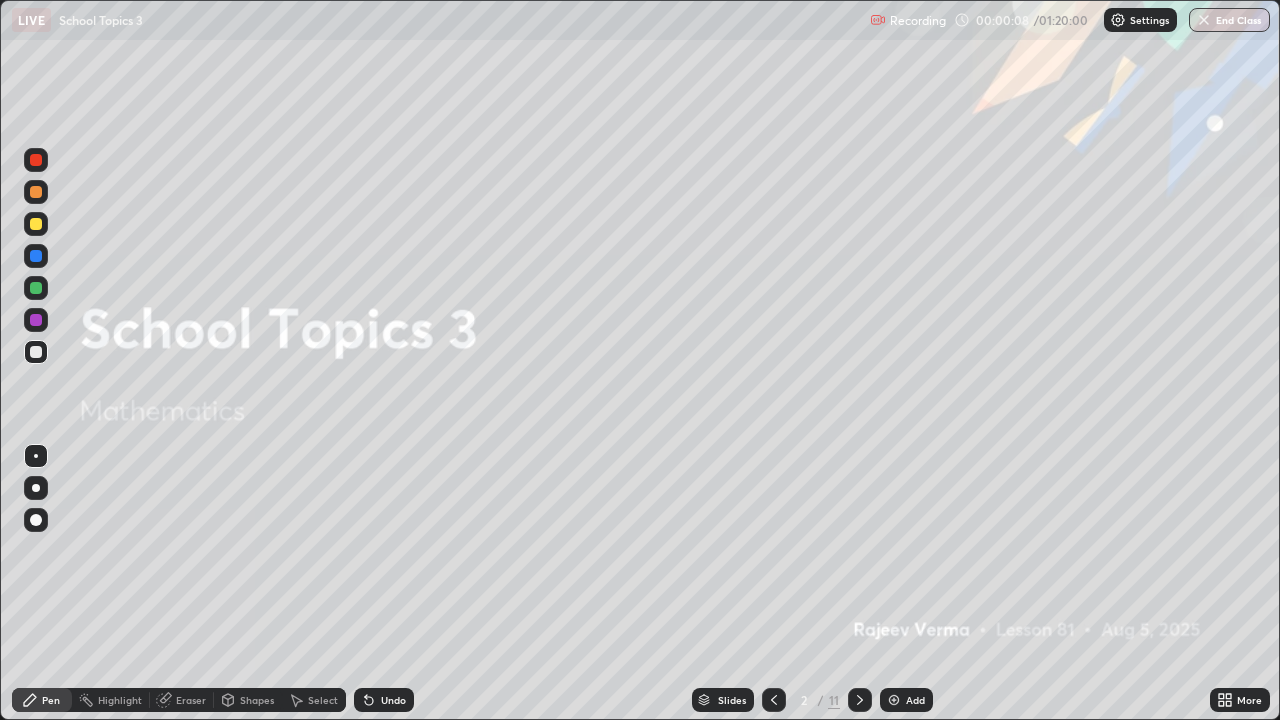 click 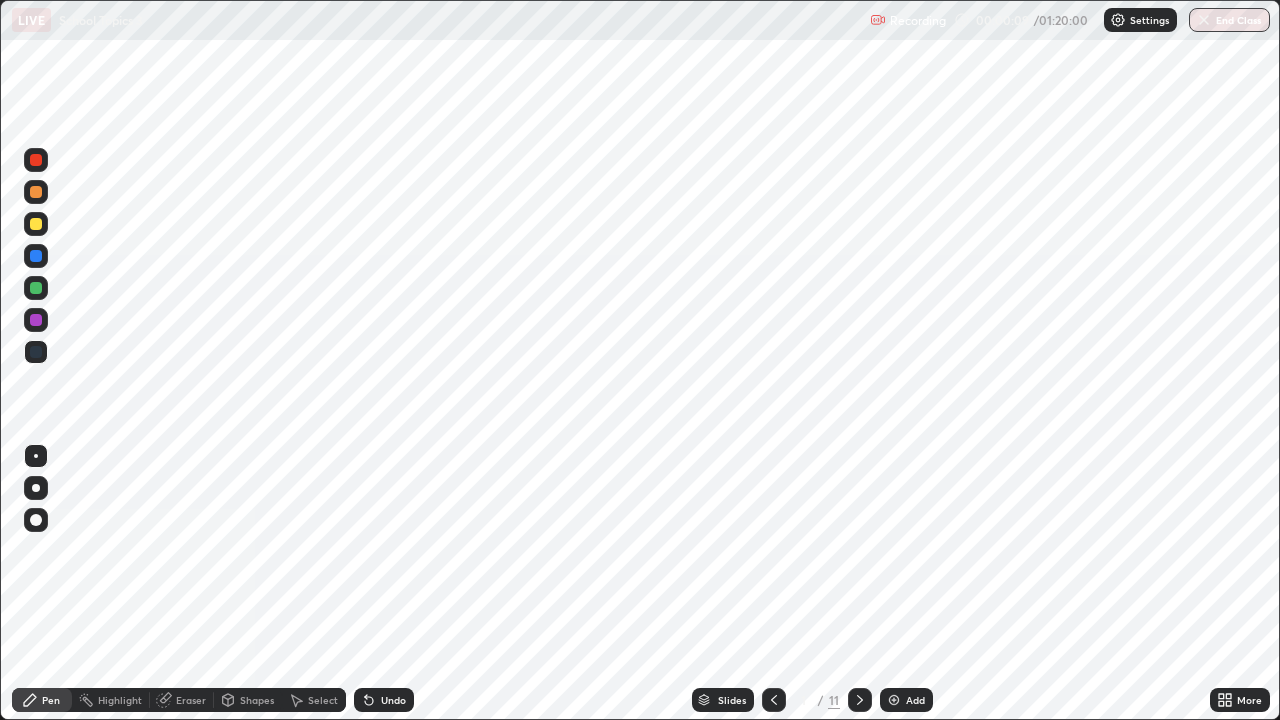 click at bounding box center (860, 700) 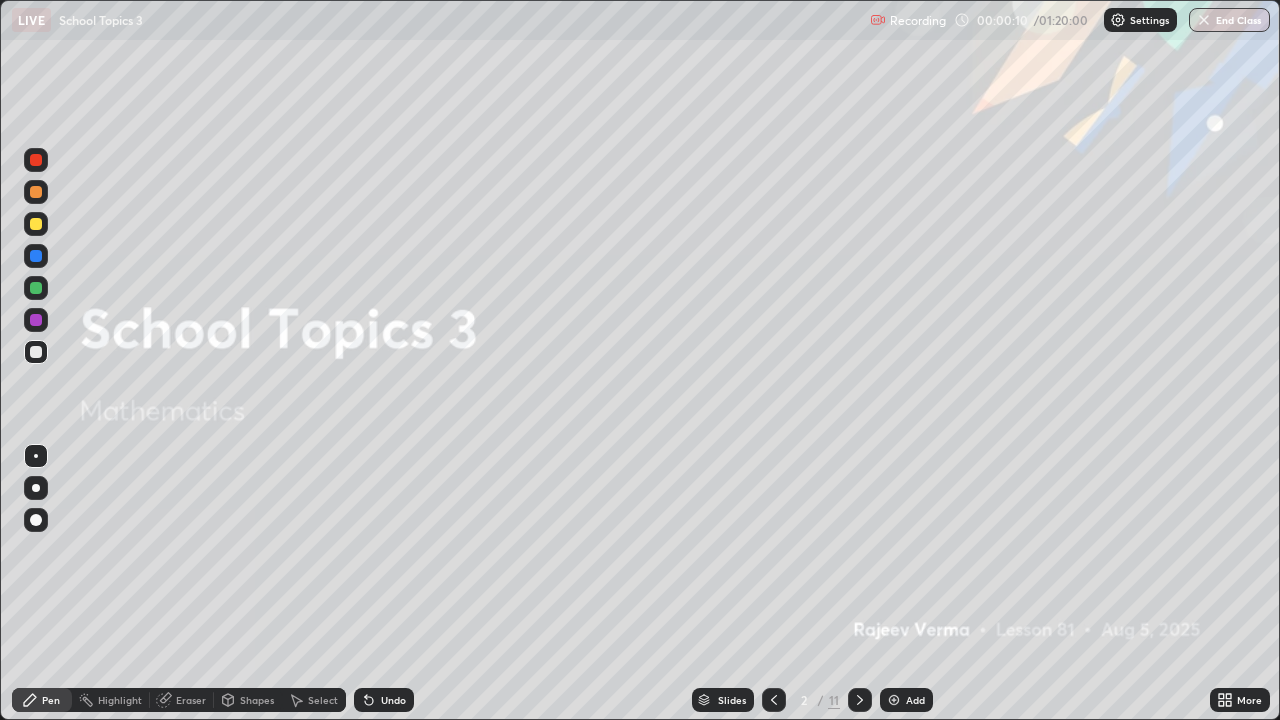 click 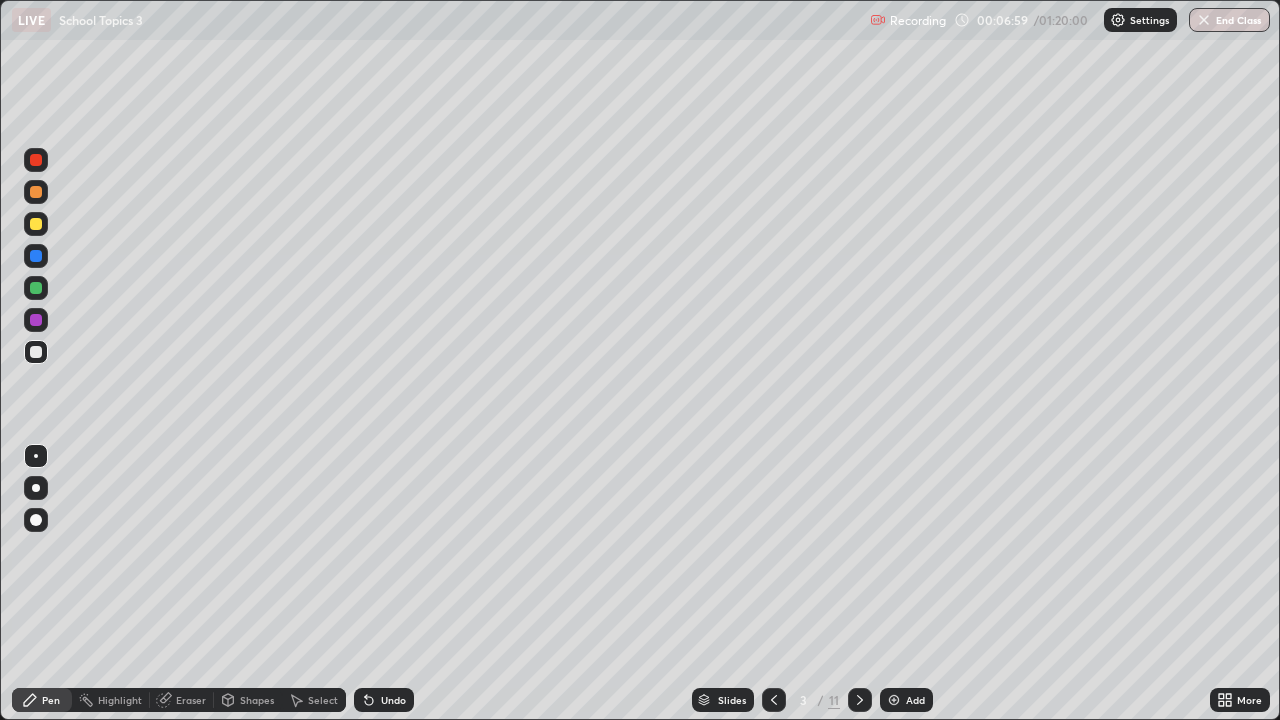 click at bounding box center (36, 224) 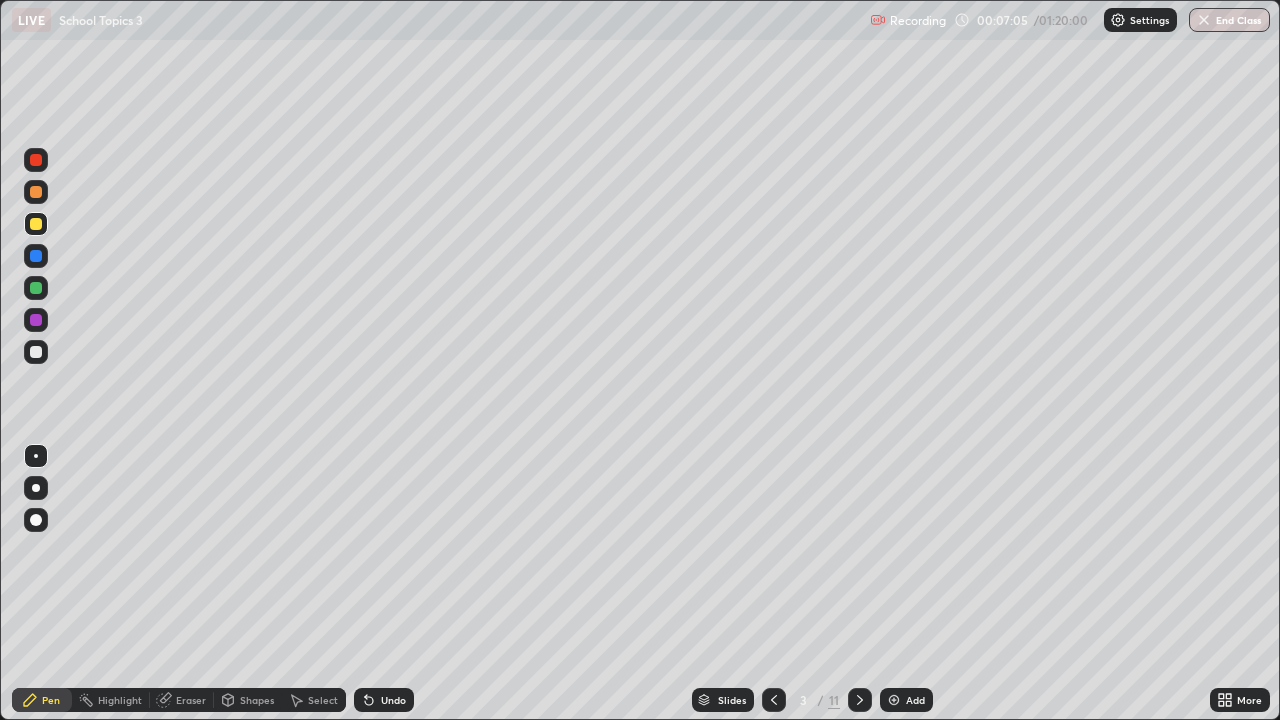 click at bounding box center [36, 192] 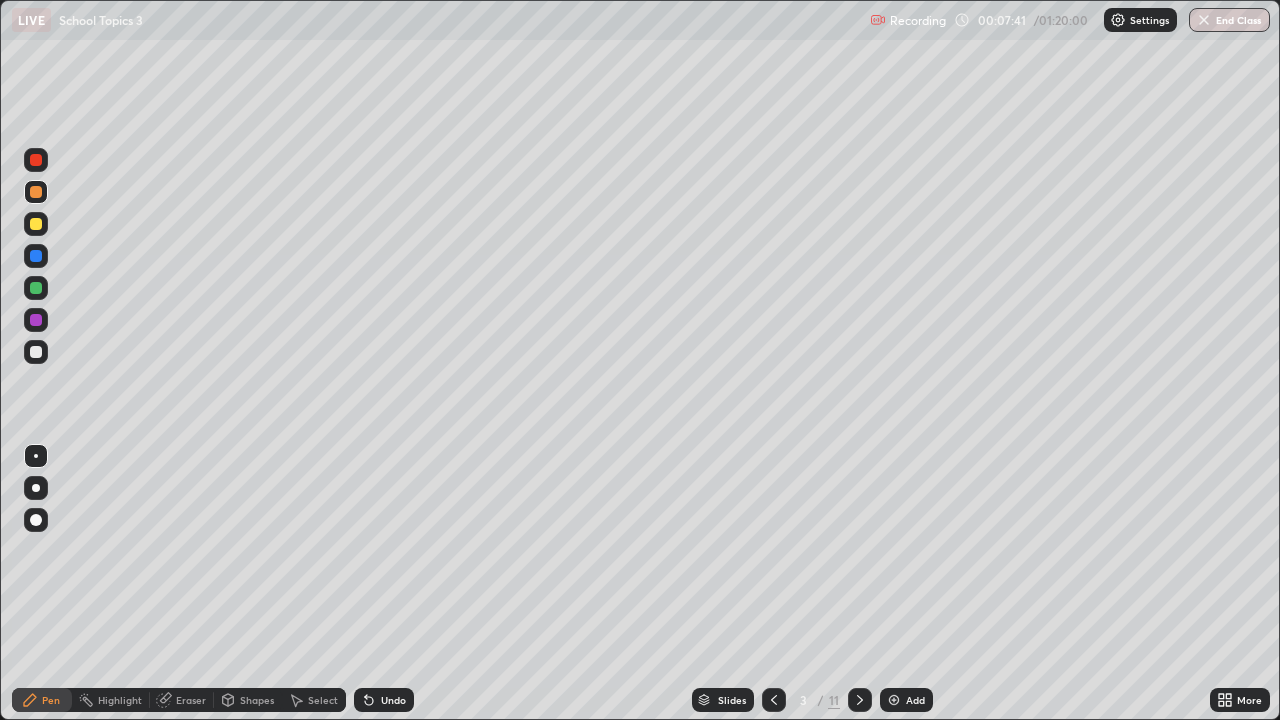 click at bounding box center [36, 224] 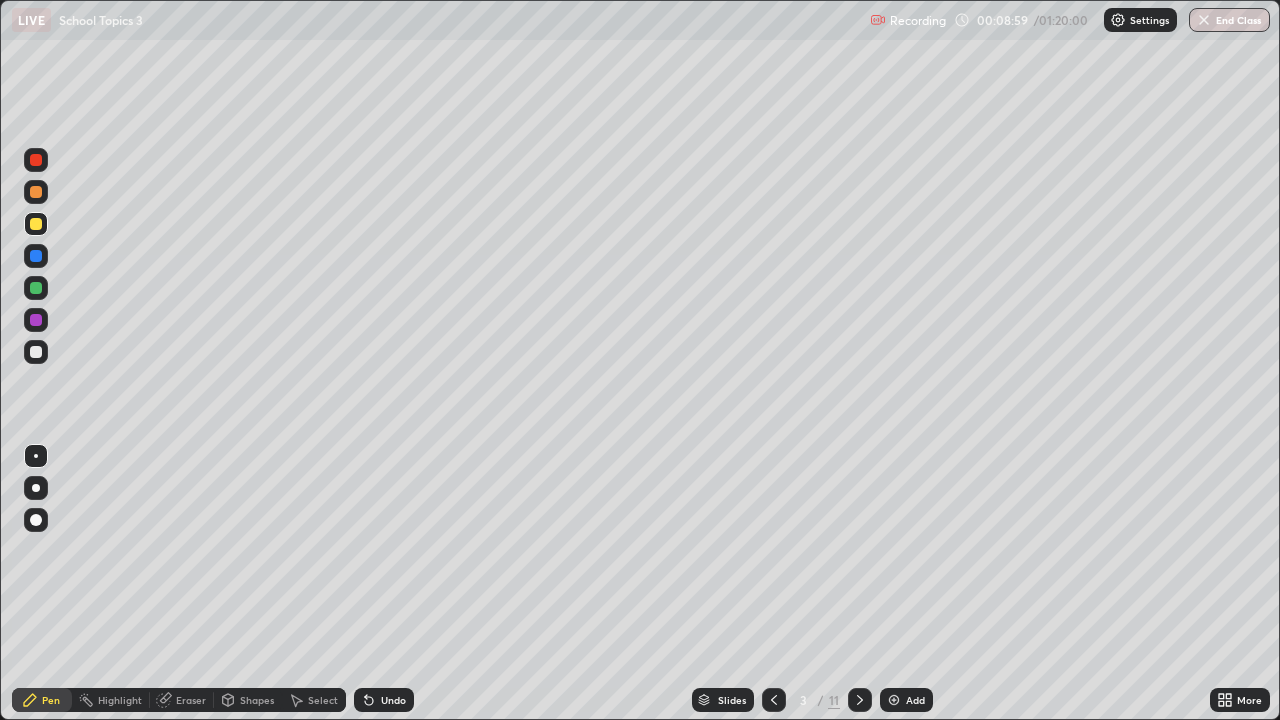 click on "Shapes" at bounding box center (257, 700) 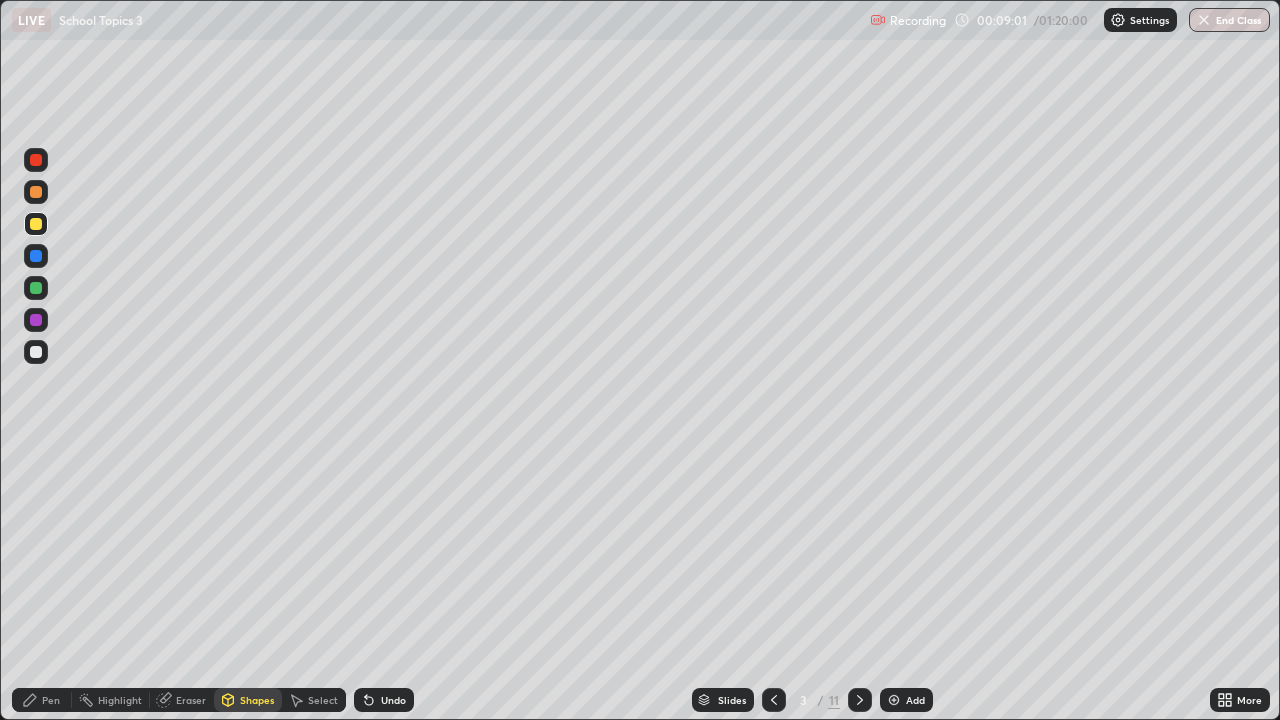 click on "Eraser" at bounding box center (191, 700) 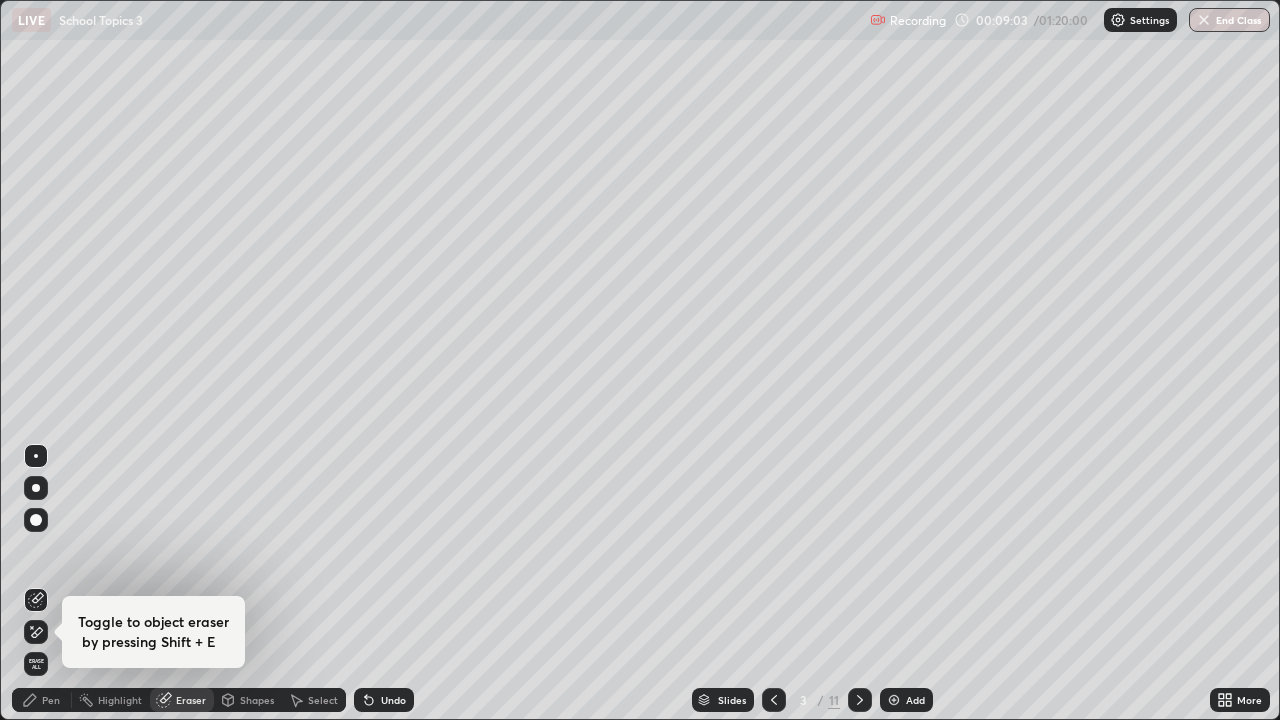 click 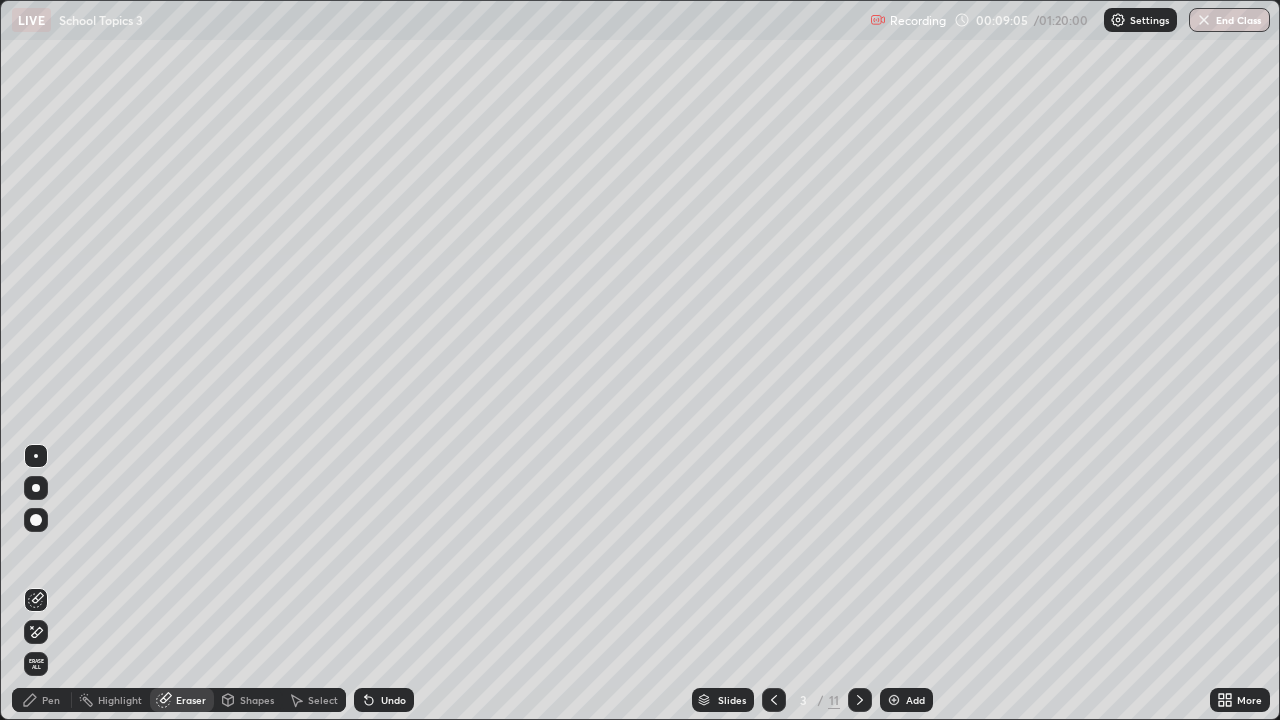 click on "Pen" at bounding box center (42, 700) 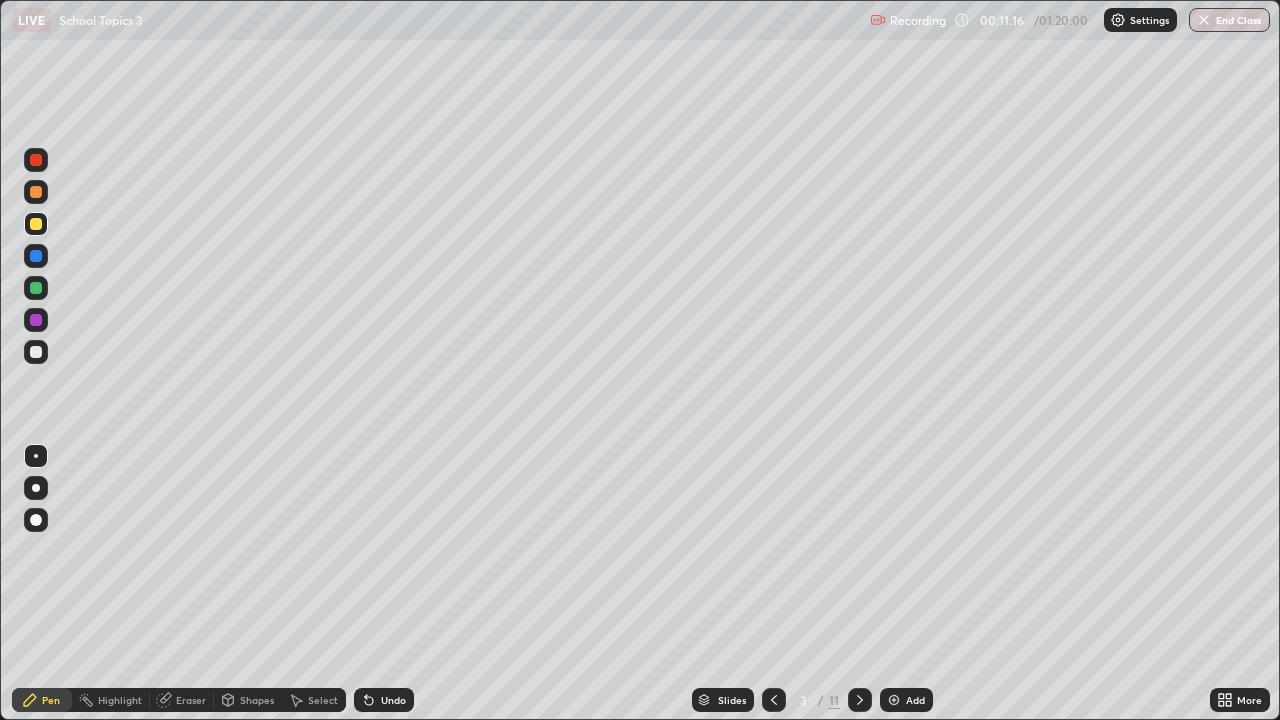 click on "Eraser" at bounding box center [182, 700] 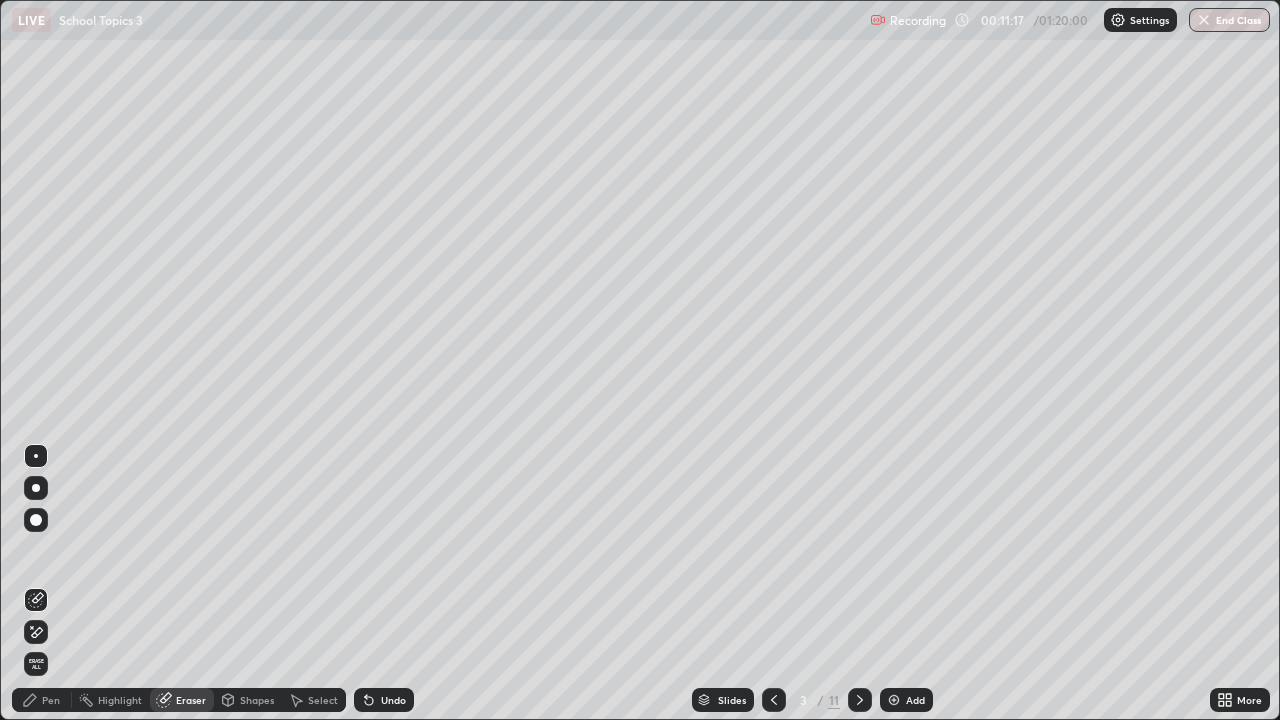 click on "Pen" at bounding box center [42, 700] 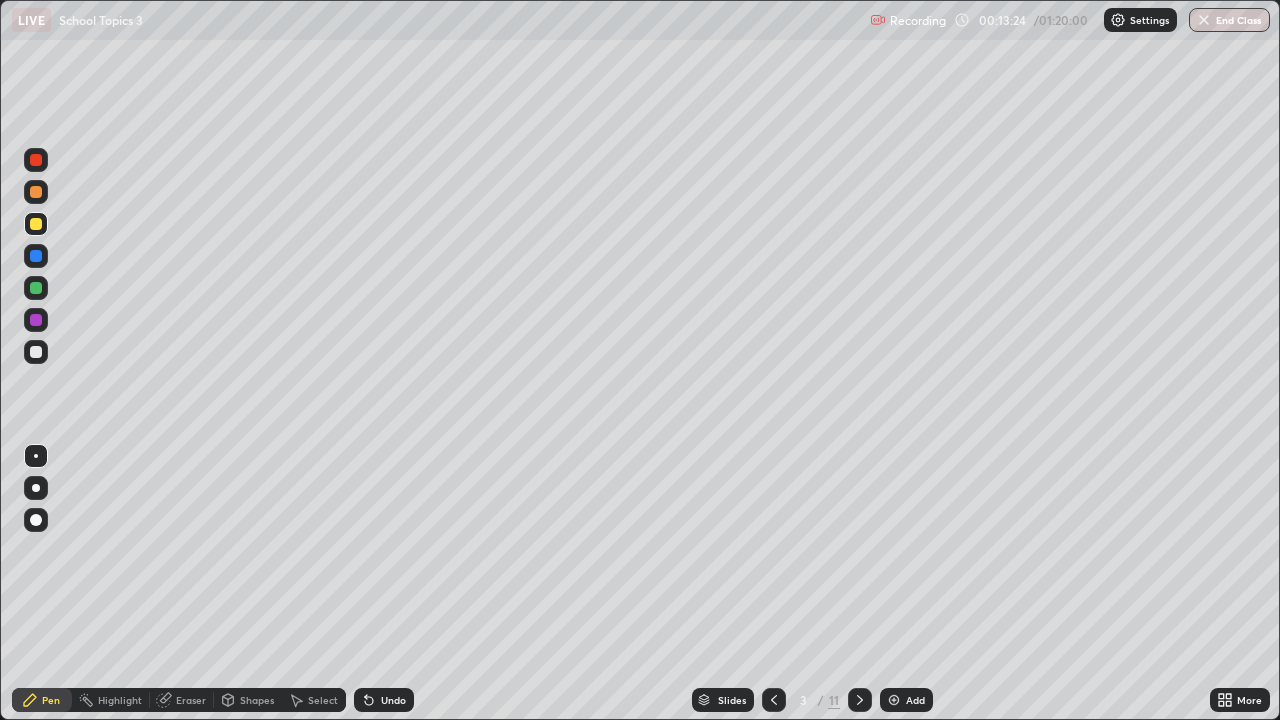 click at bounding box center [860, 700] 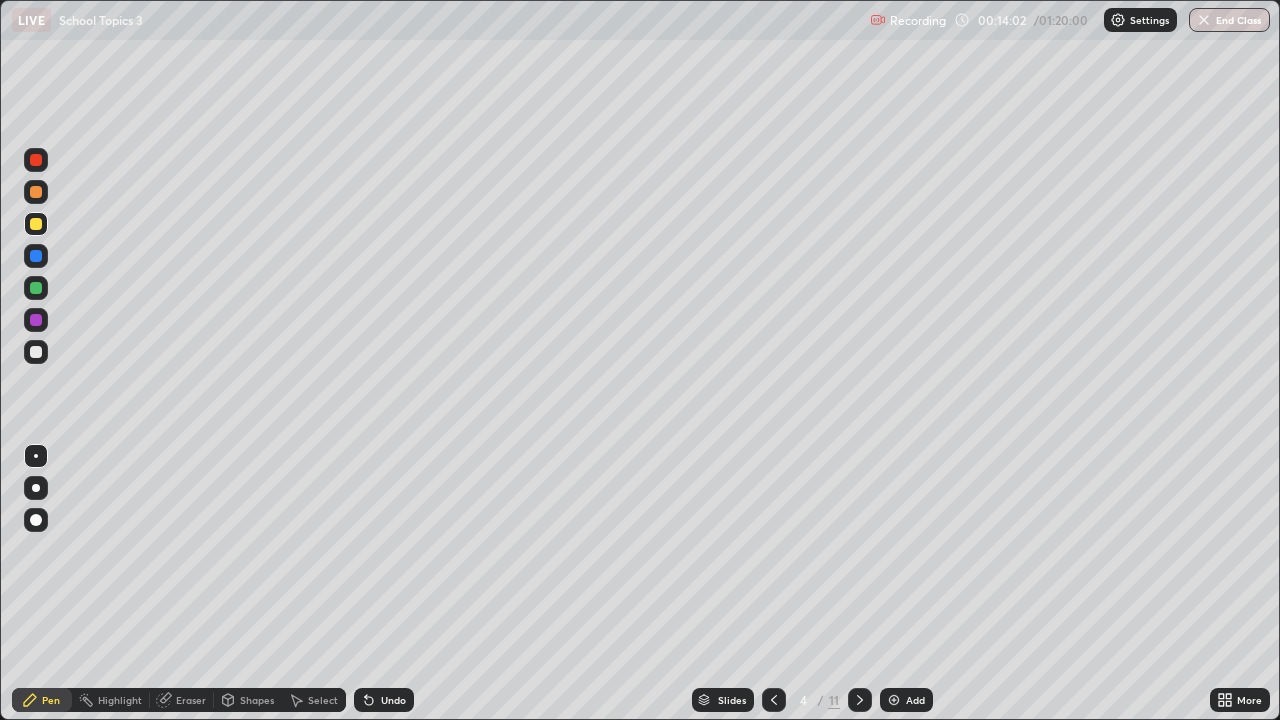 click on "Undo" at bounding box center (393, 700) 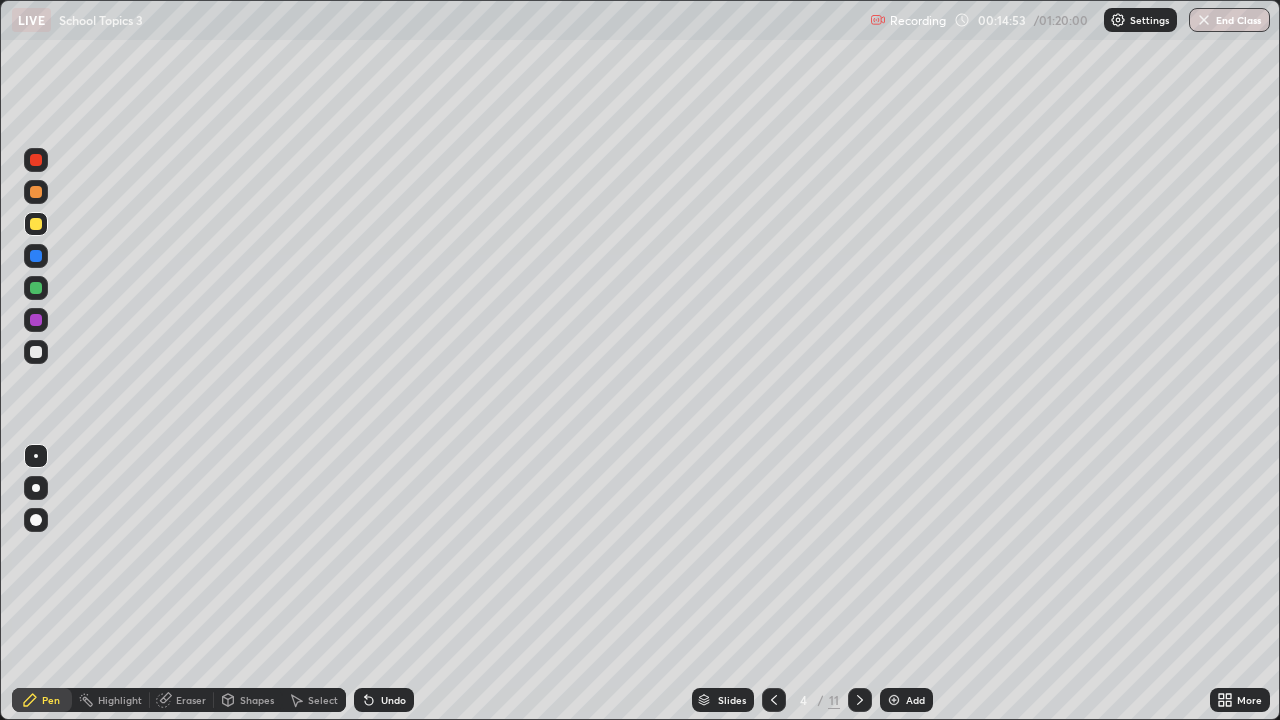 click 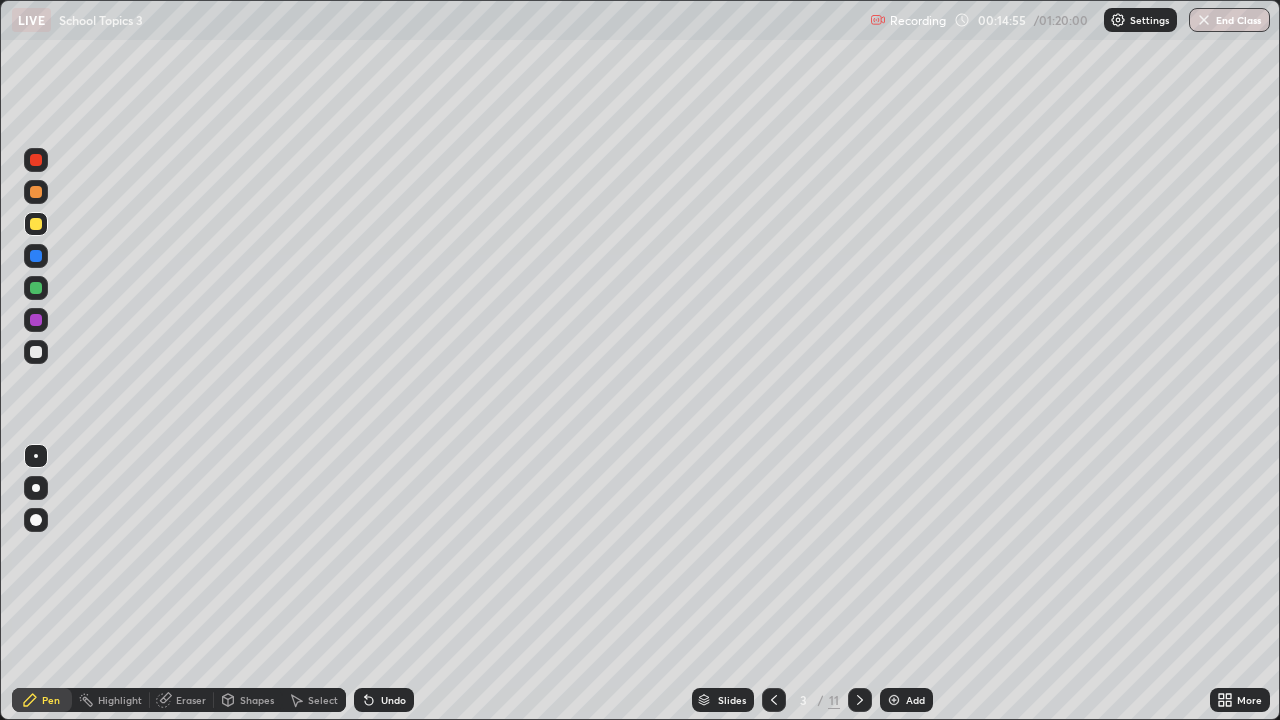 click 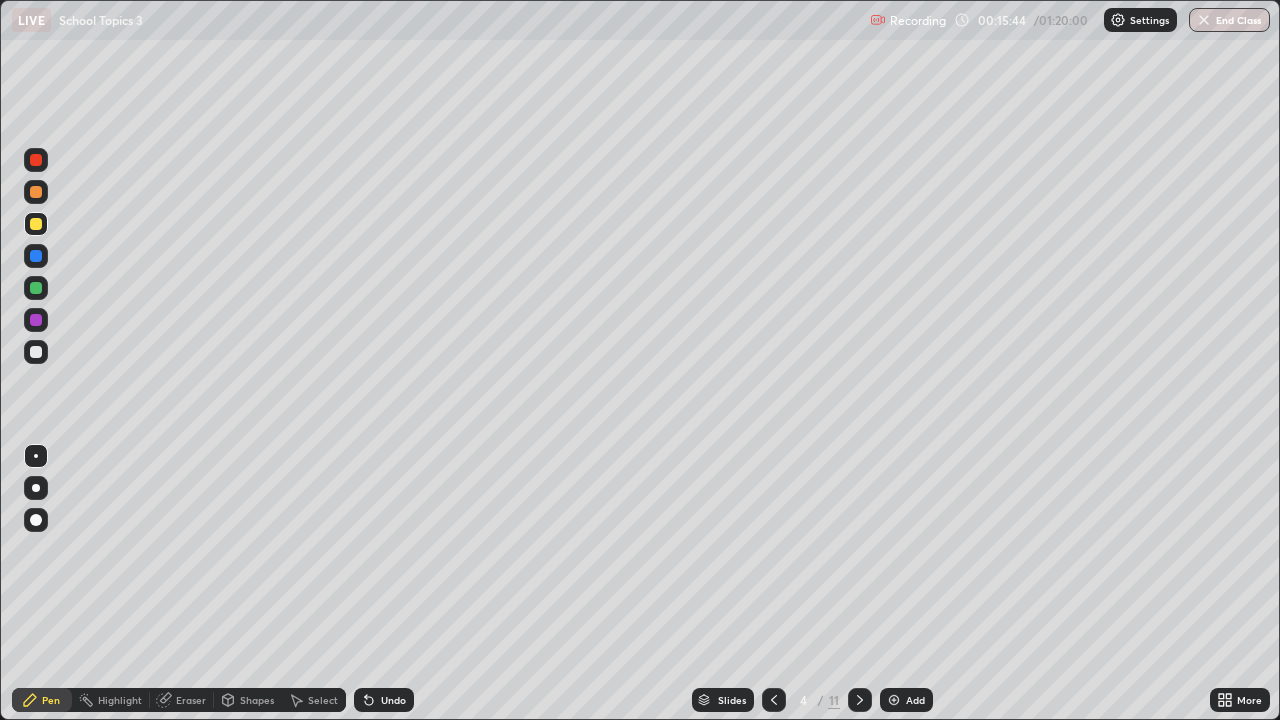 click at bounding box center [36, 288] 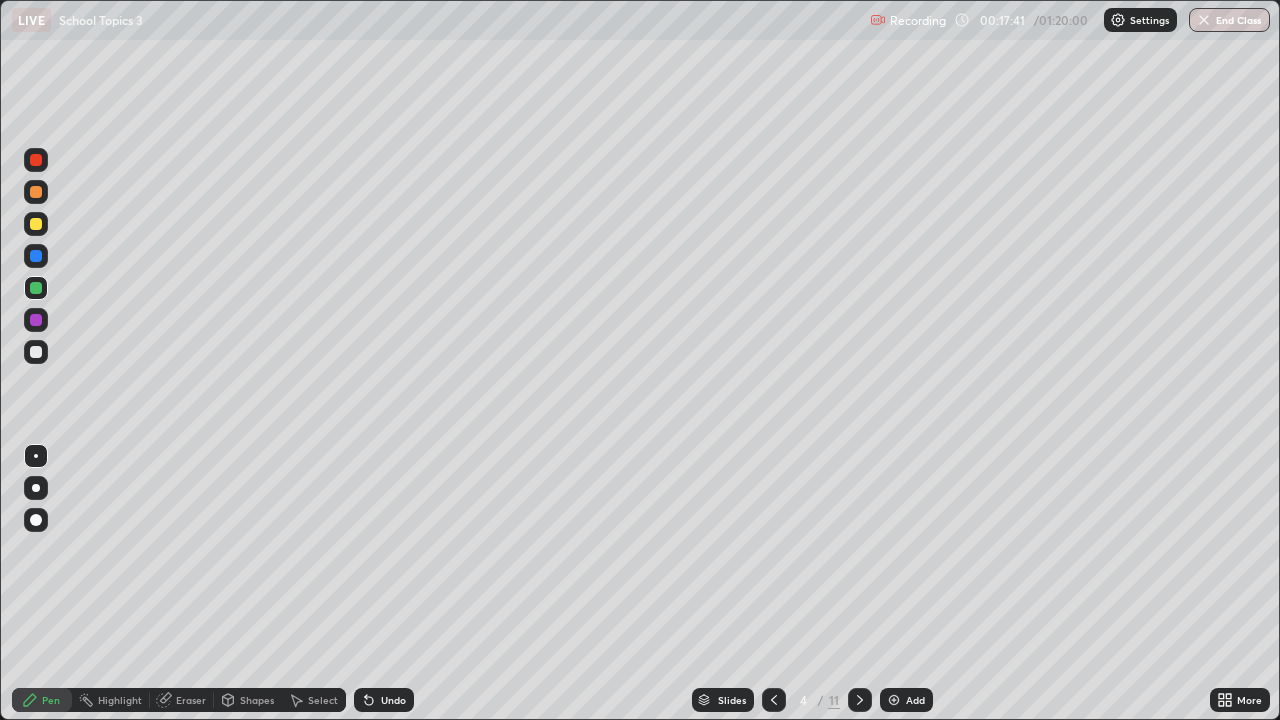click at bounding box center [860, 700] 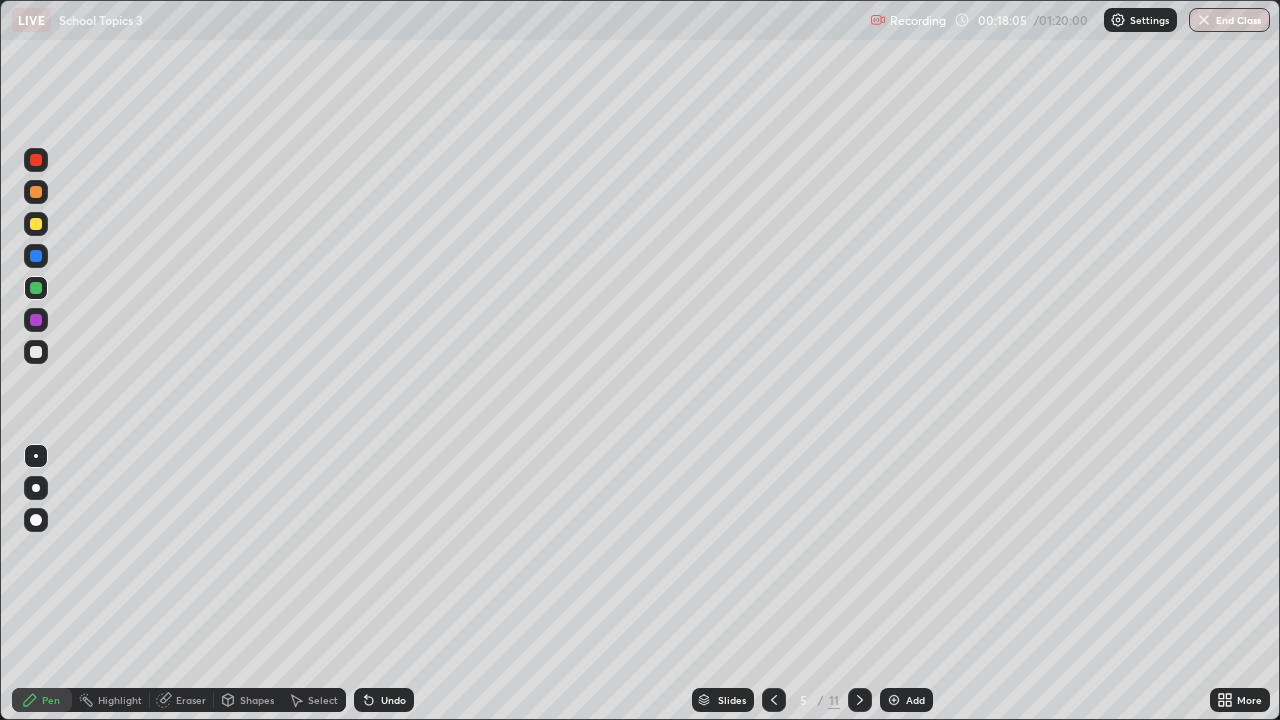 click at bounding box center [36, 224] 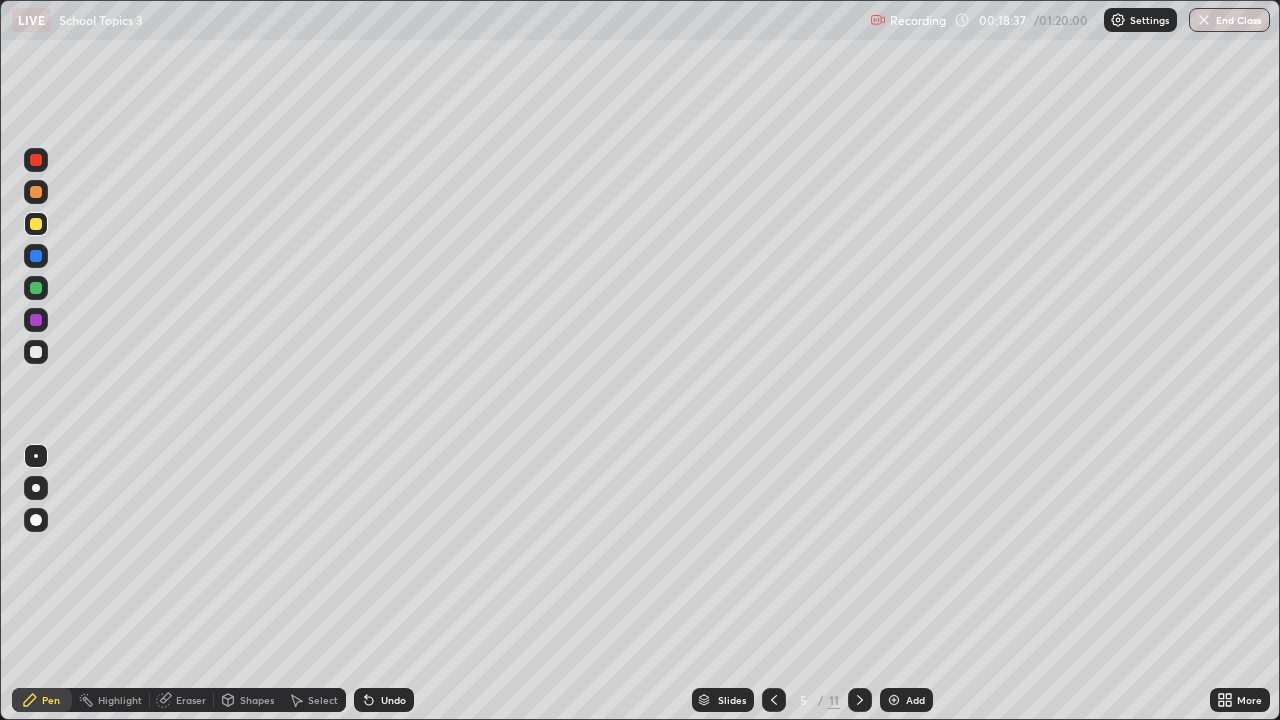 click at bounding box center [36, 288] 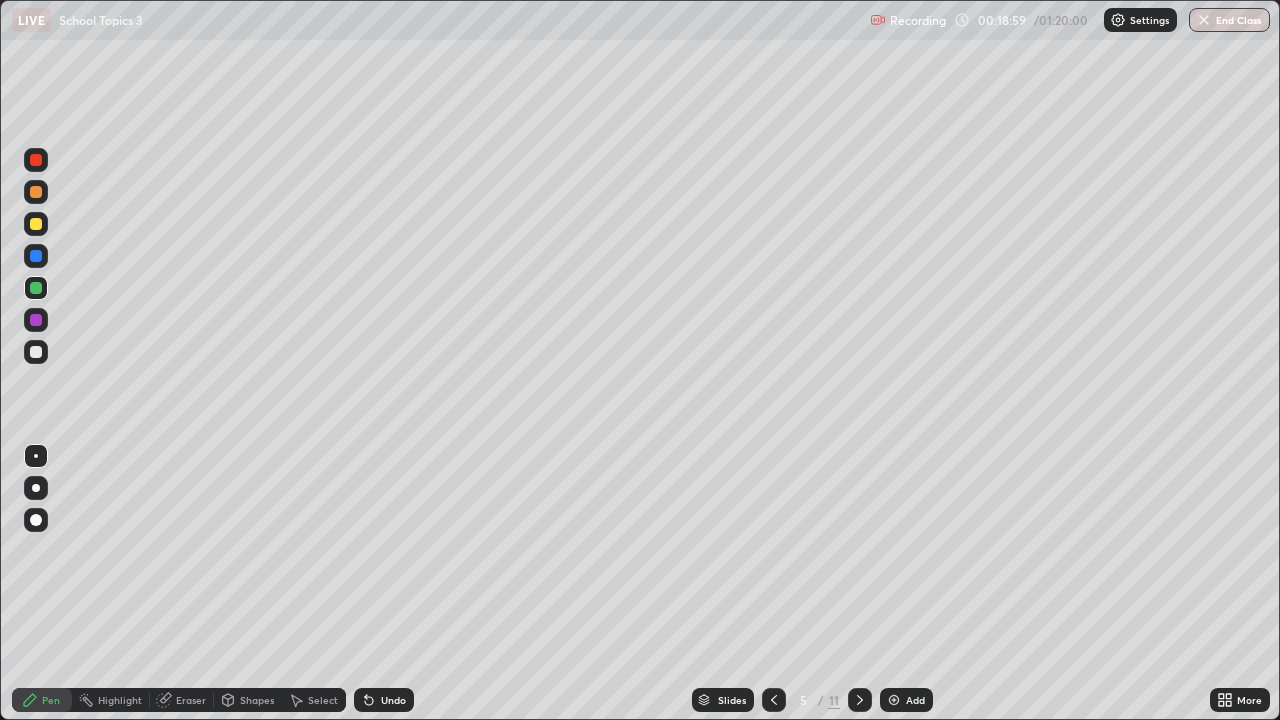 click on "Undo" at bounding box center (393, 700) 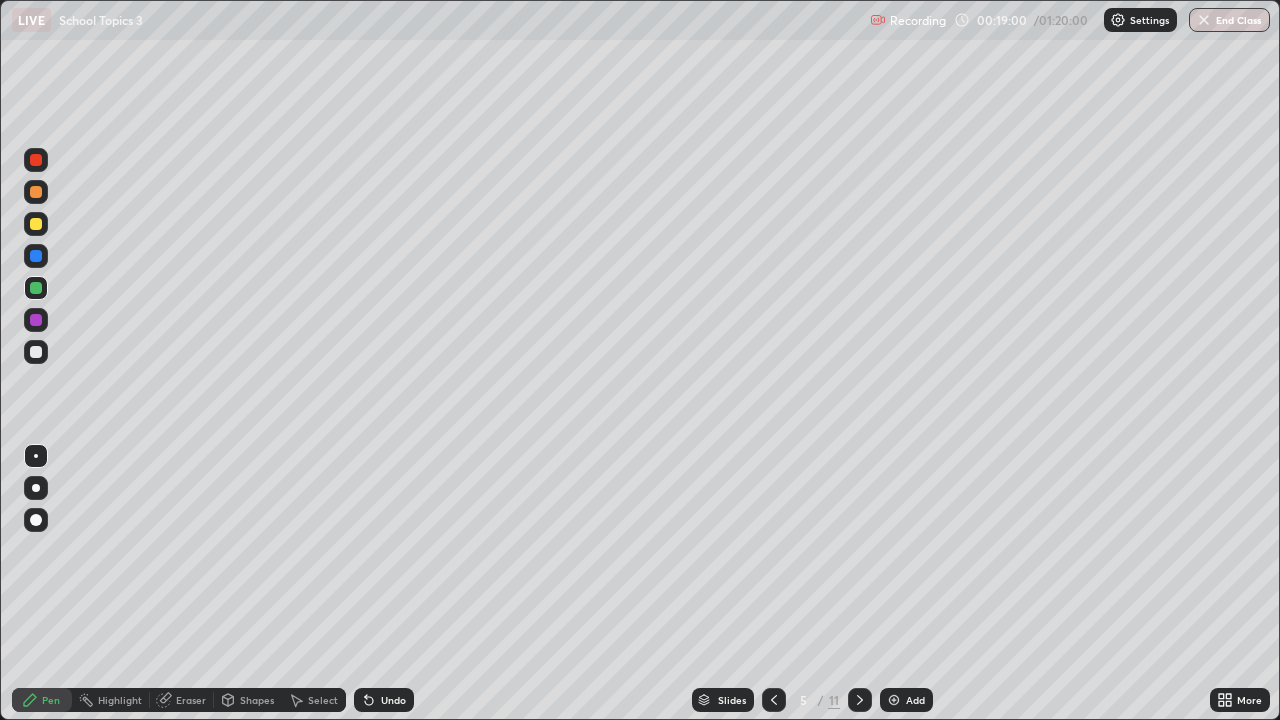 click on "Undo" at bounding box center (393, 700) 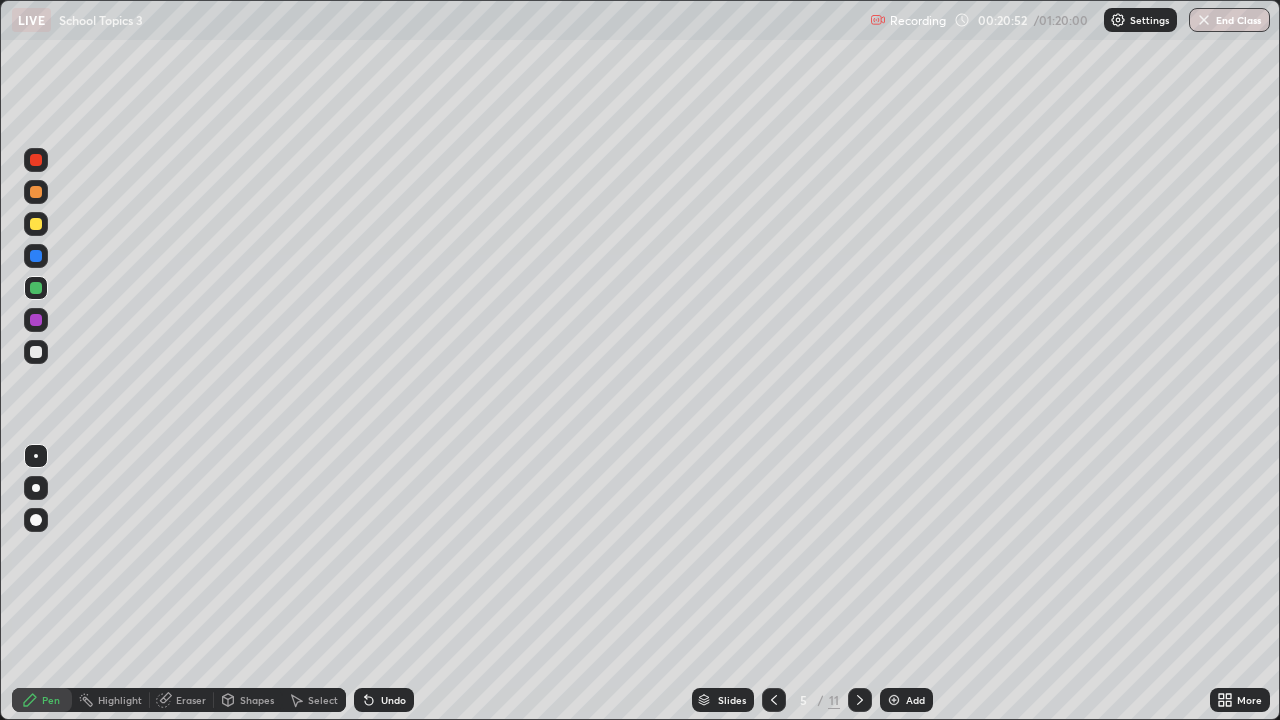 click at bounding box center (36, 224) 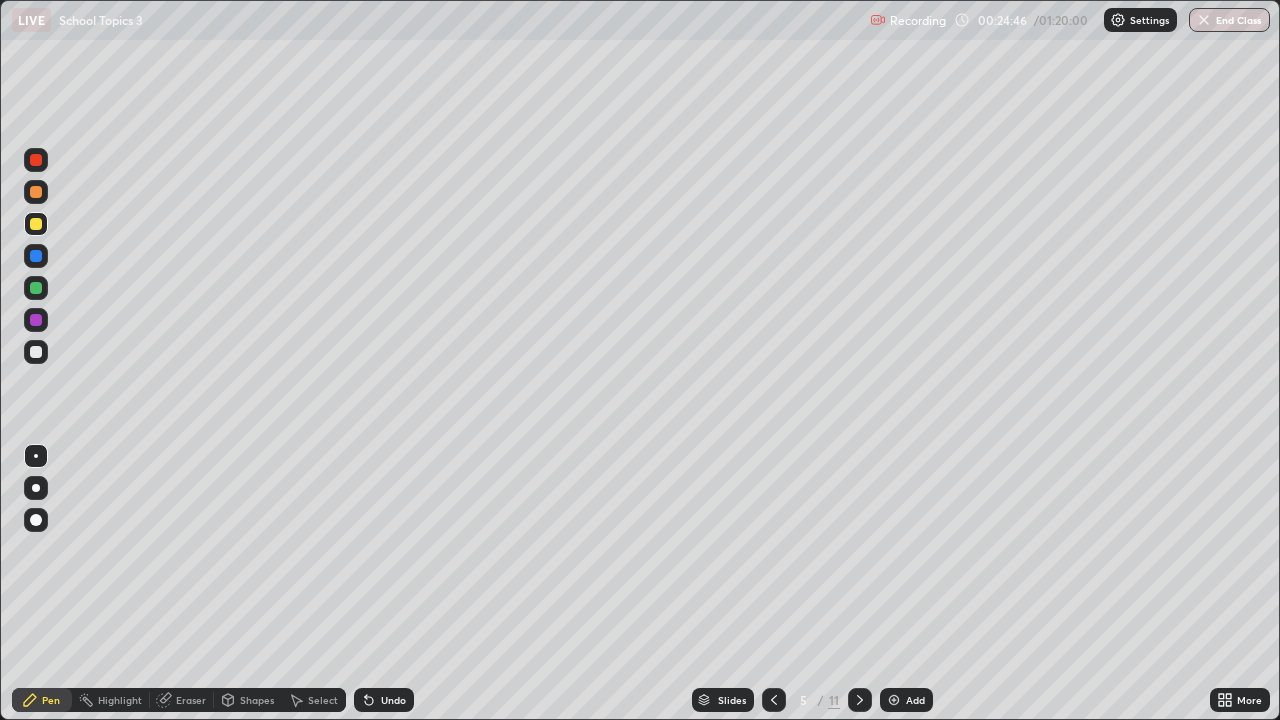 click at bounding box center (36, 192) 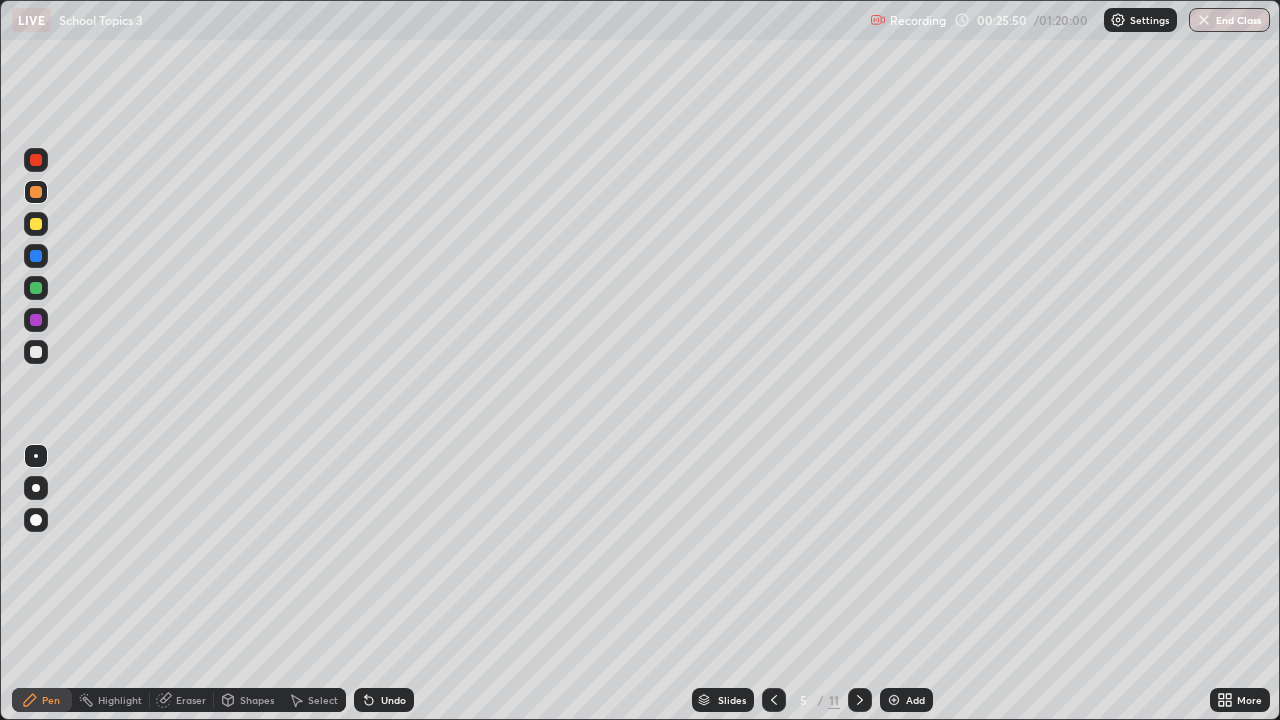 click on "Eraser" at bounding box center (191, 700) 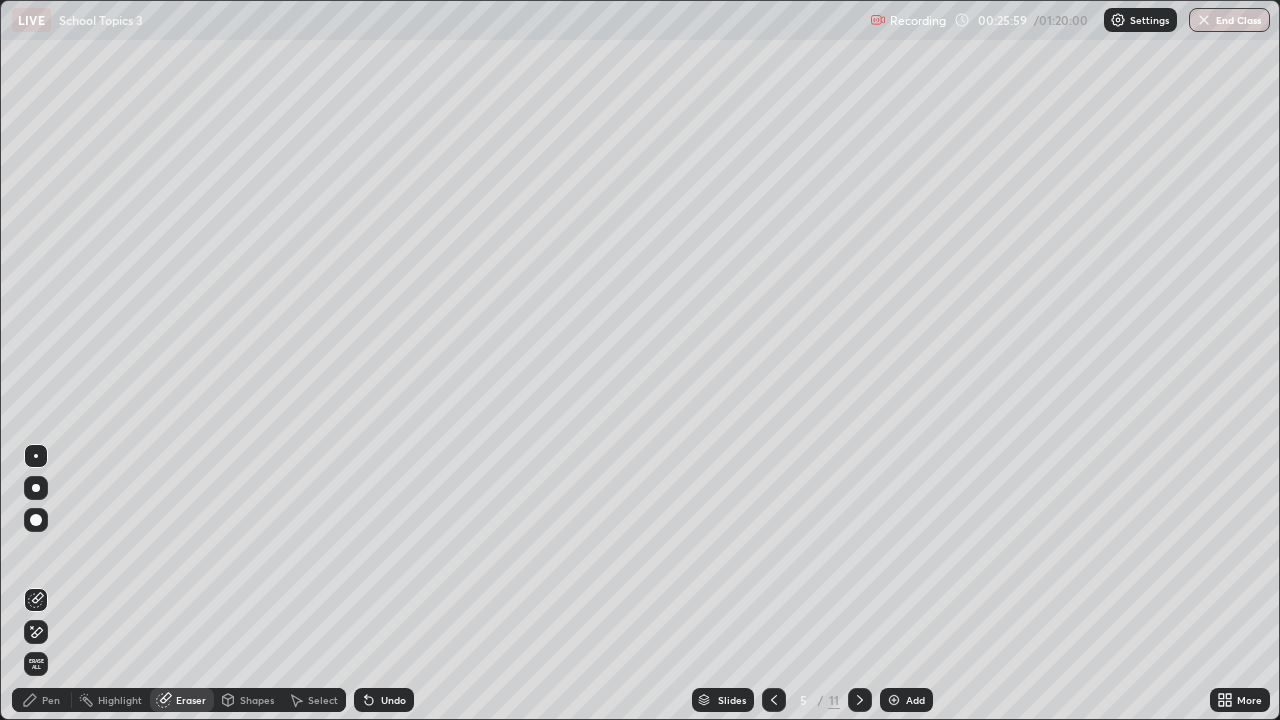click on "Pen" at bounding box center (51, 700) 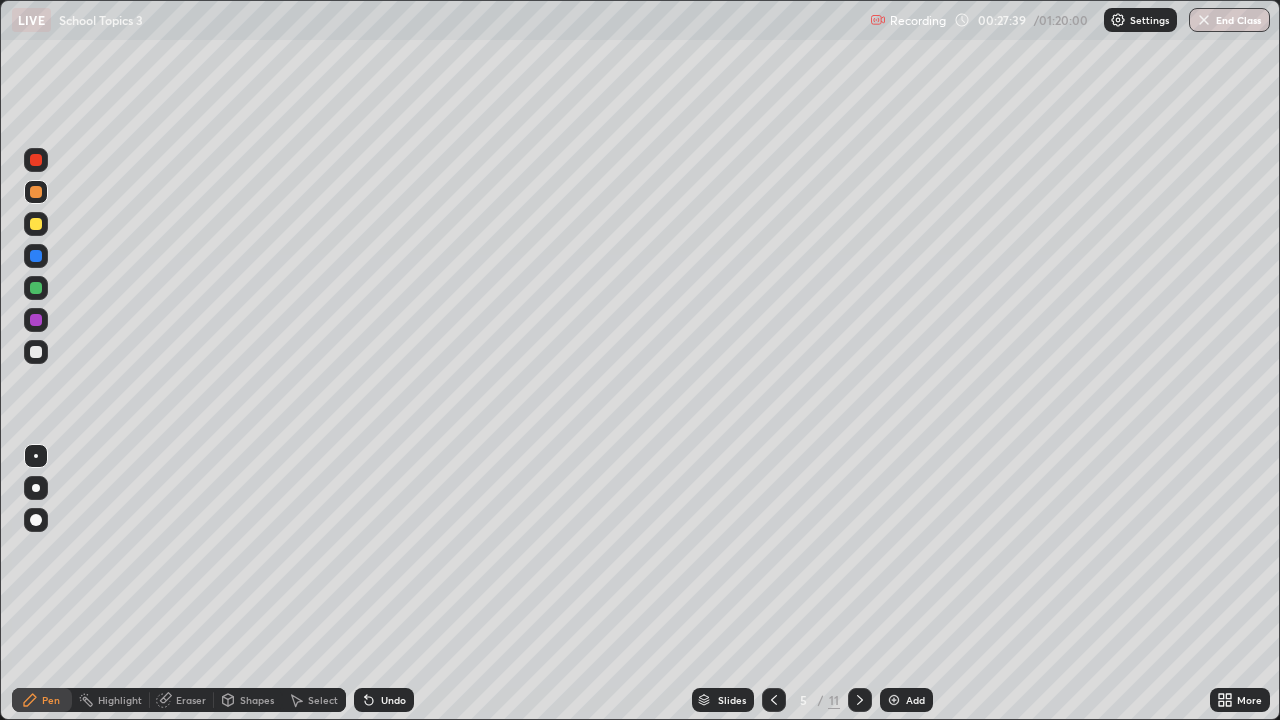 click on "Eraser" at bounding box center [182, 700] 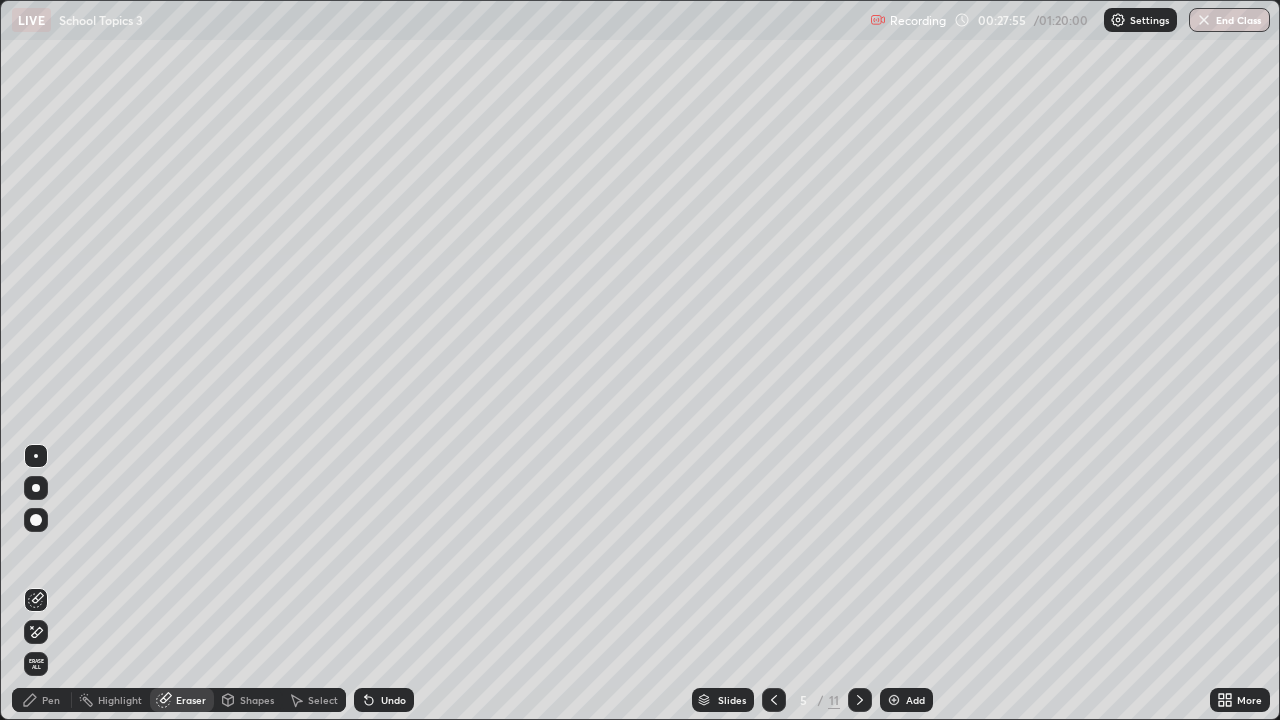 click on "Shapes" at bounding box center (257, 700) 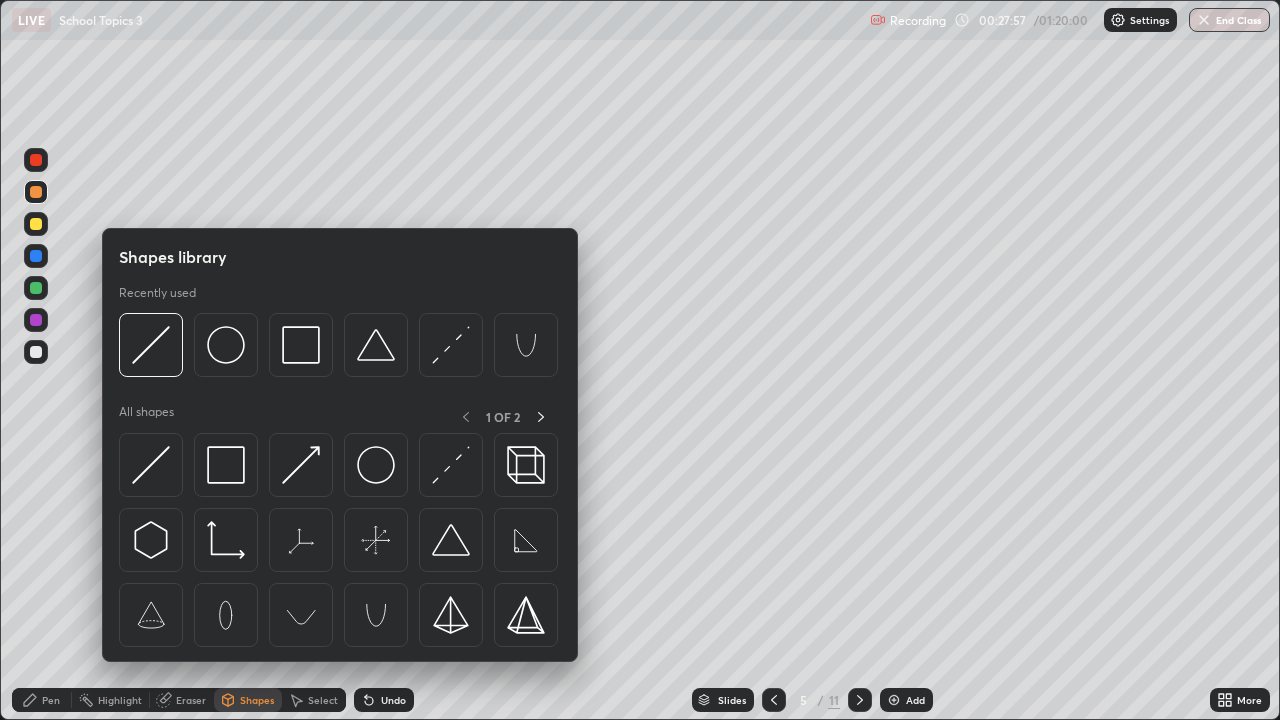 click on "Eraser" at bounding box center [191, 700] 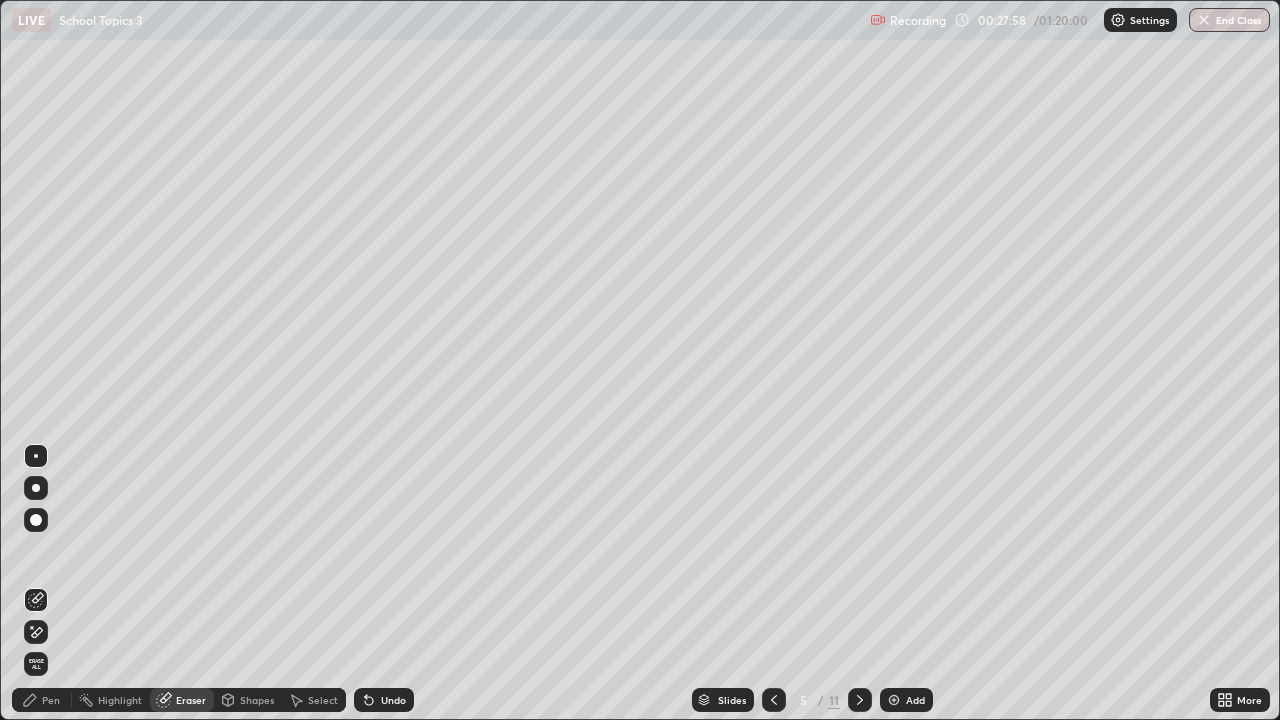 click 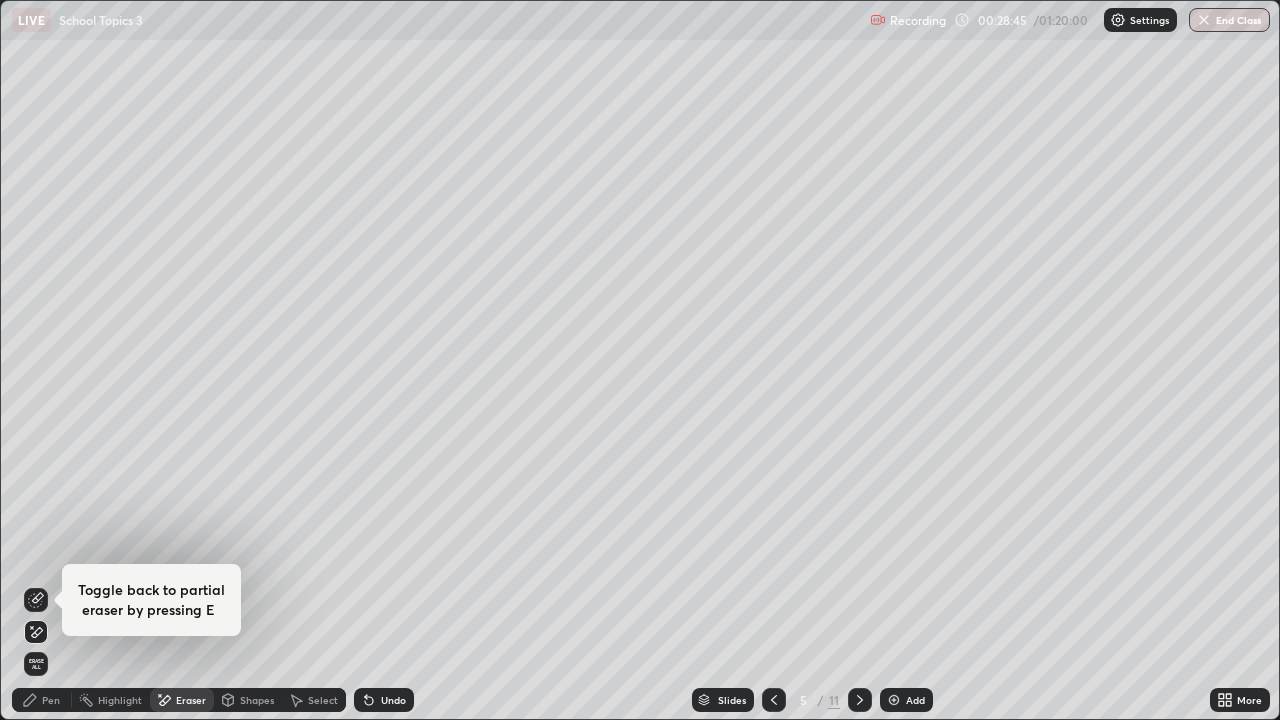 click at bounding box center [860, 700] 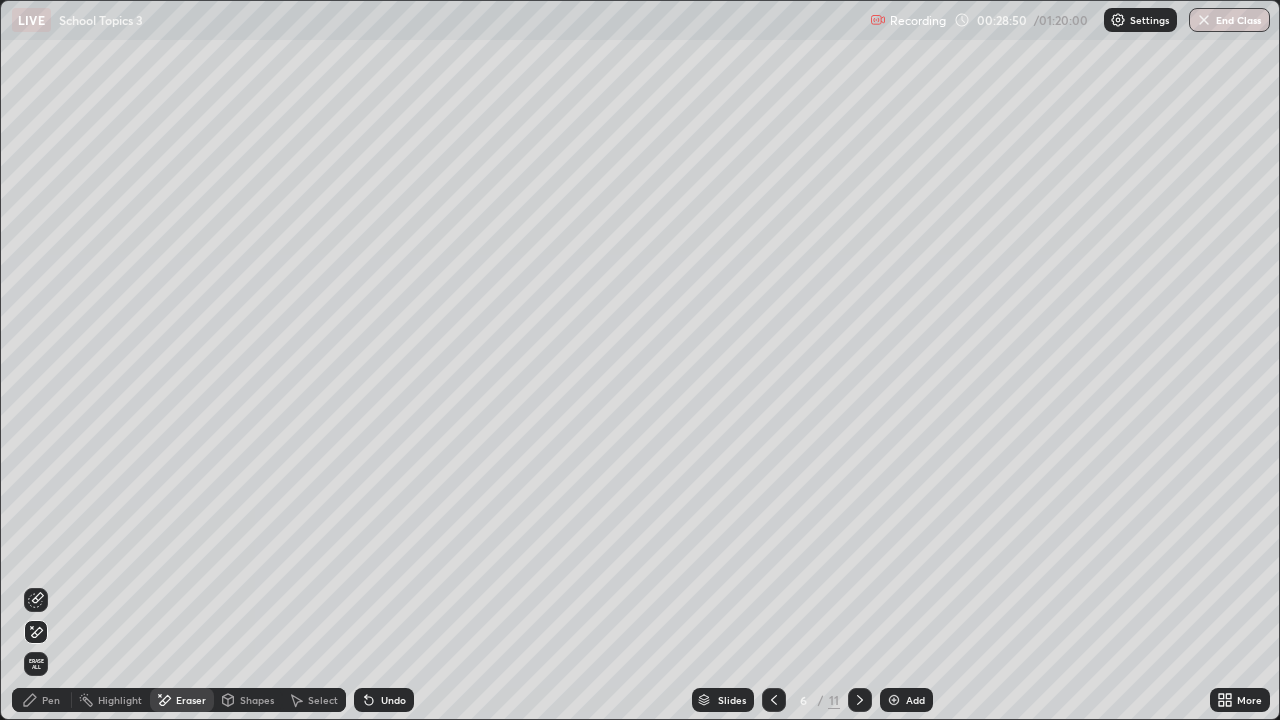 click on "Pen" at bounding box center (42, 700) 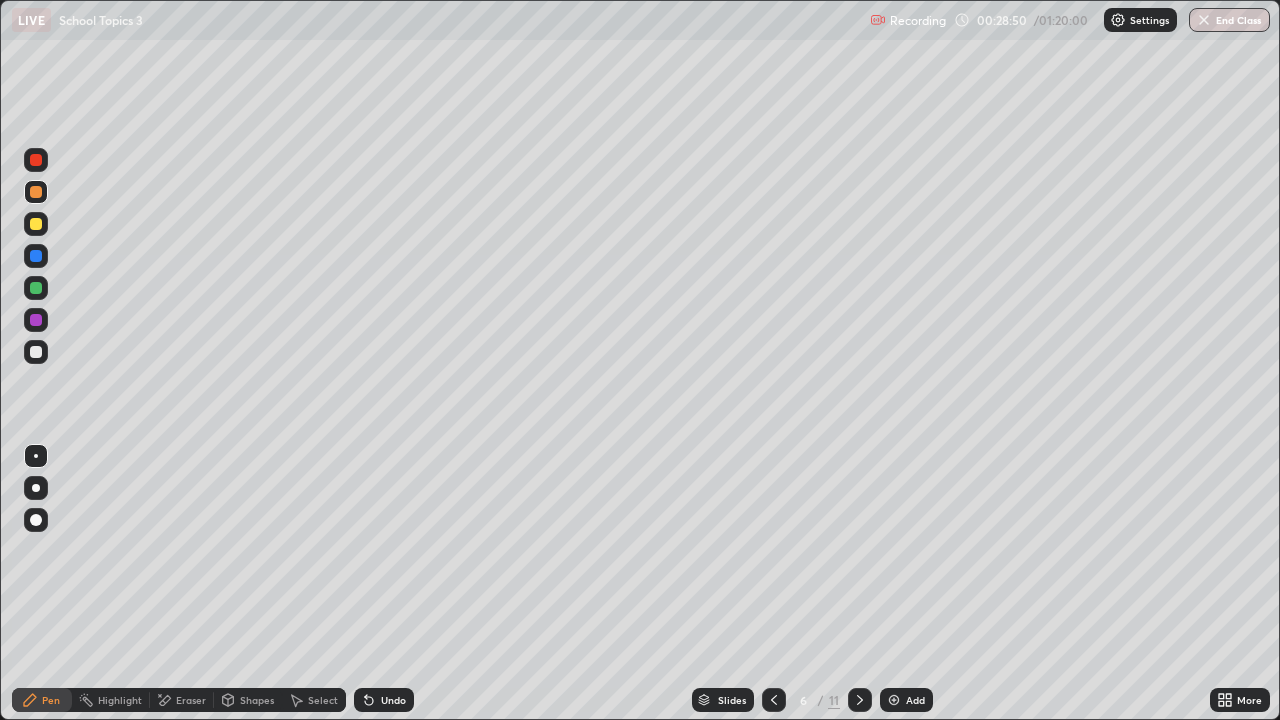 click at bounding box center (36, 224) 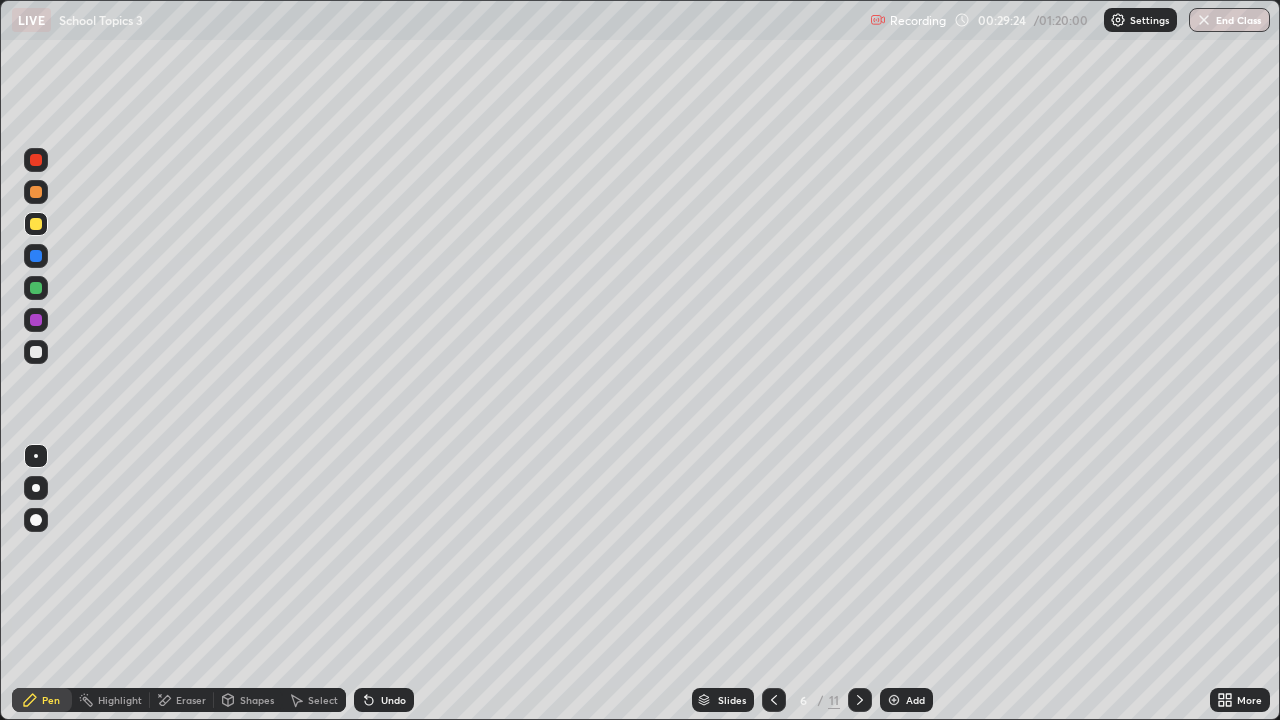 click at bounding box center [36, 288] 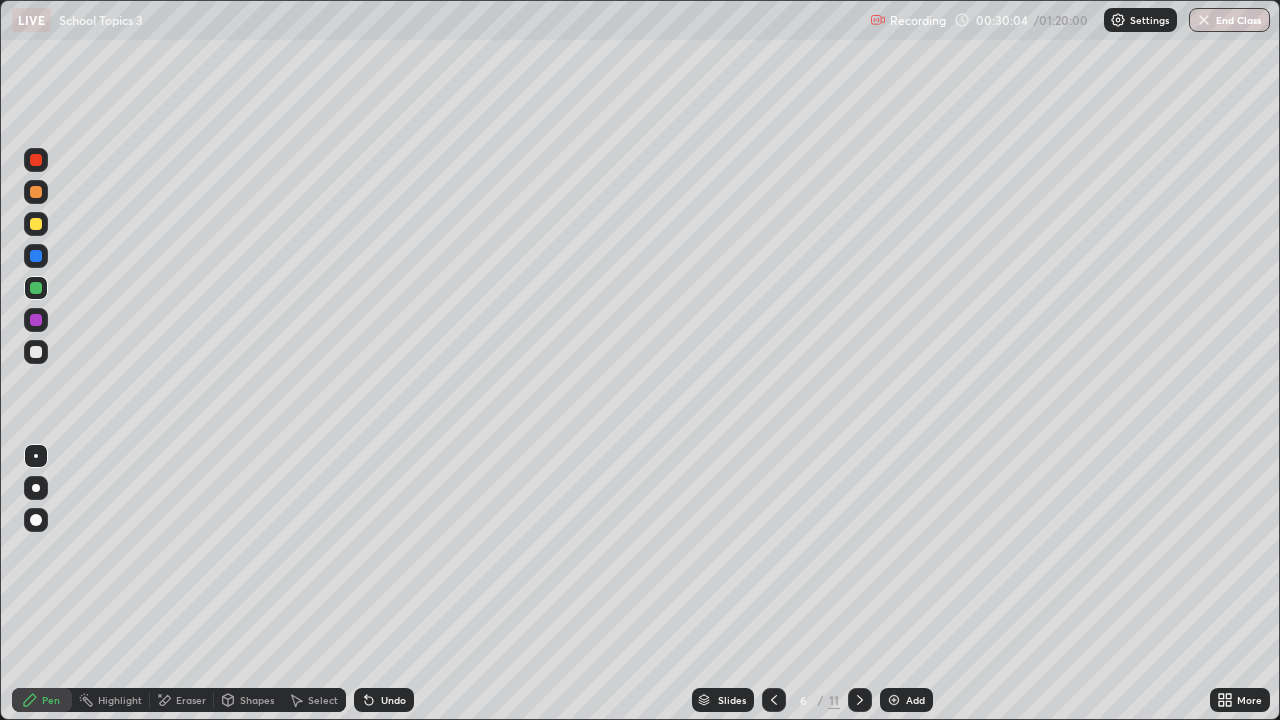 click 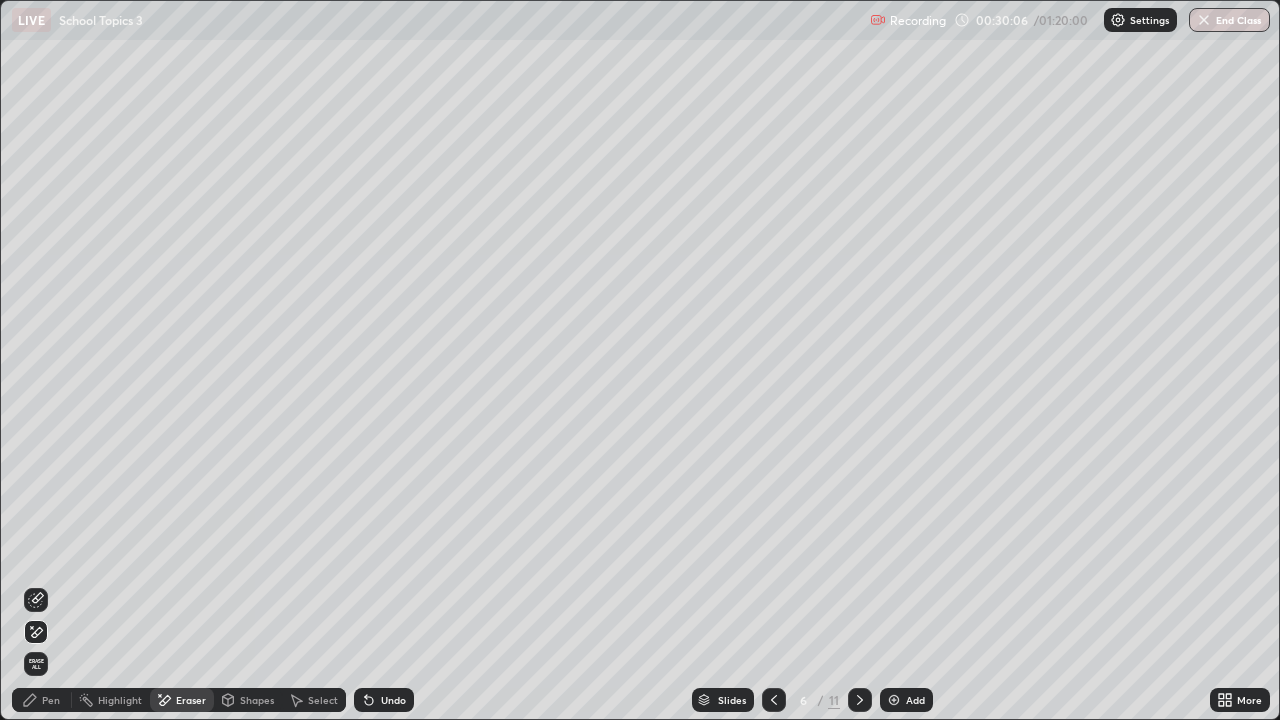 click on "Pen" at bounding box center (42, 700) 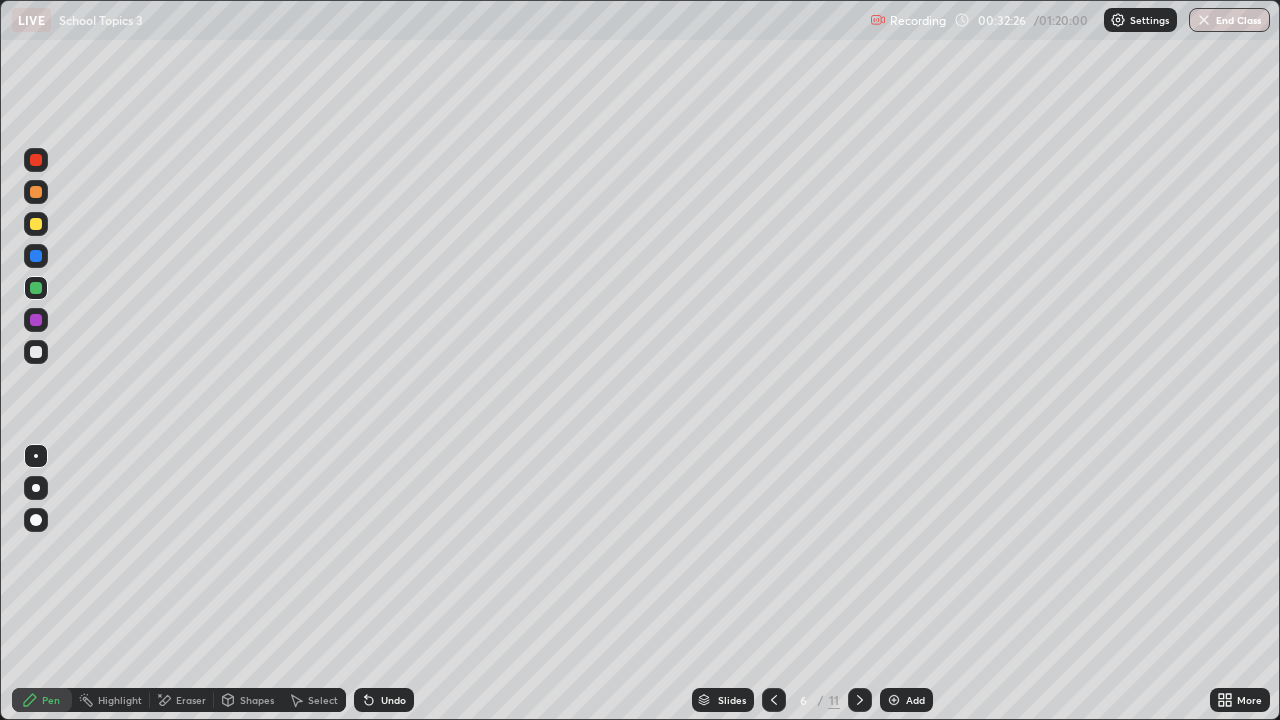click at bounding box center [860, 700] 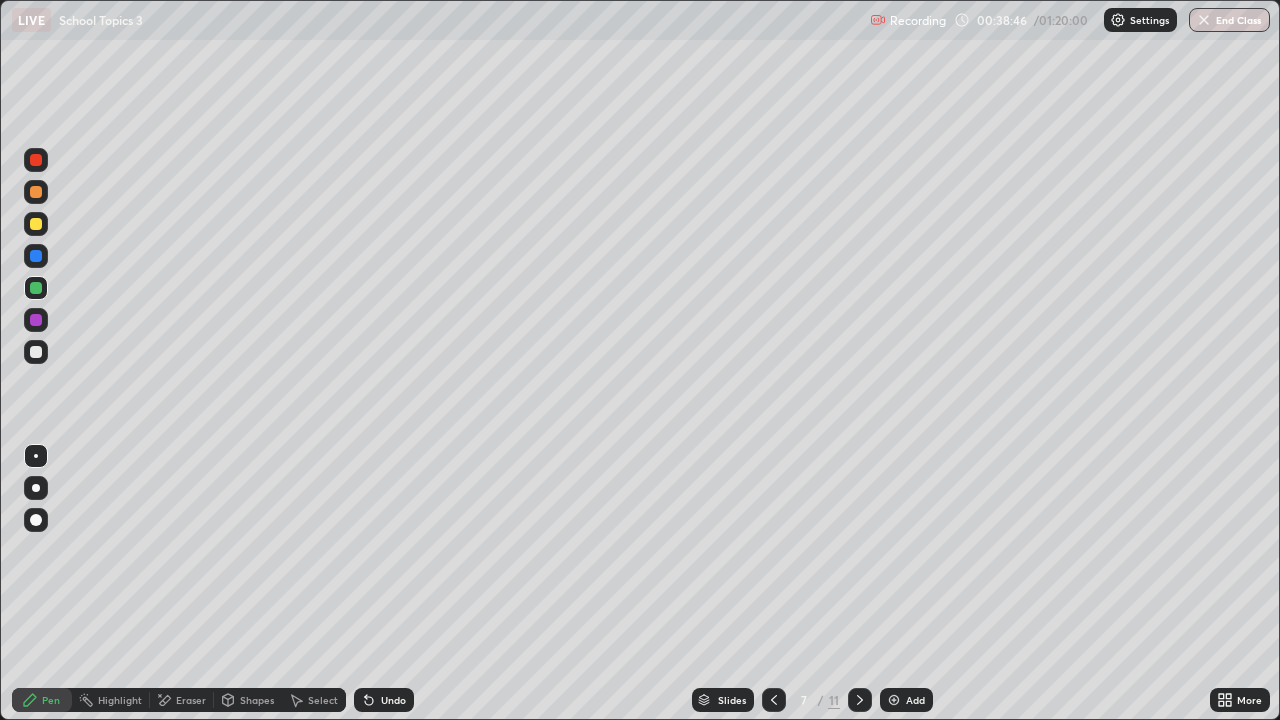 click on "Pen" at bounding box center (42, 700) 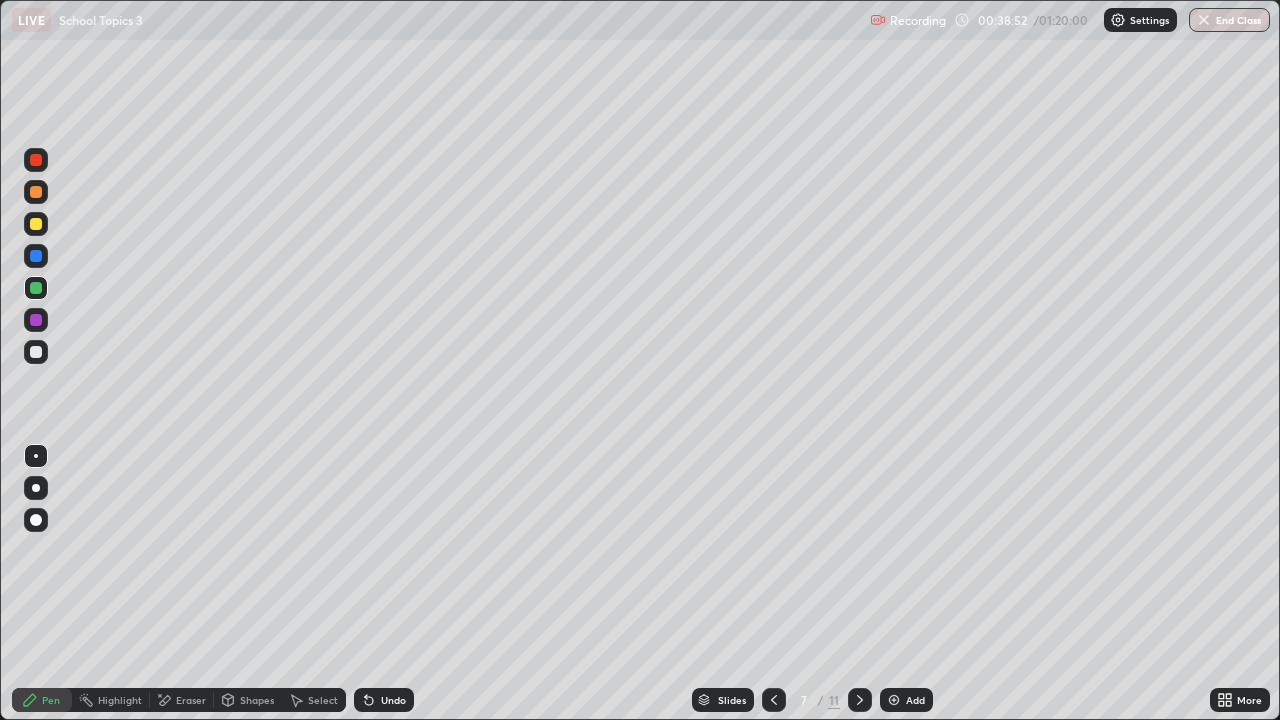 click on "Shapes" at bounding box center (257, 700) 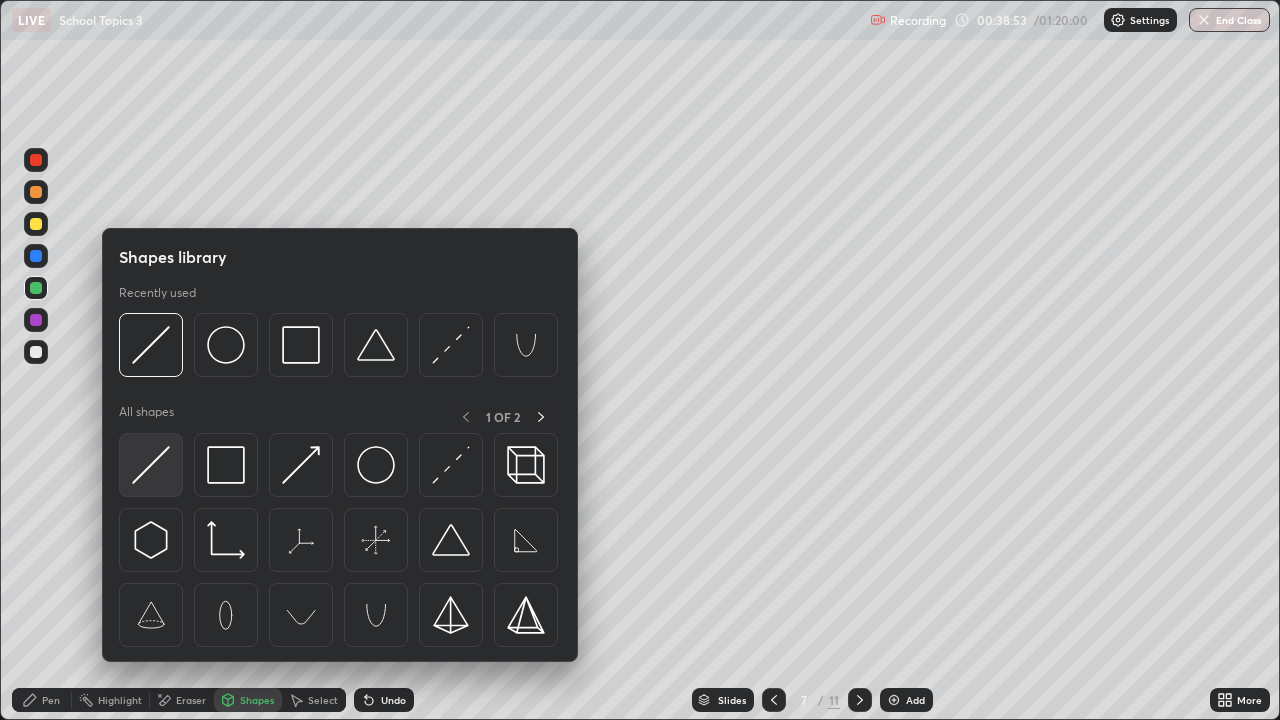 click at bounding box center (151, 465) 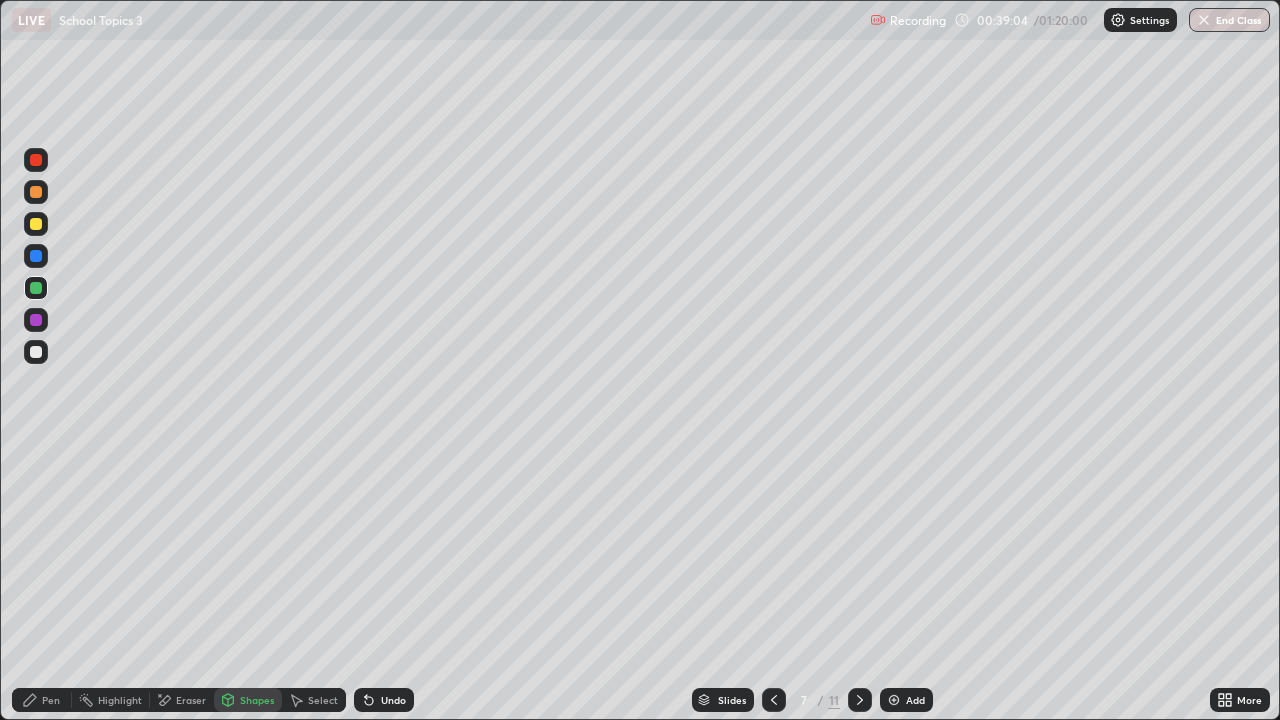 click on "Pen" at bounding box center (42, 700) 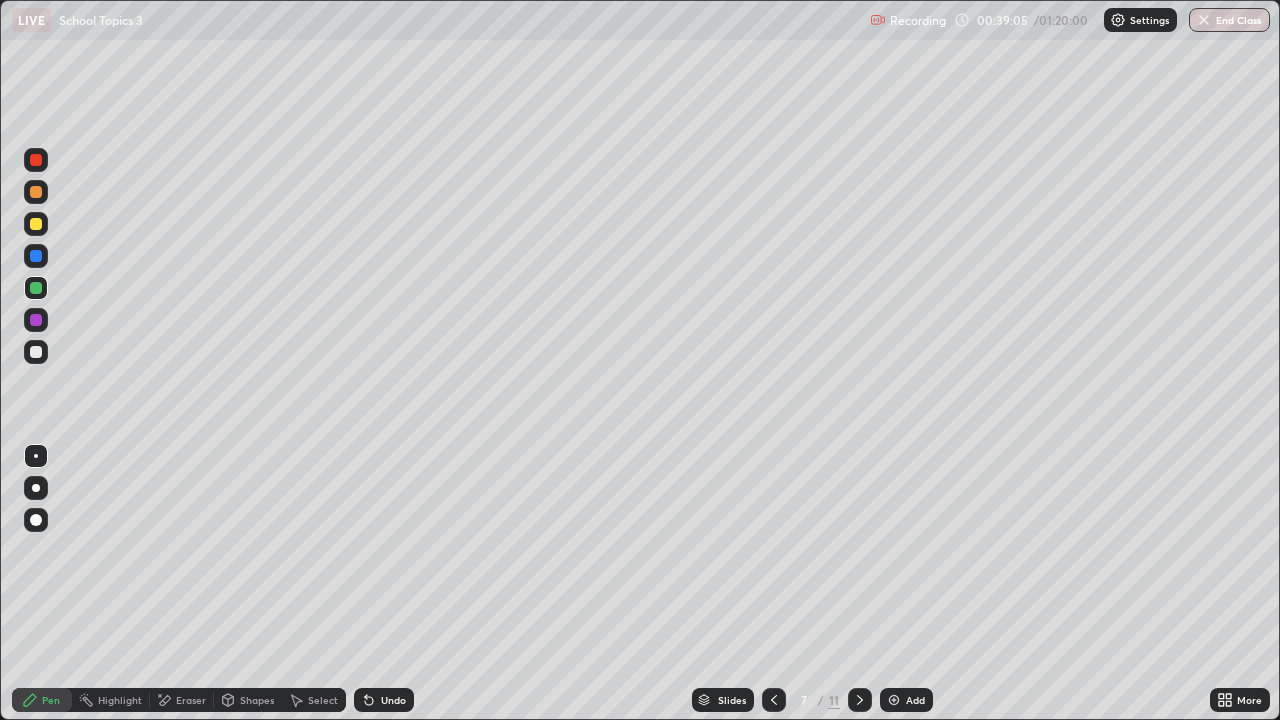 click at bounding box center [36, 352] 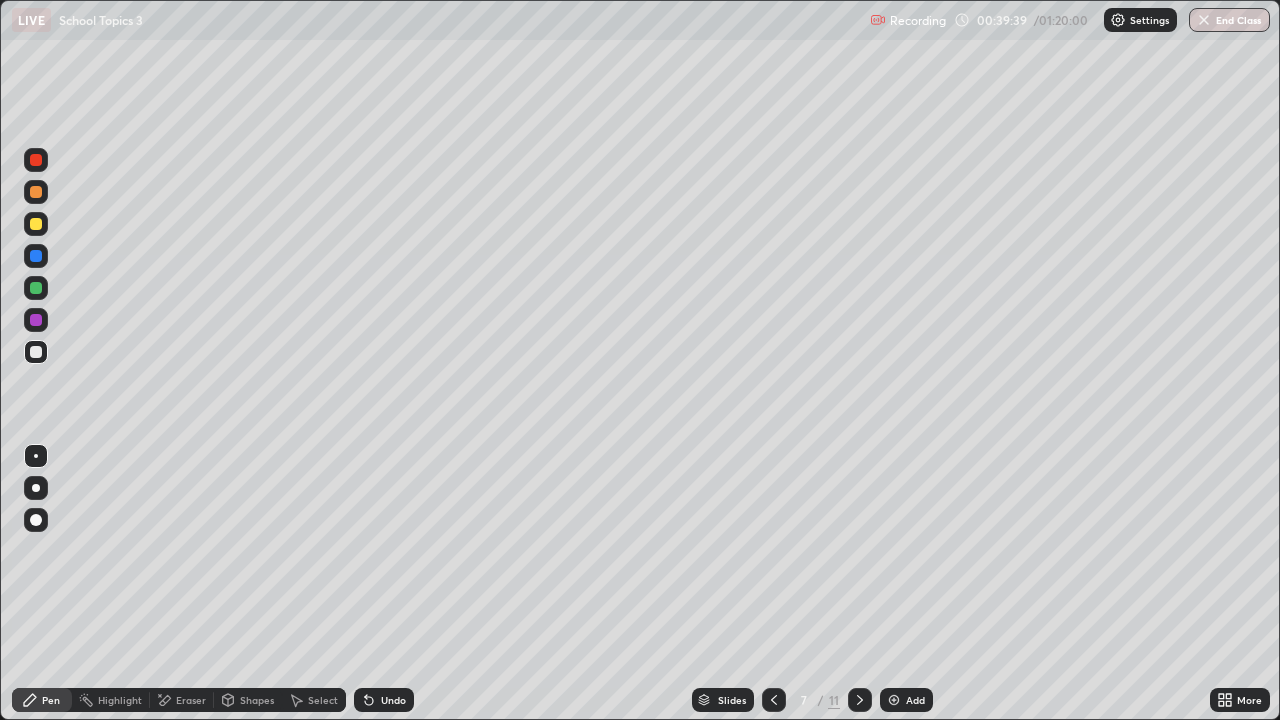 click at bounding box center [36, 224] 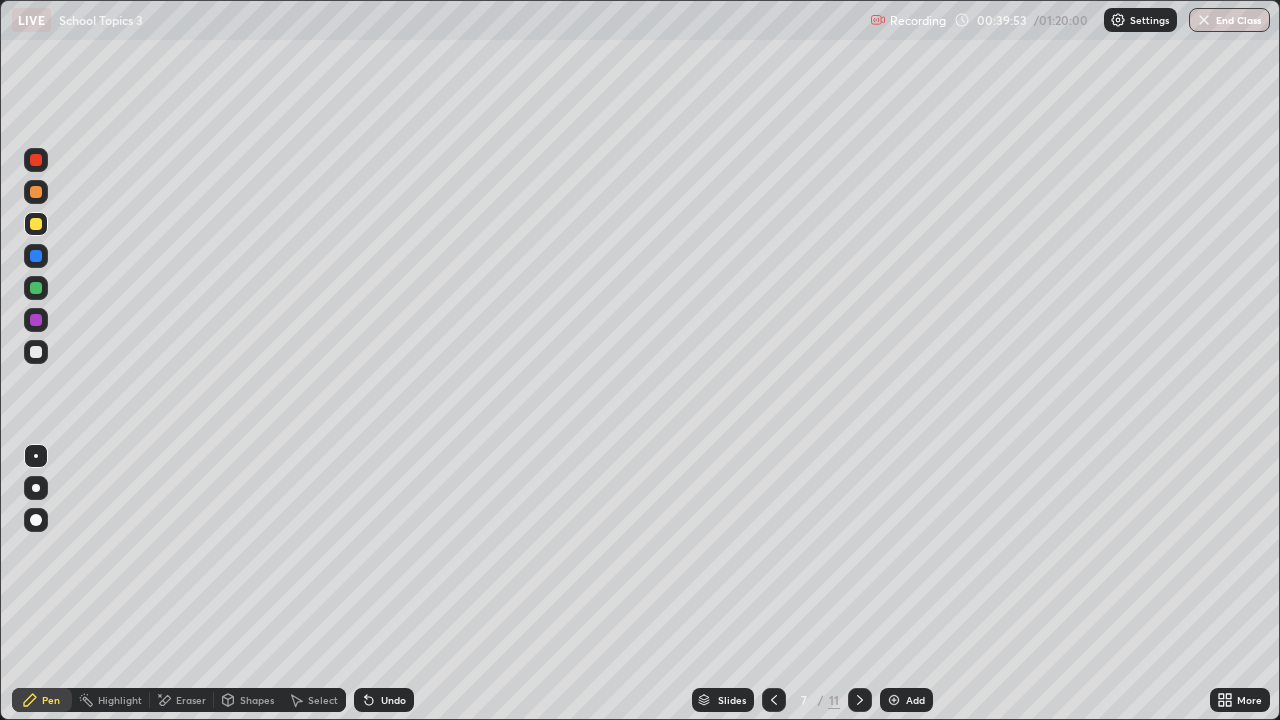click at bounding box center (36, 192) 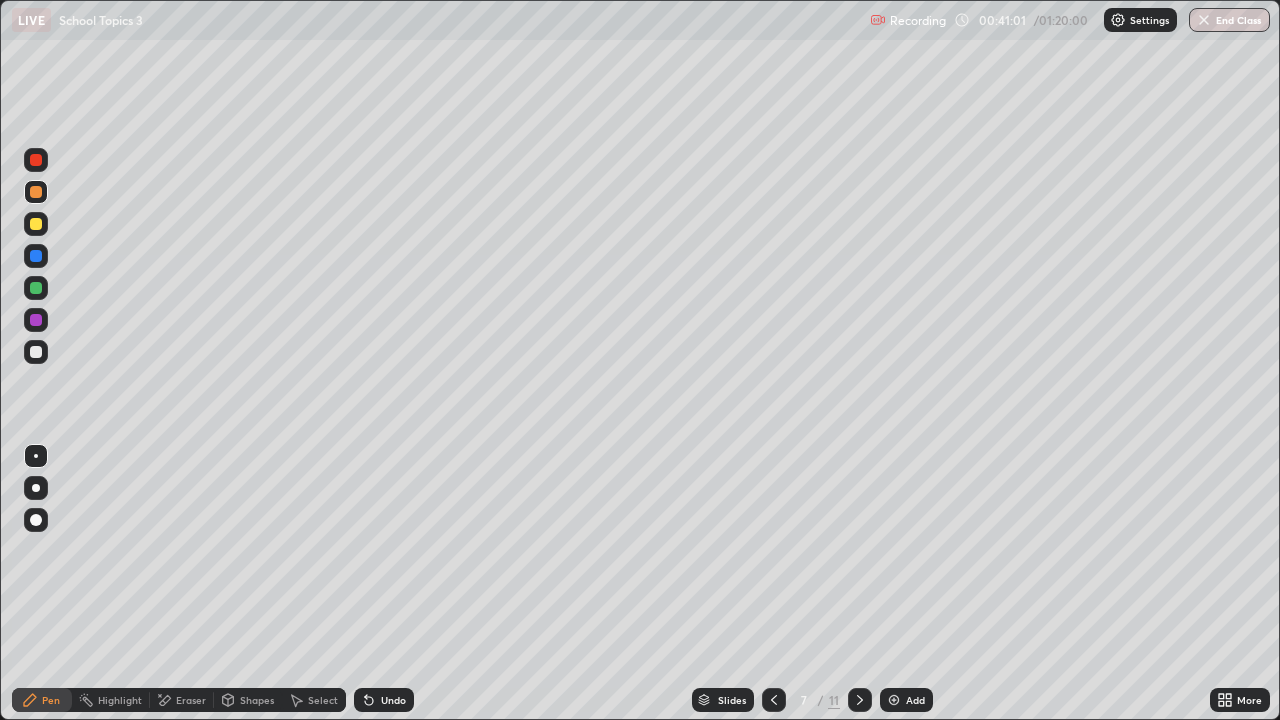 click at bounding box center (36, 224) 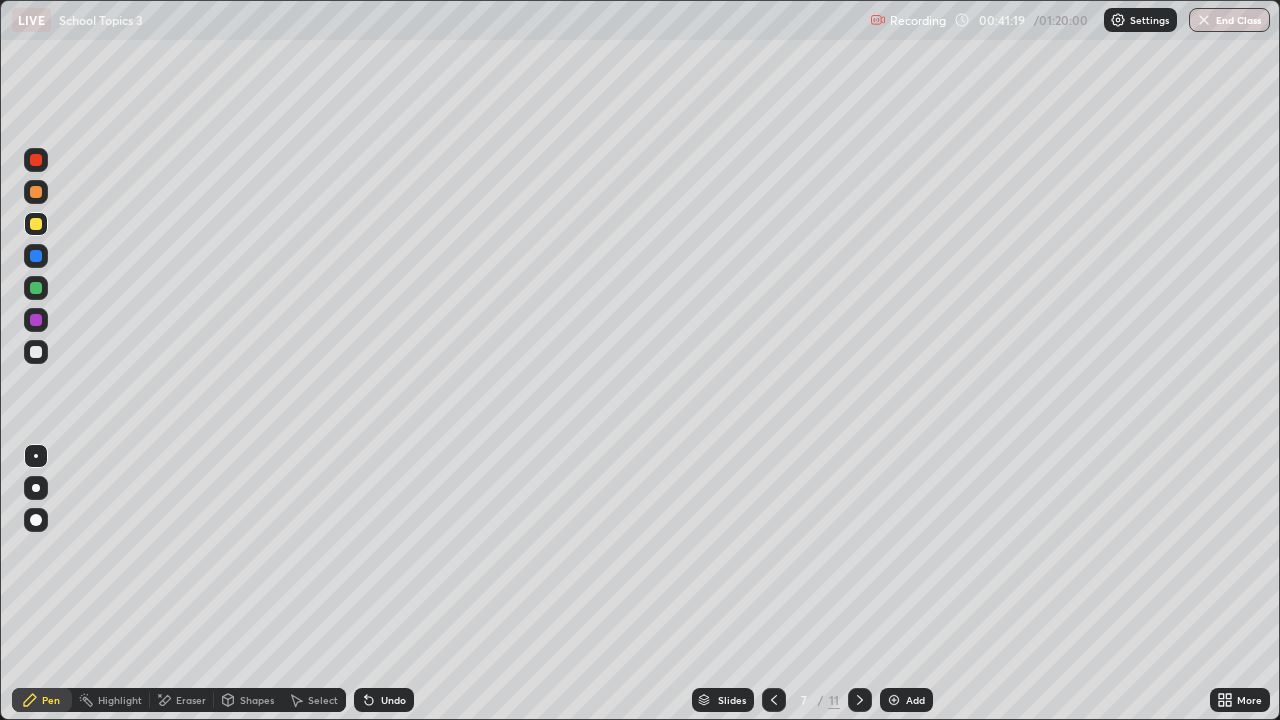 click at bounding box center [36, 224] 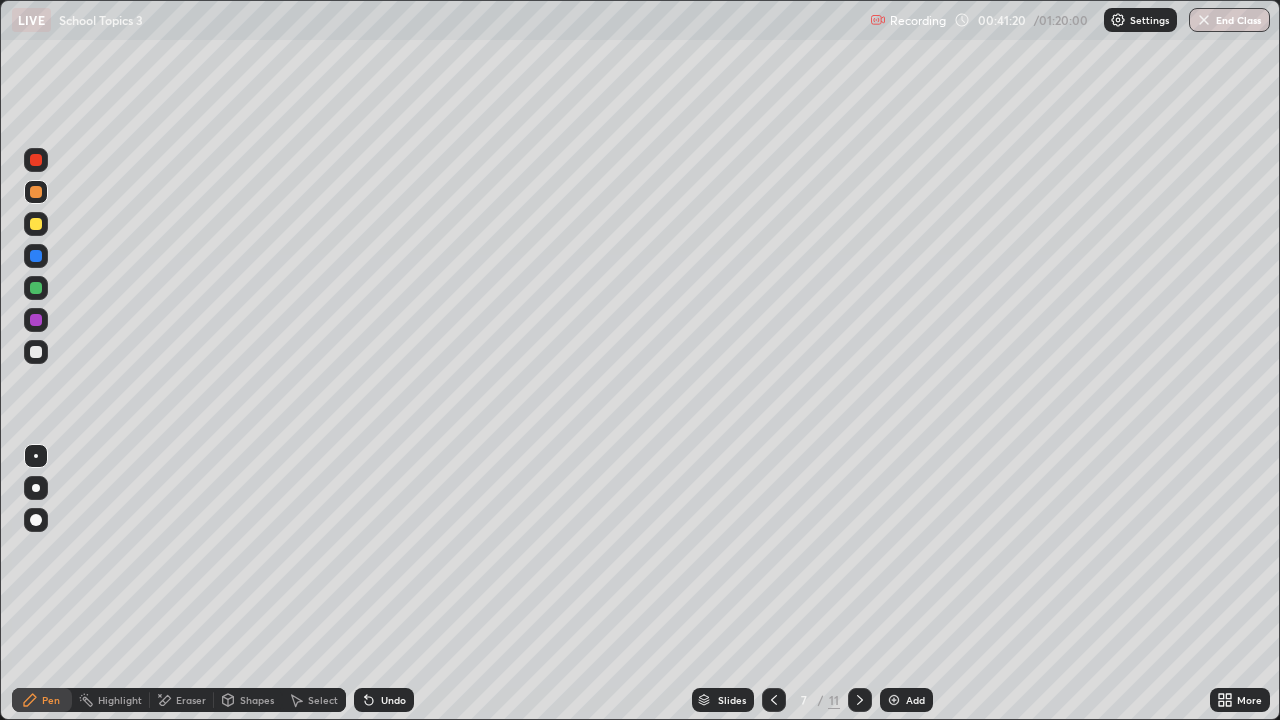 click at bounding box center (36, 160) 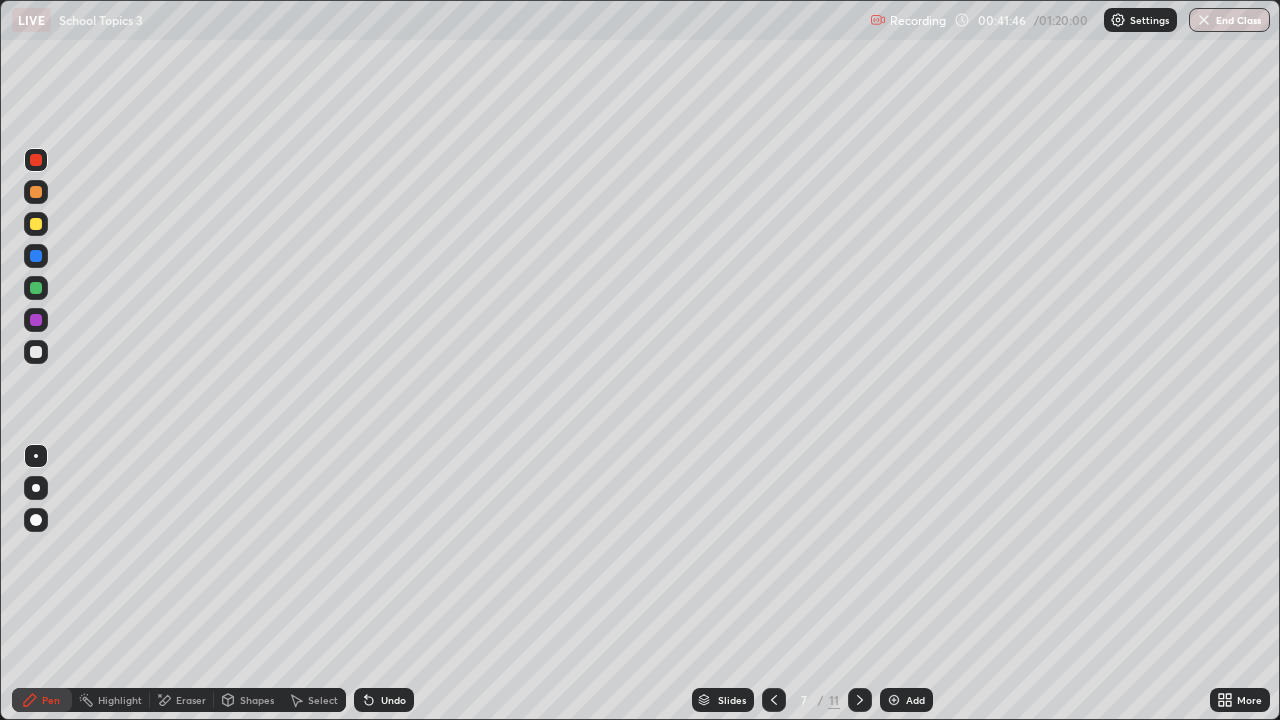 click at bounding box center [36, 352] 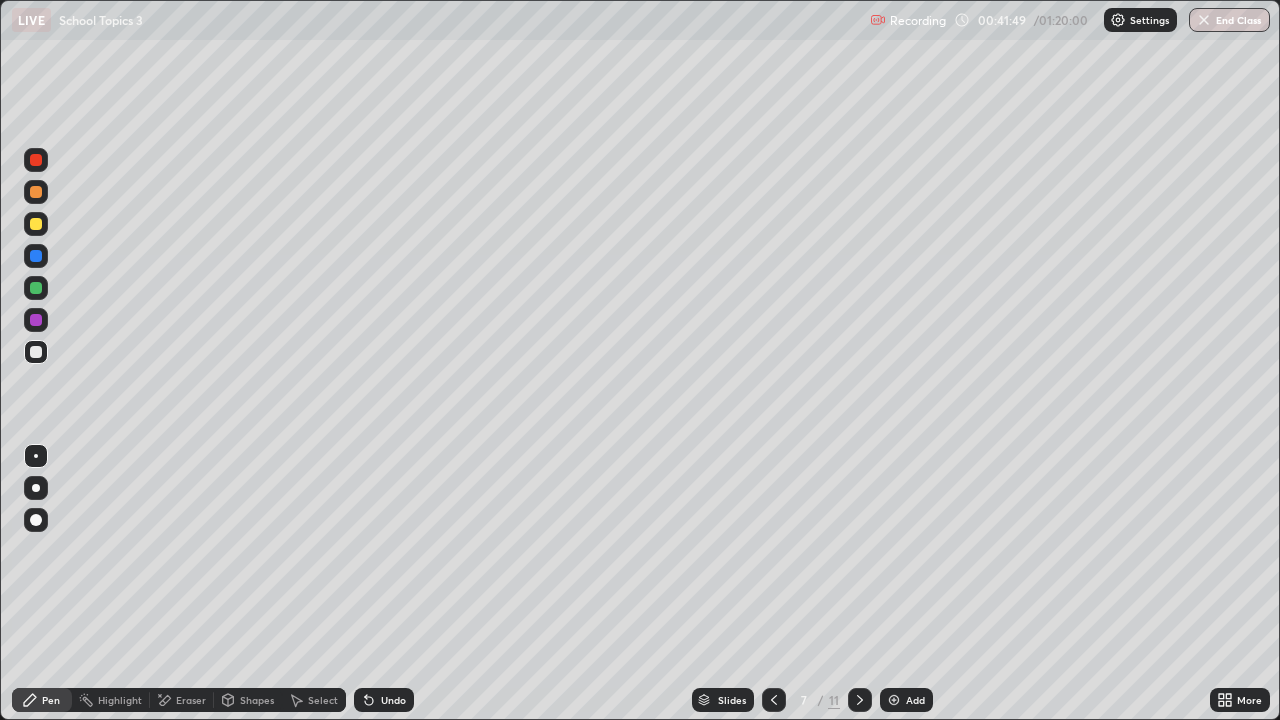click at bounding box center [36, 352] 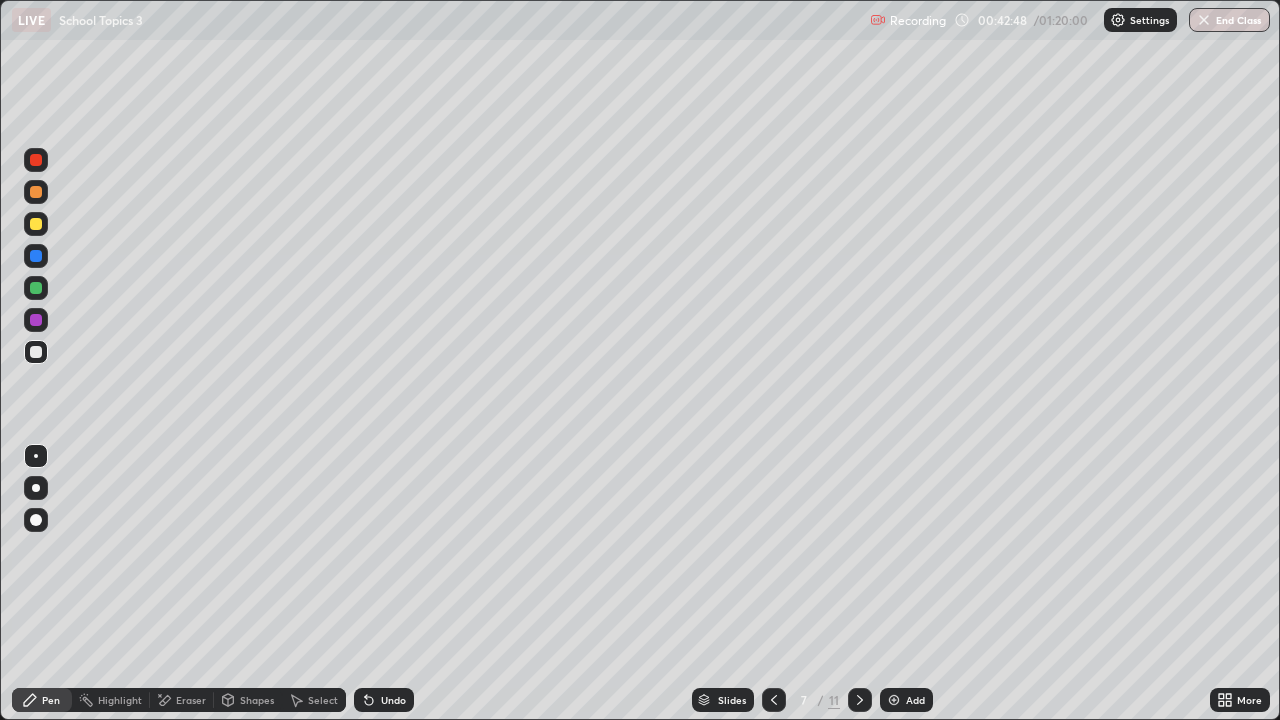 click at bounding box center [36, 288] 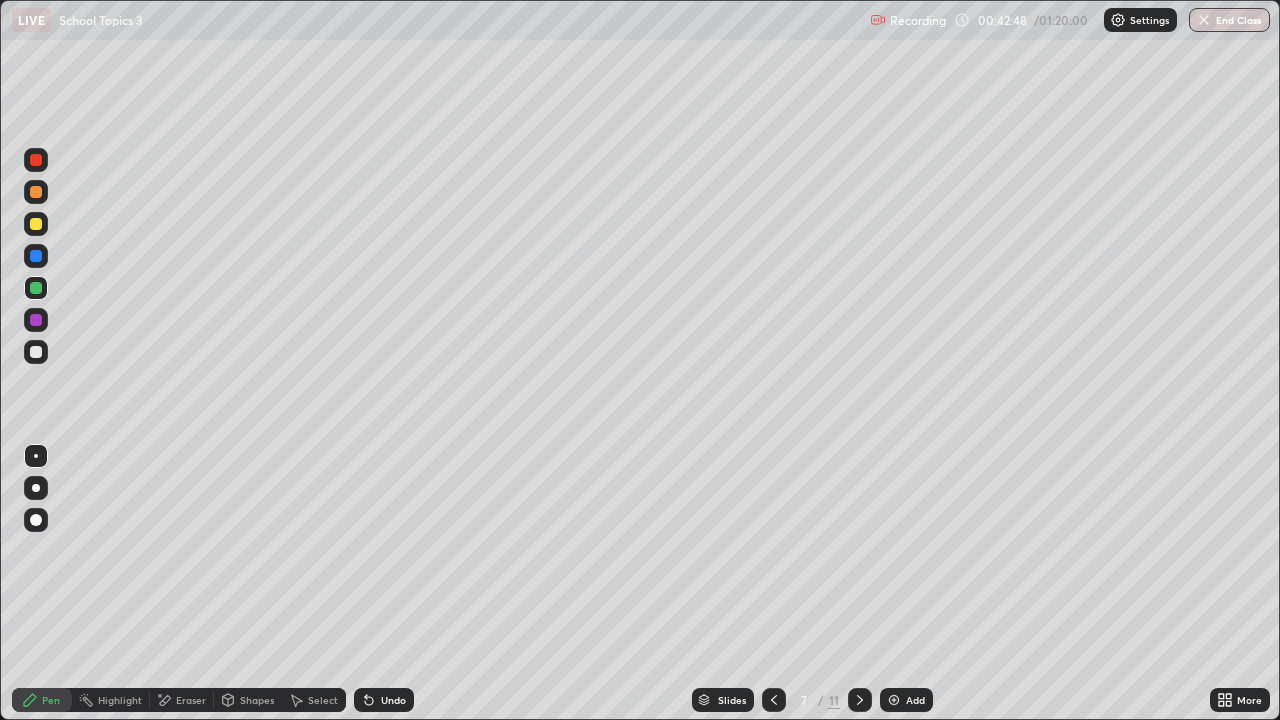click at bounding box center (36, 224) 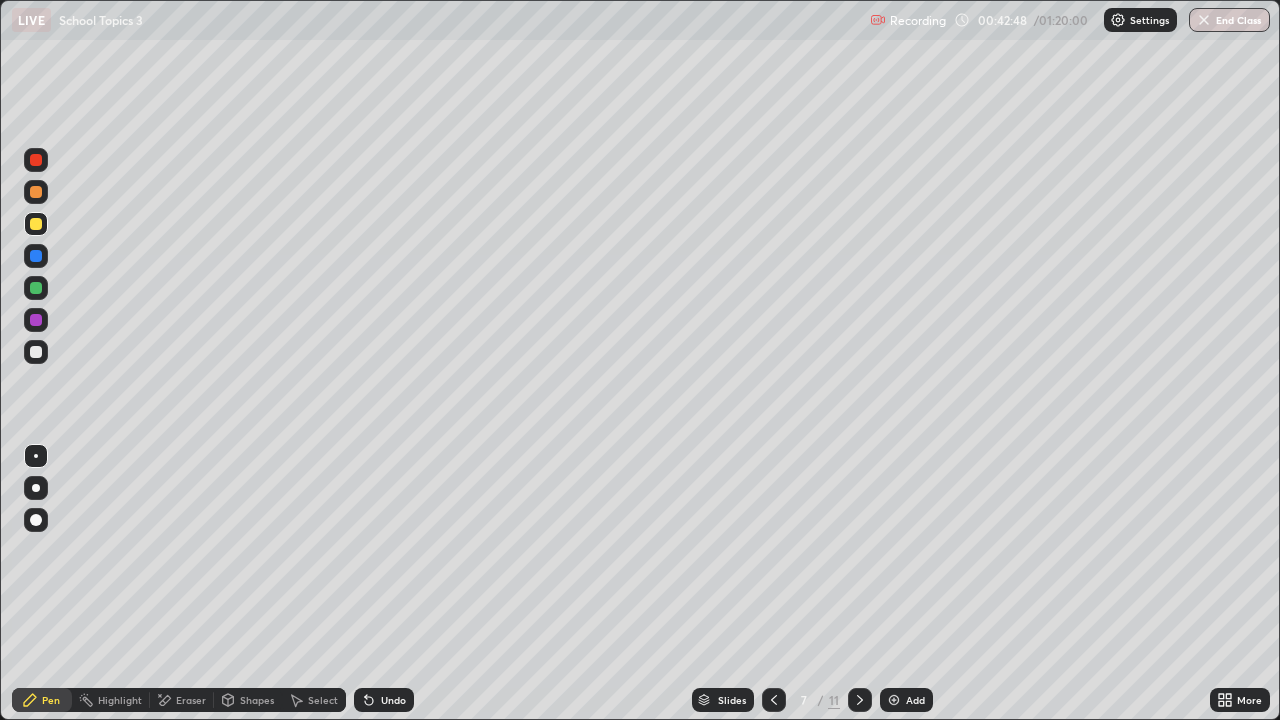 click at bounding box center [36, 224] 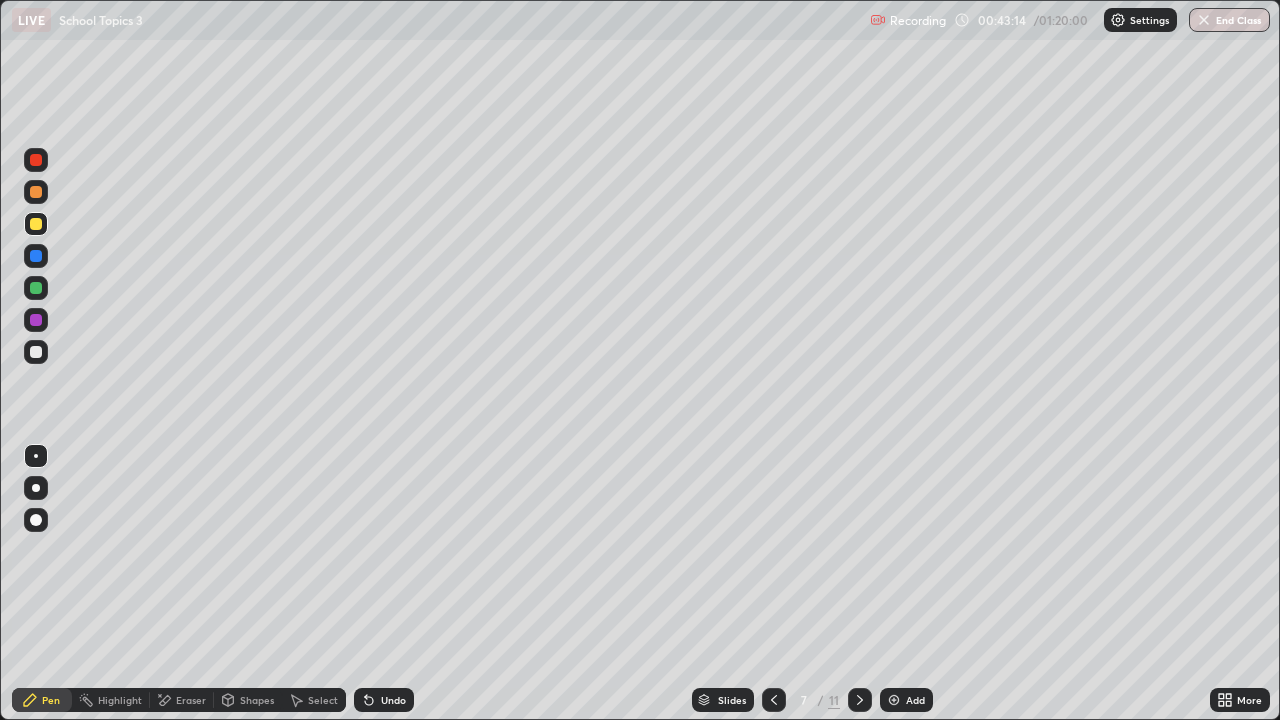 click at bounding box center [36, 288] 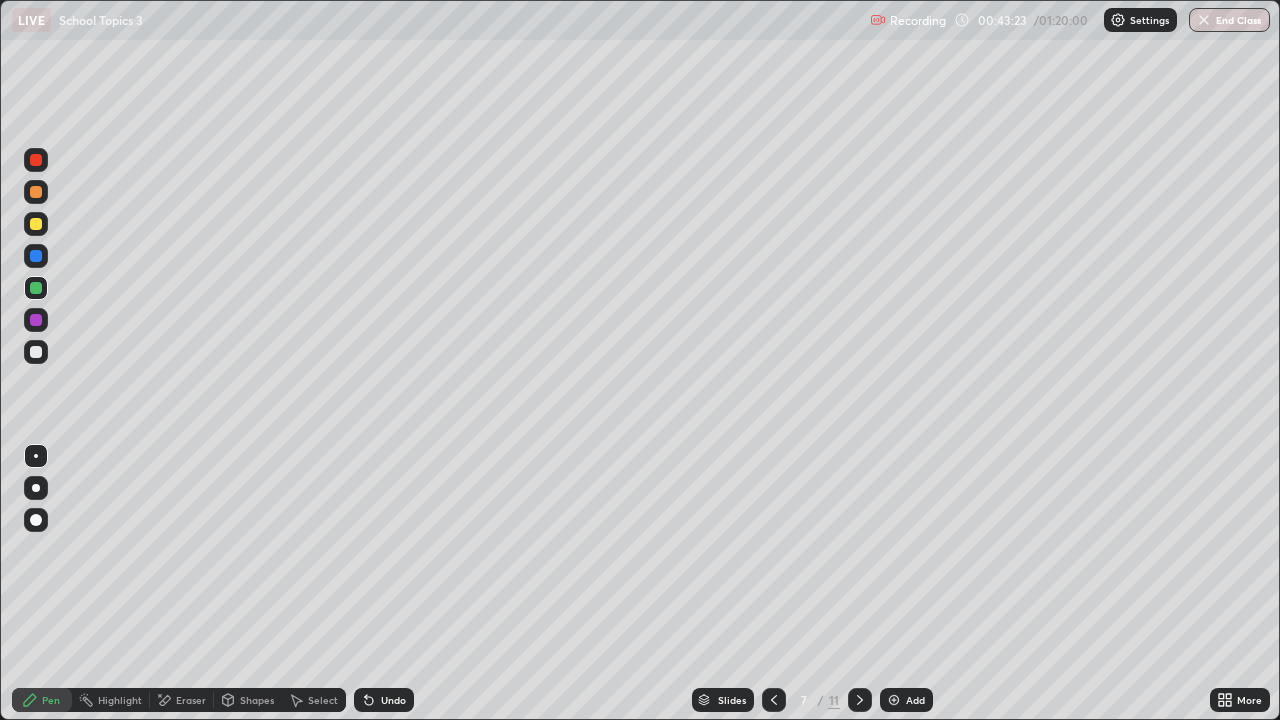 click at bounding box center [36, 352] 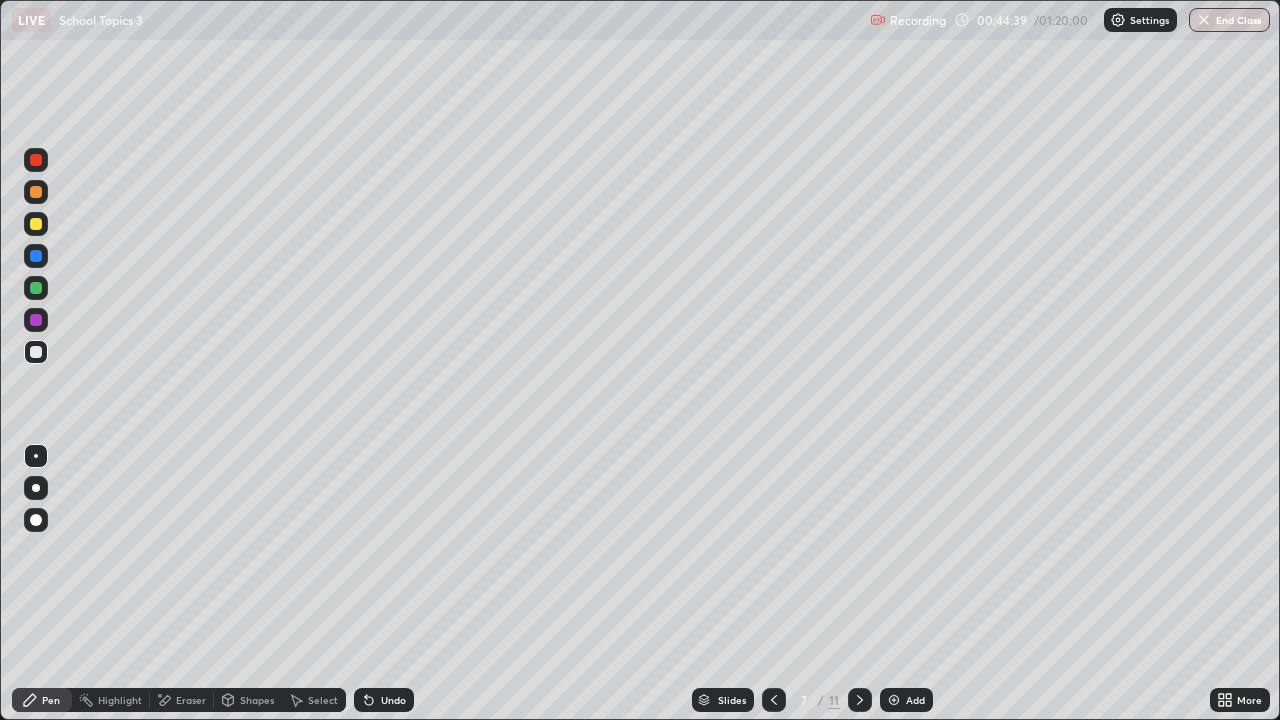 click on "Shapes" at bounding box center (248, 700) 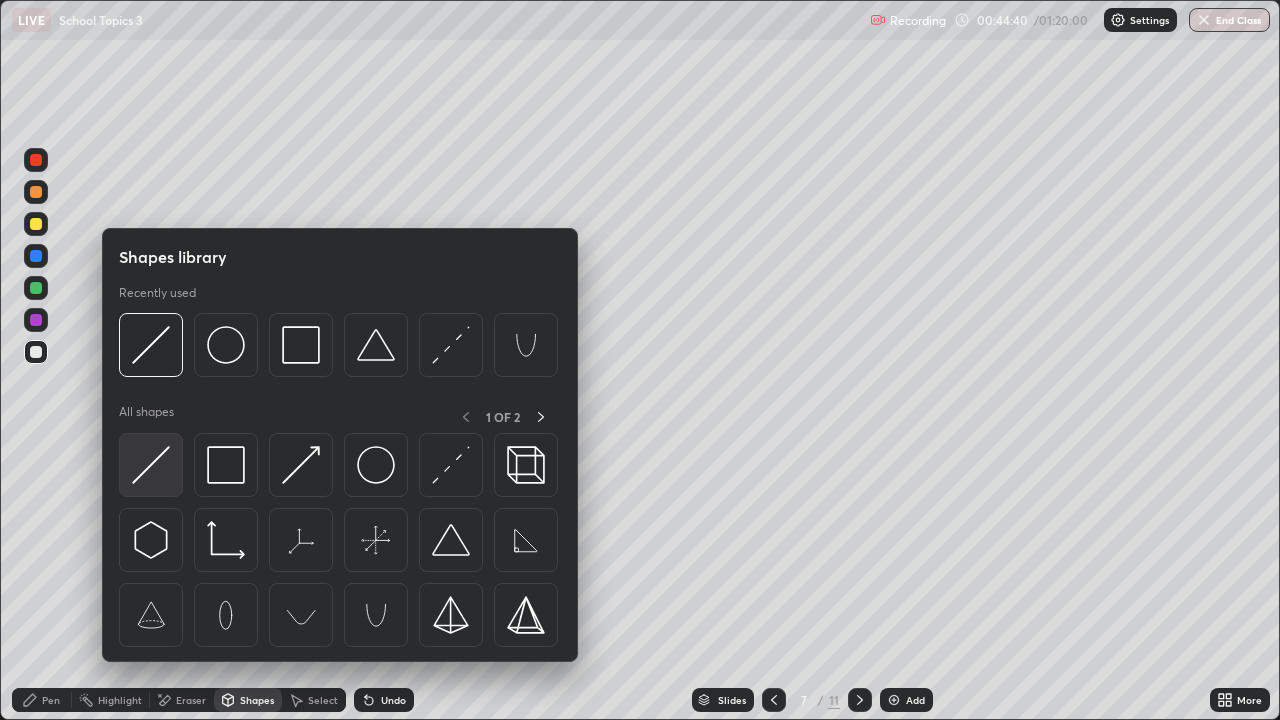click at bounding box center [151, 465] 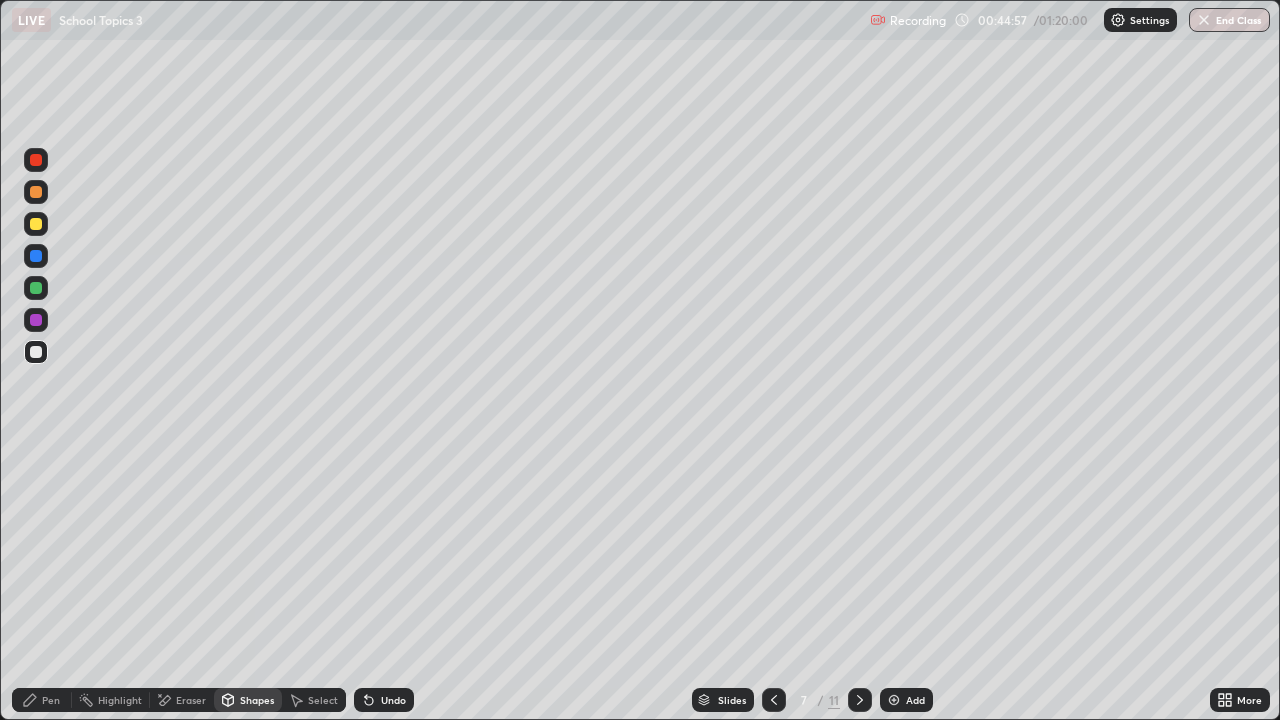 click on "Shapes" at bounding box center [257, 700] 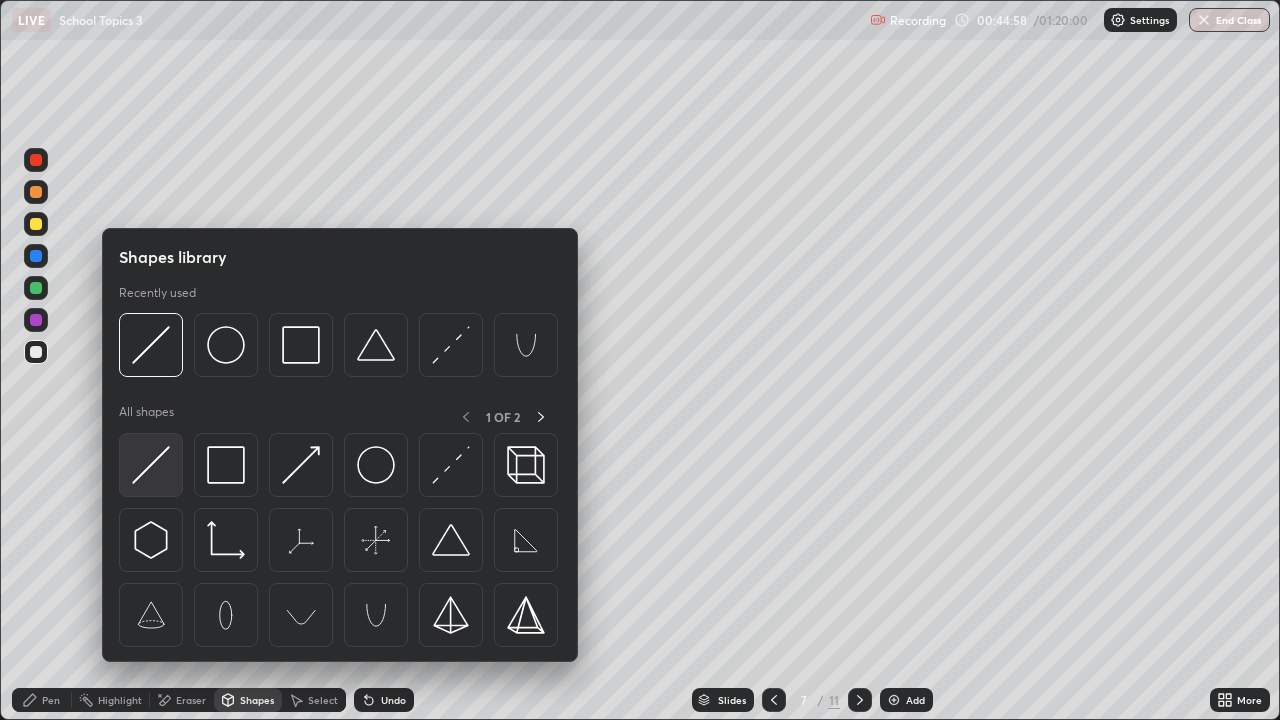 click at bounding box center (151, 465) 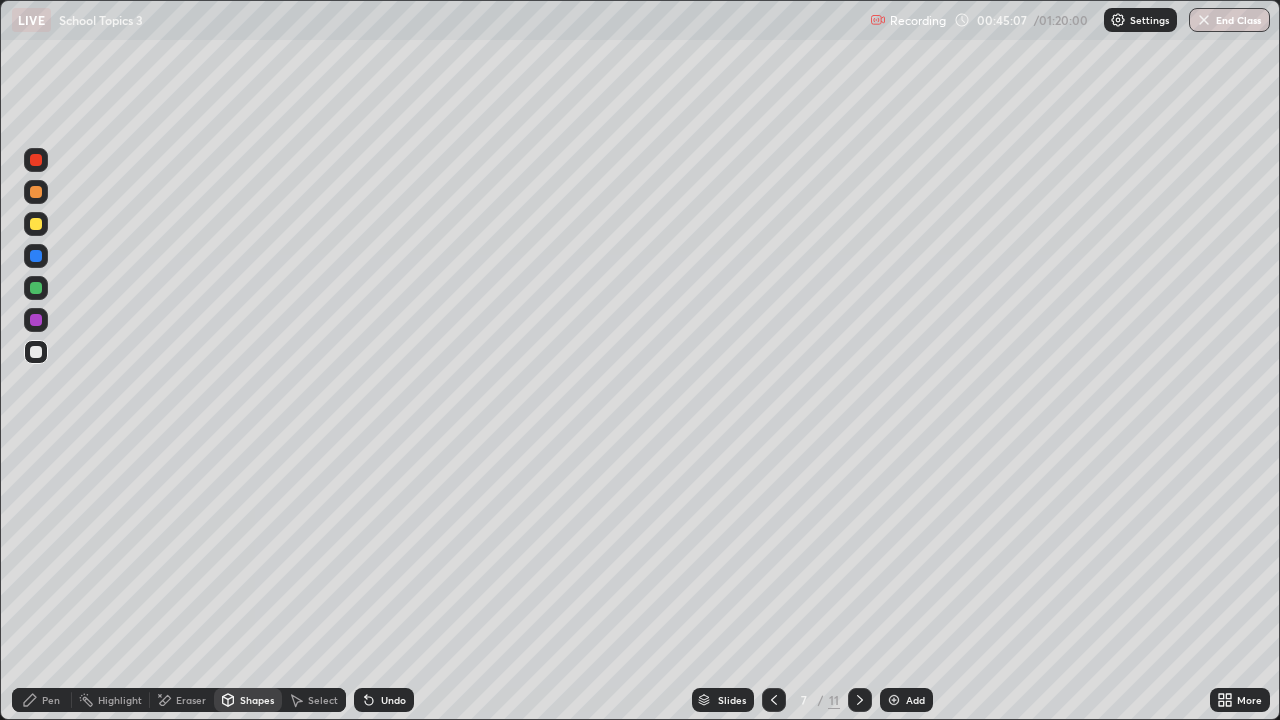 click at bounding box center (36, 288) 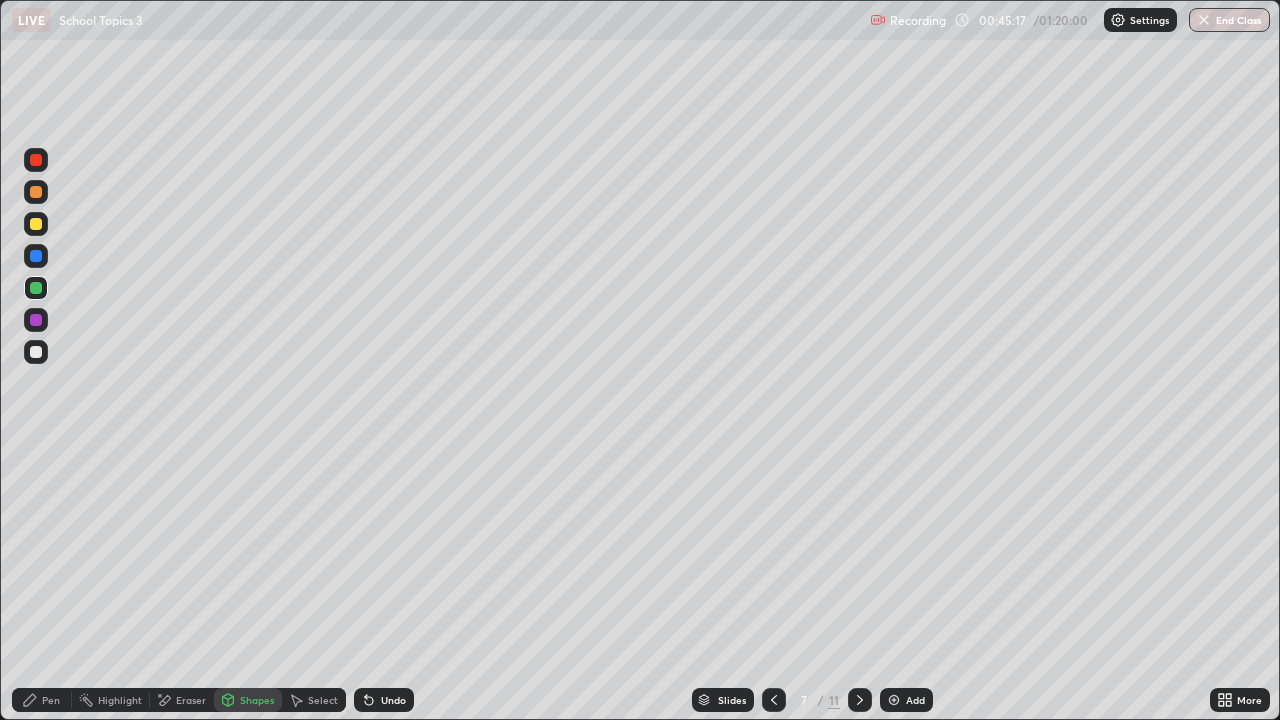 click at bounding box center (36, 352) 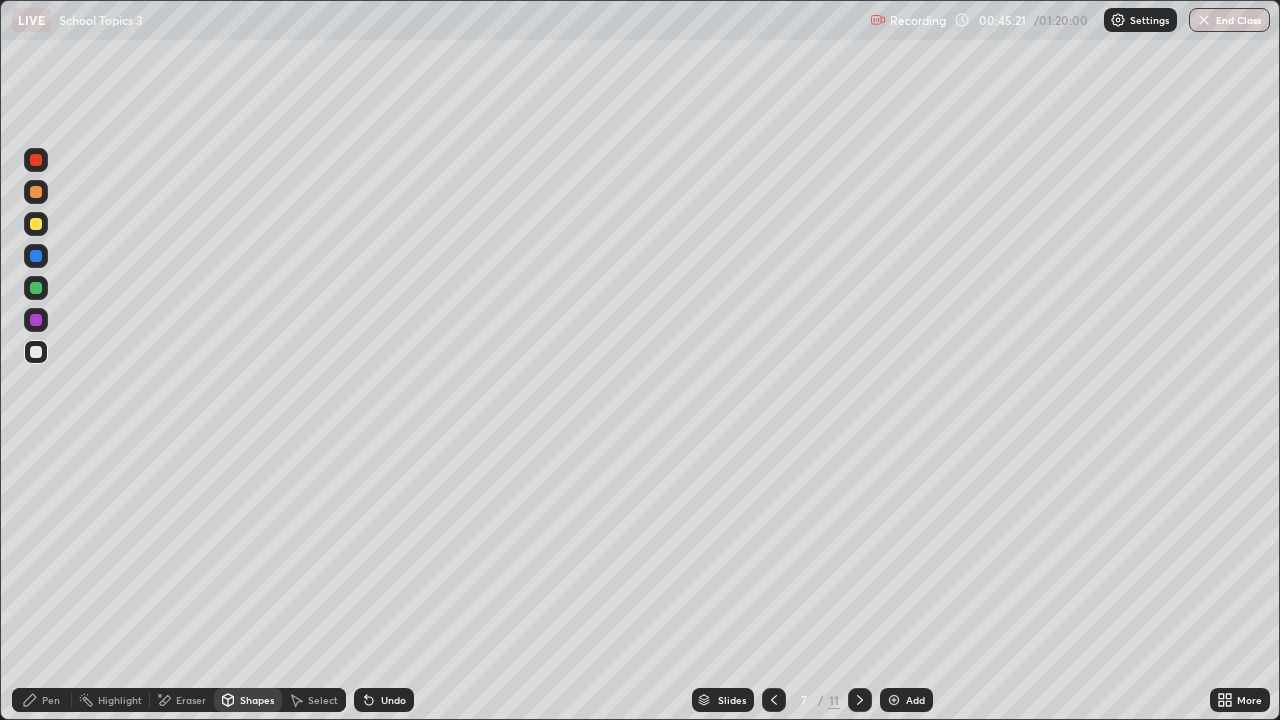 click on "Pen" at bounding box center [51, 700] 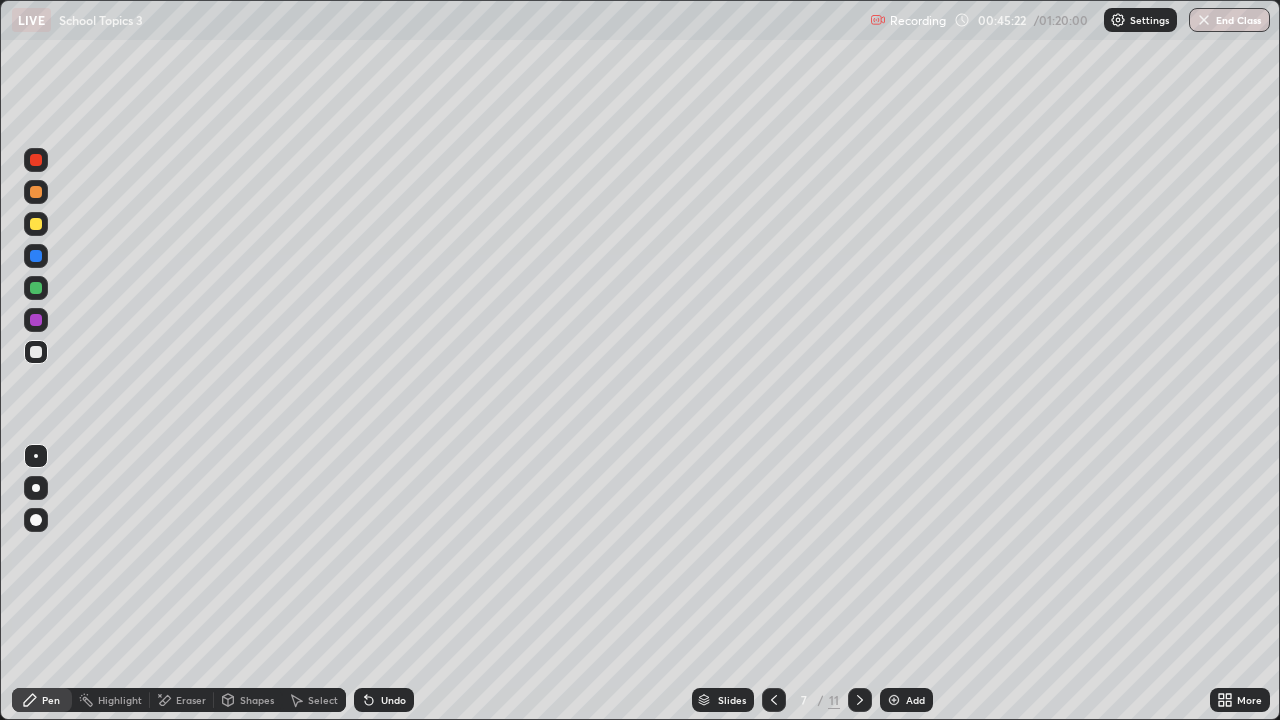 click at bounding box center (36, 288) 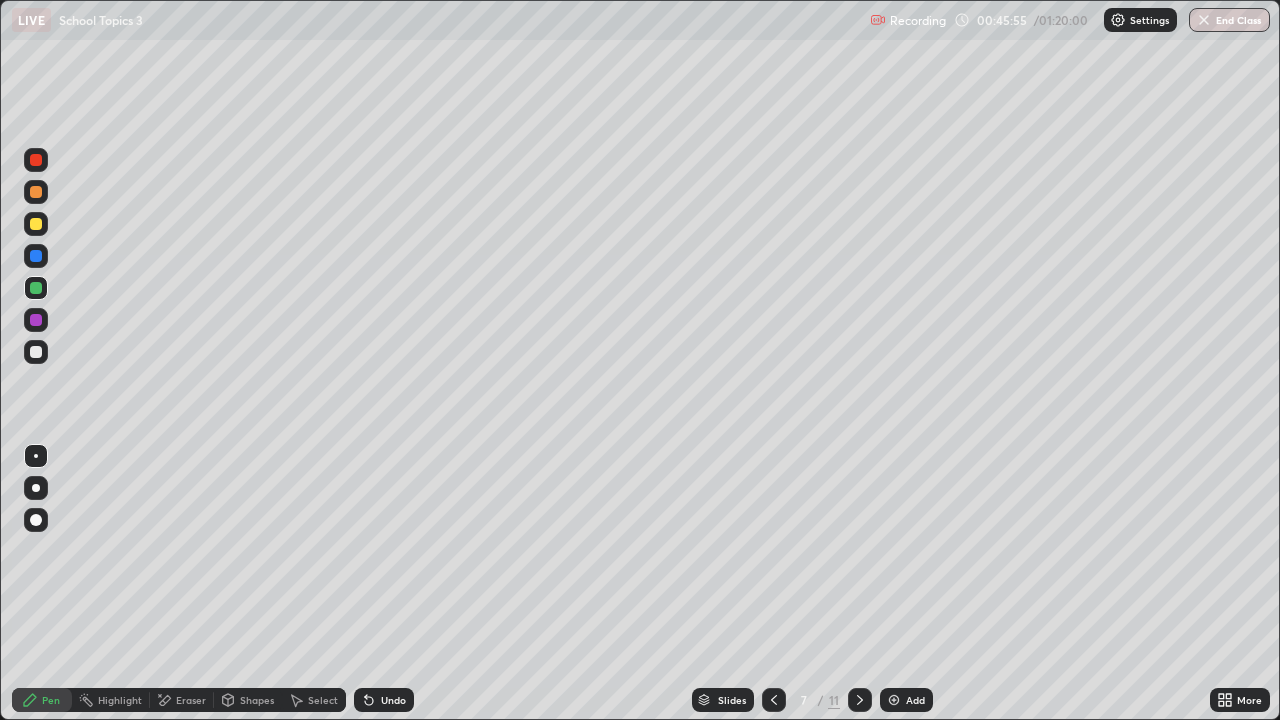 click at bounding box center [36, 320] 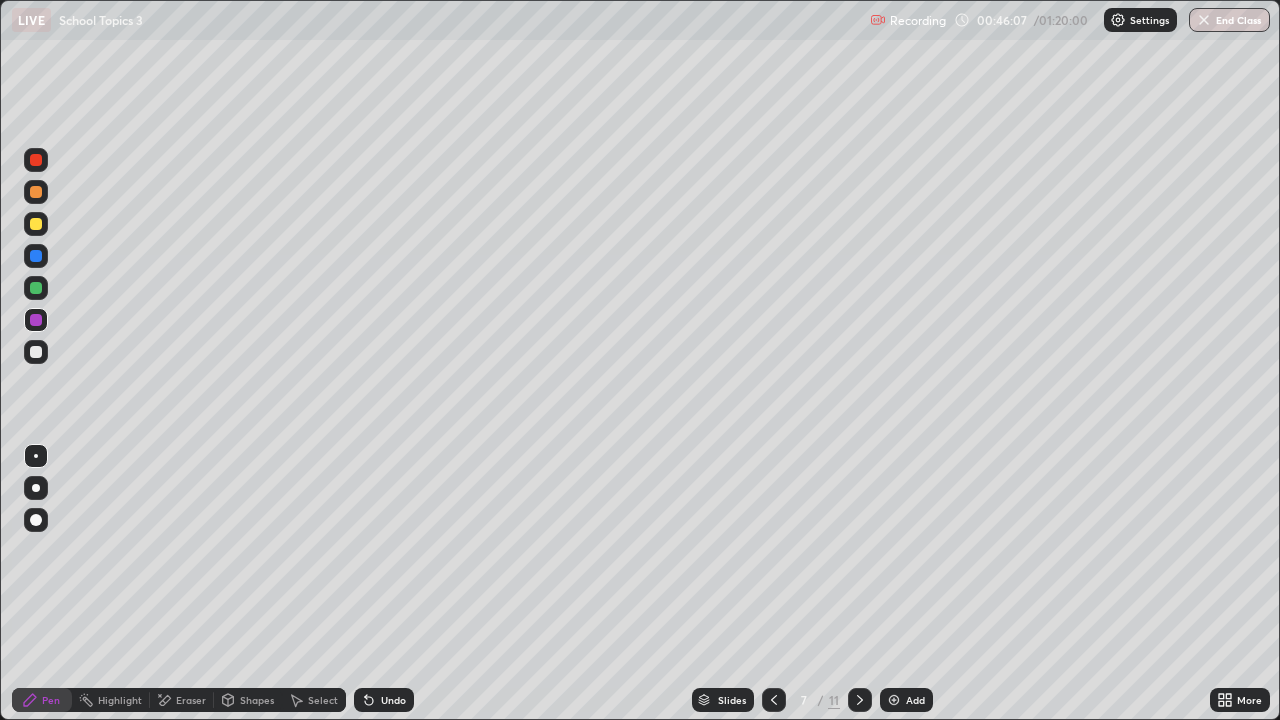 click at bounding box center [36, 224] 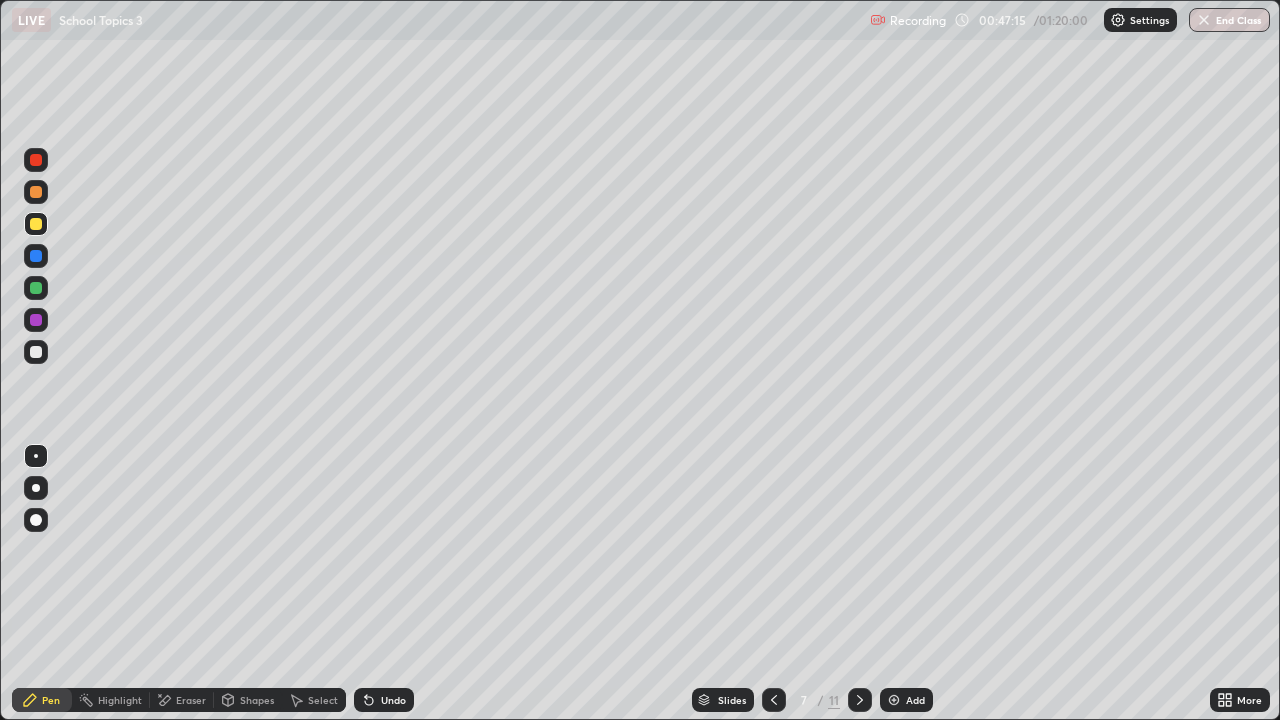 click on "Erase all" at bounding box center (36, 360) 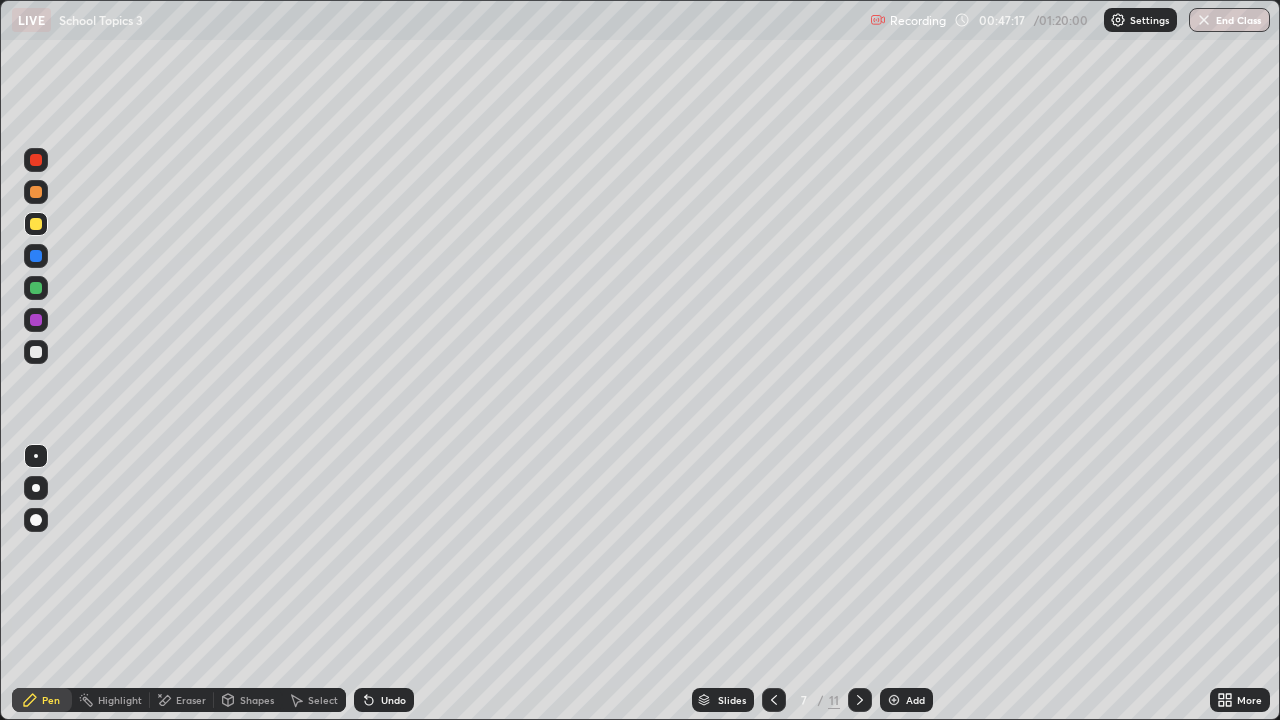 click on "Erase all" at bounding box center [36, 360] 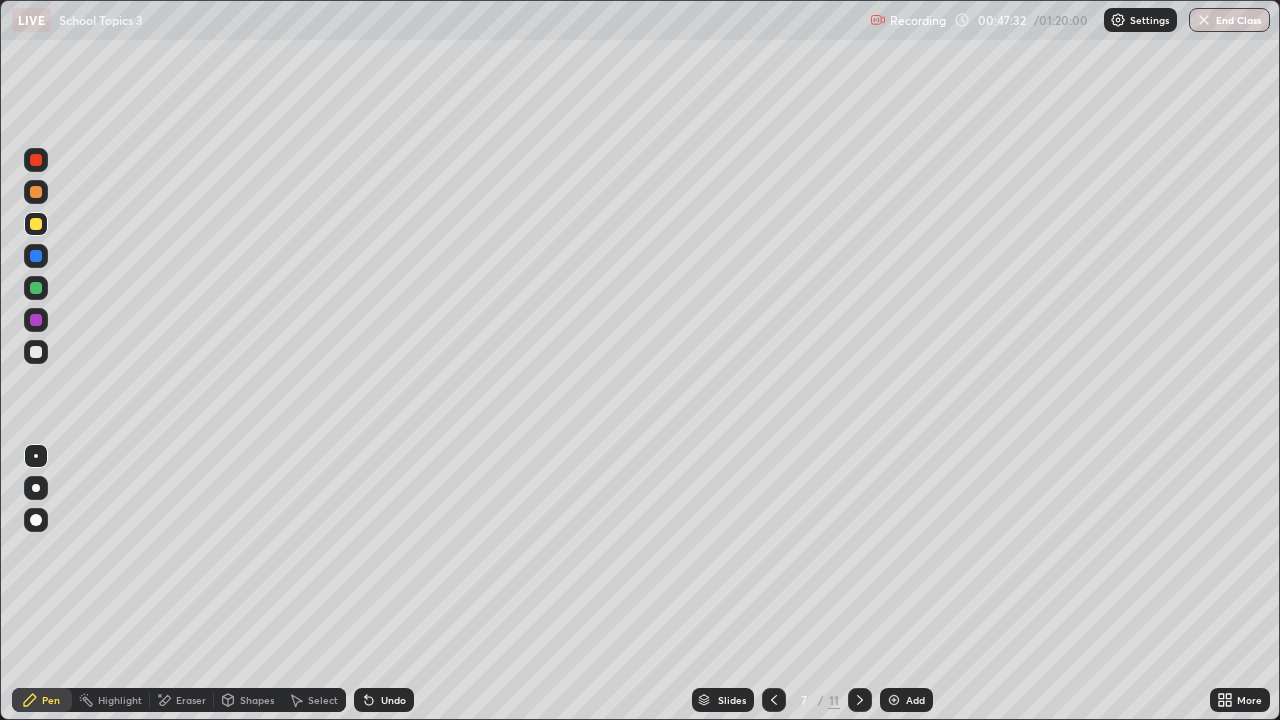 click at bounding box center [36, 224] 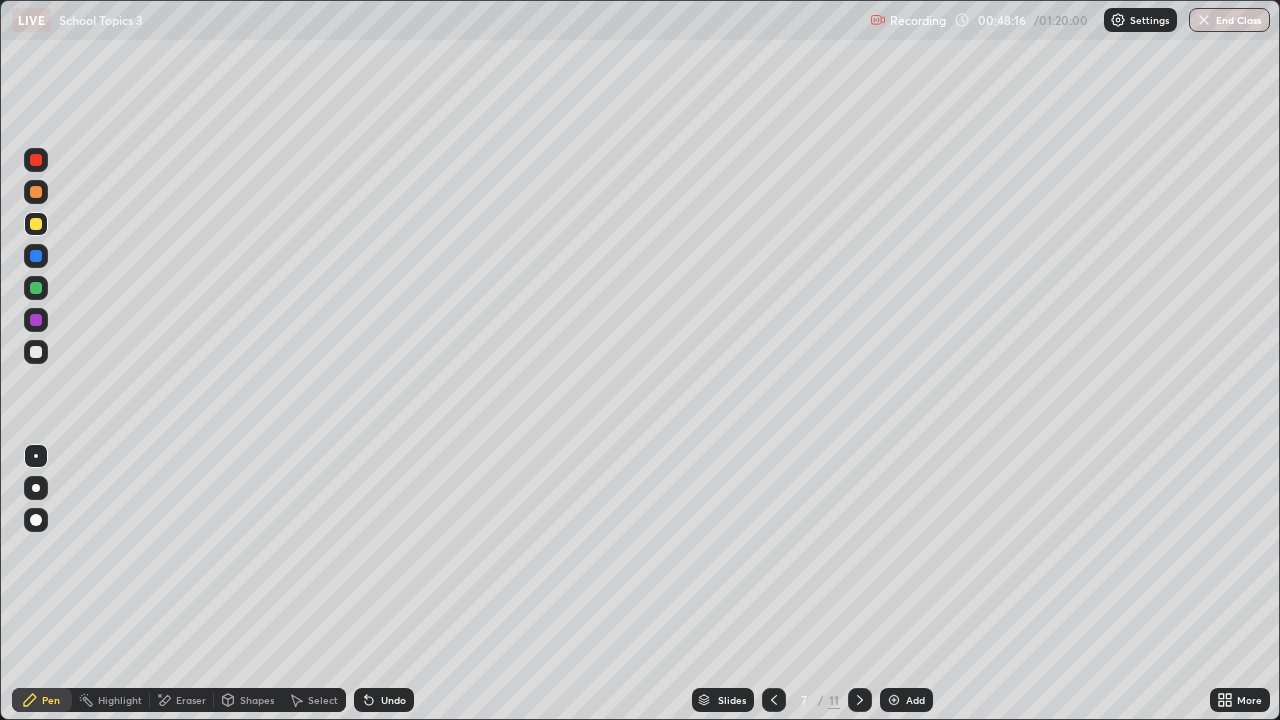 click on "Shapes" at bounding box center [257, 700] 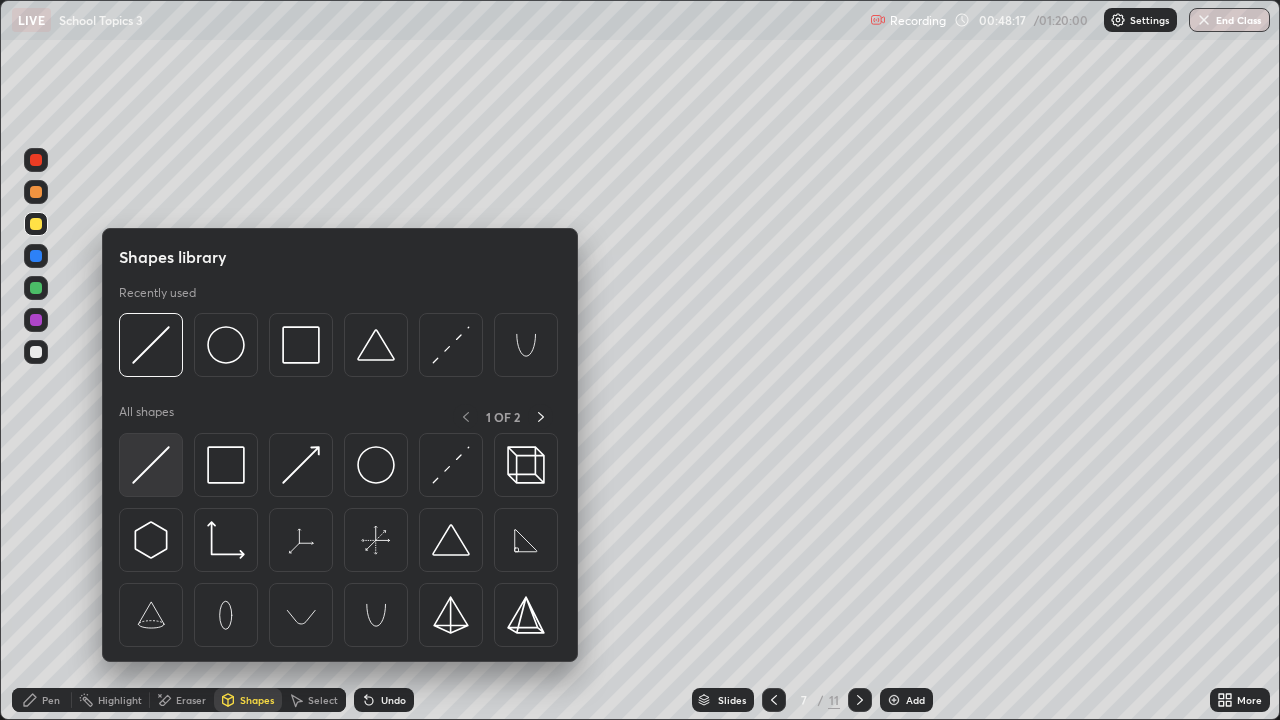 click at bounding box center (151, 465) 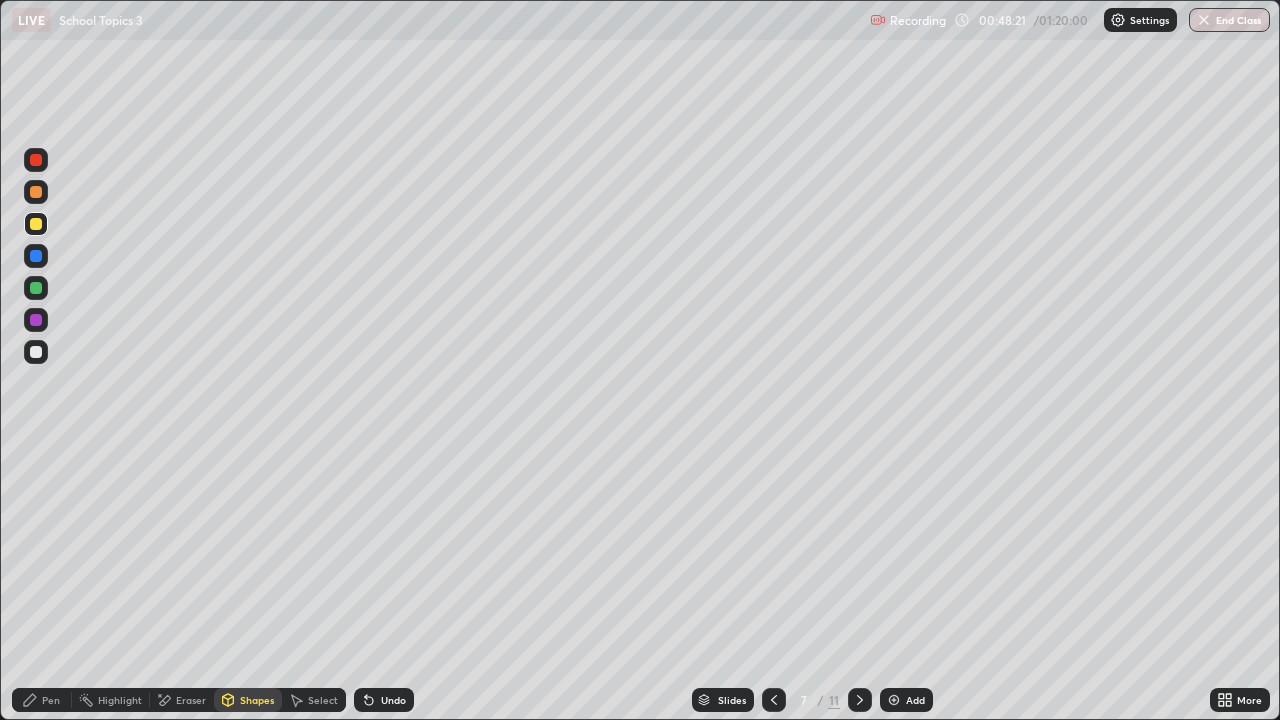 click at bounding box center (36, 288) 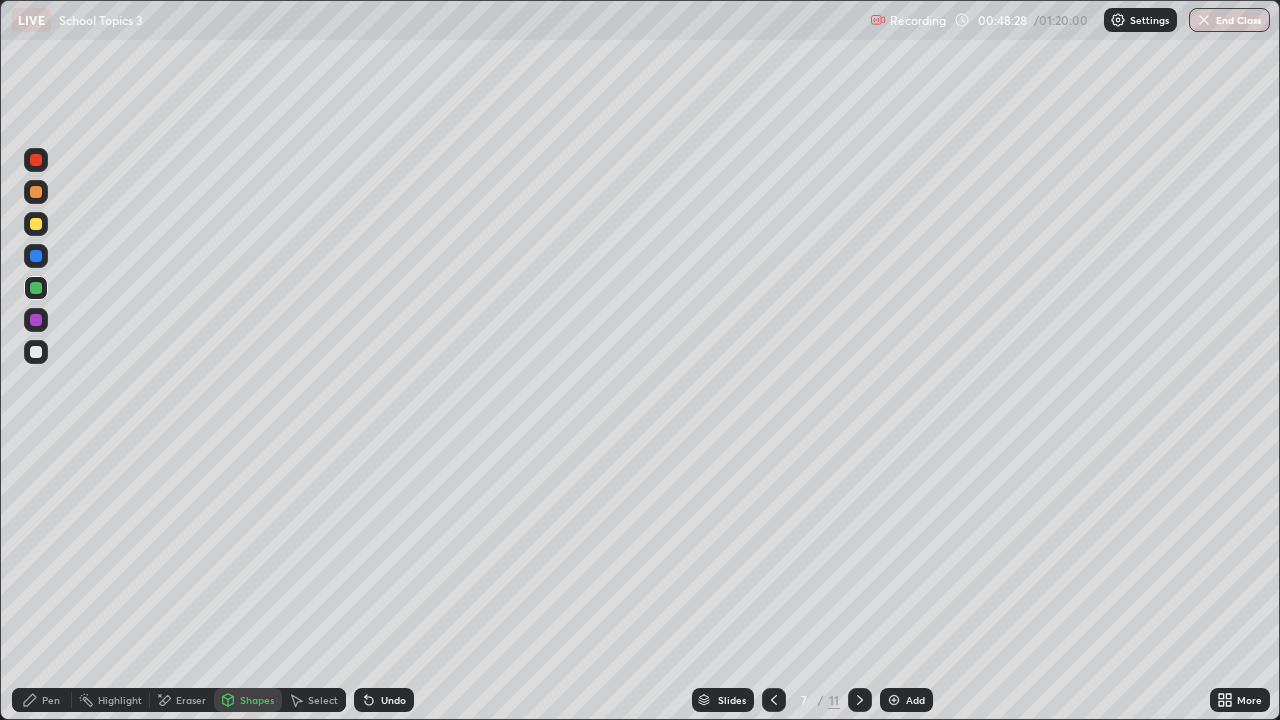 click on "Pen" at bounding box center (42, 700) 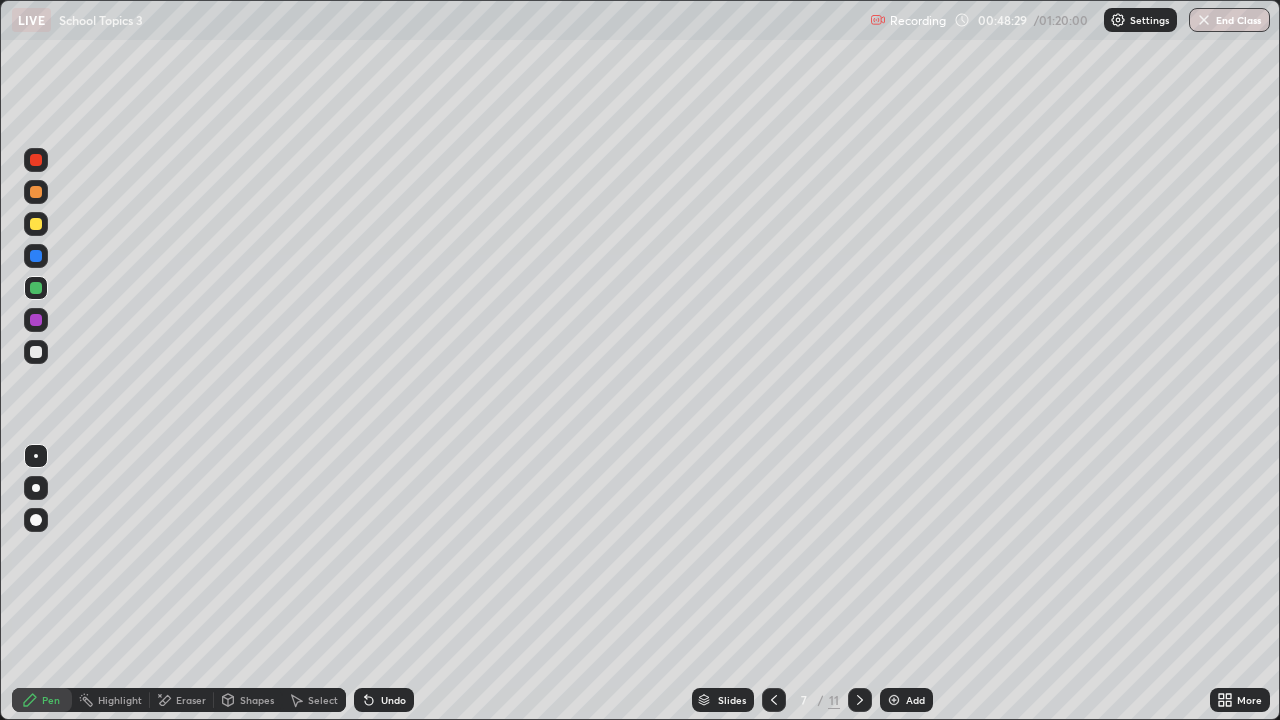 click at bounding box center (36, 352) 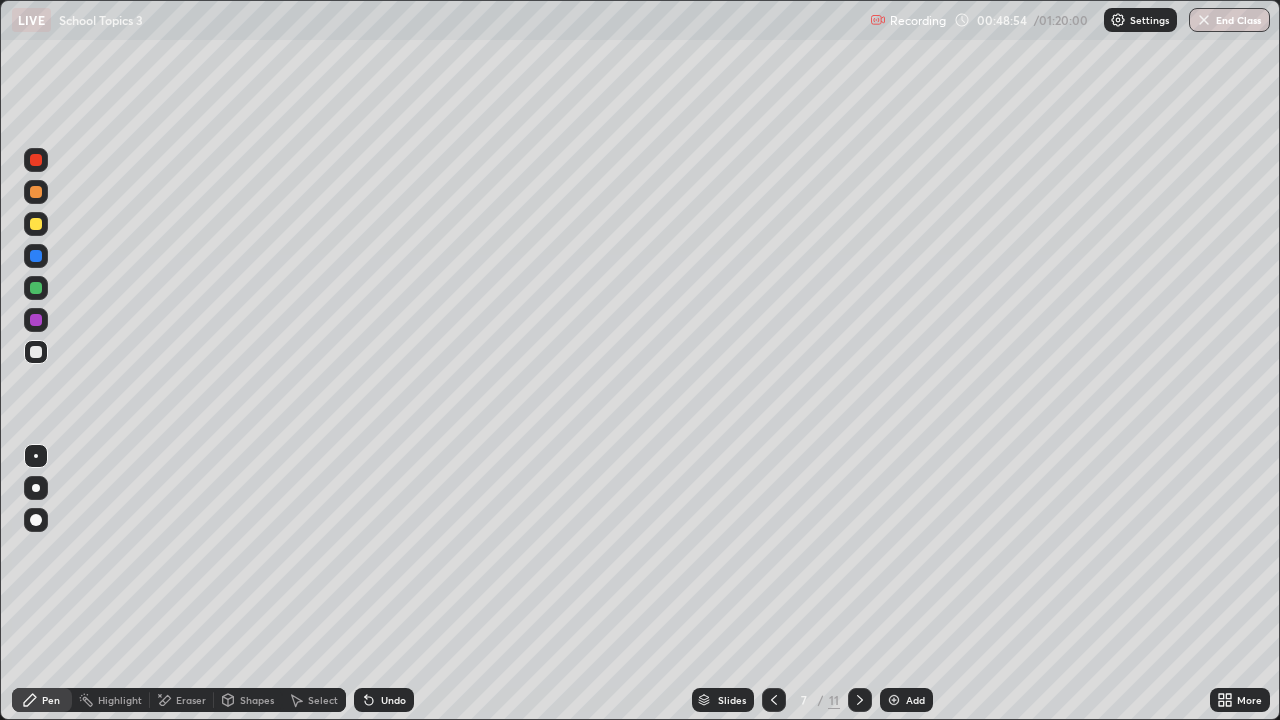 click at bounding box center (36, 224) 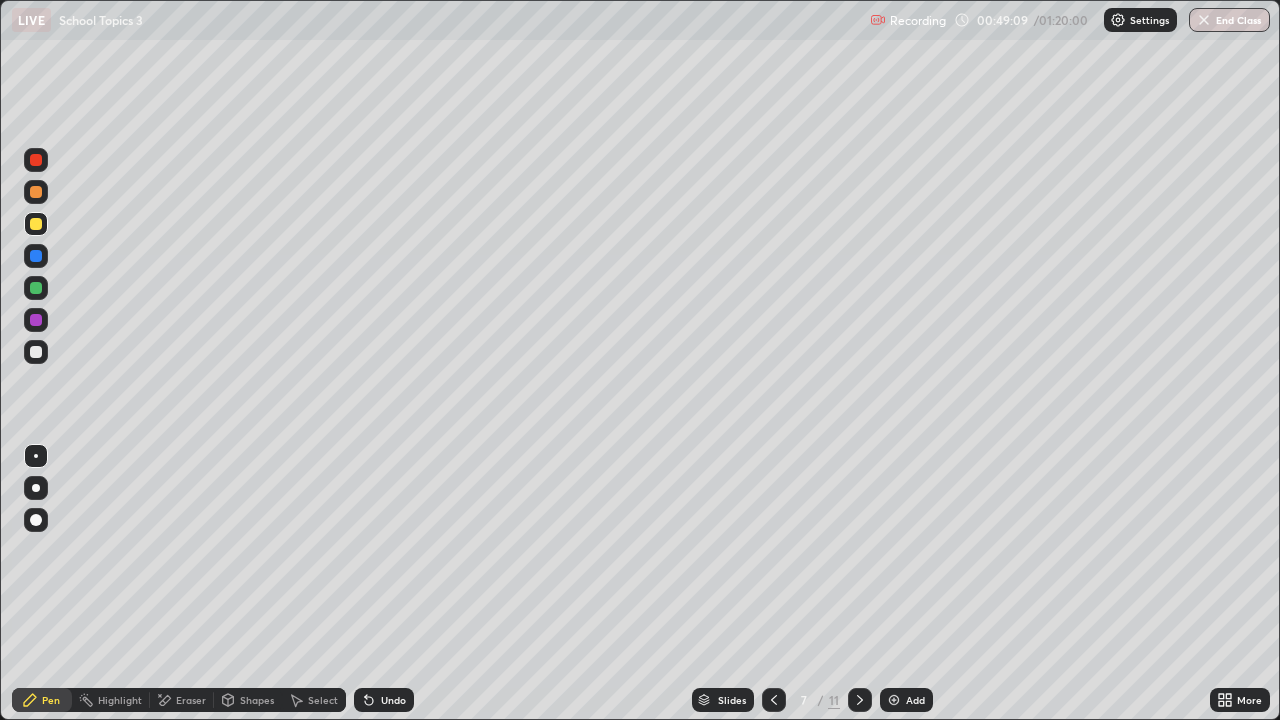click on "Undo" at bounding box center (393, 700) 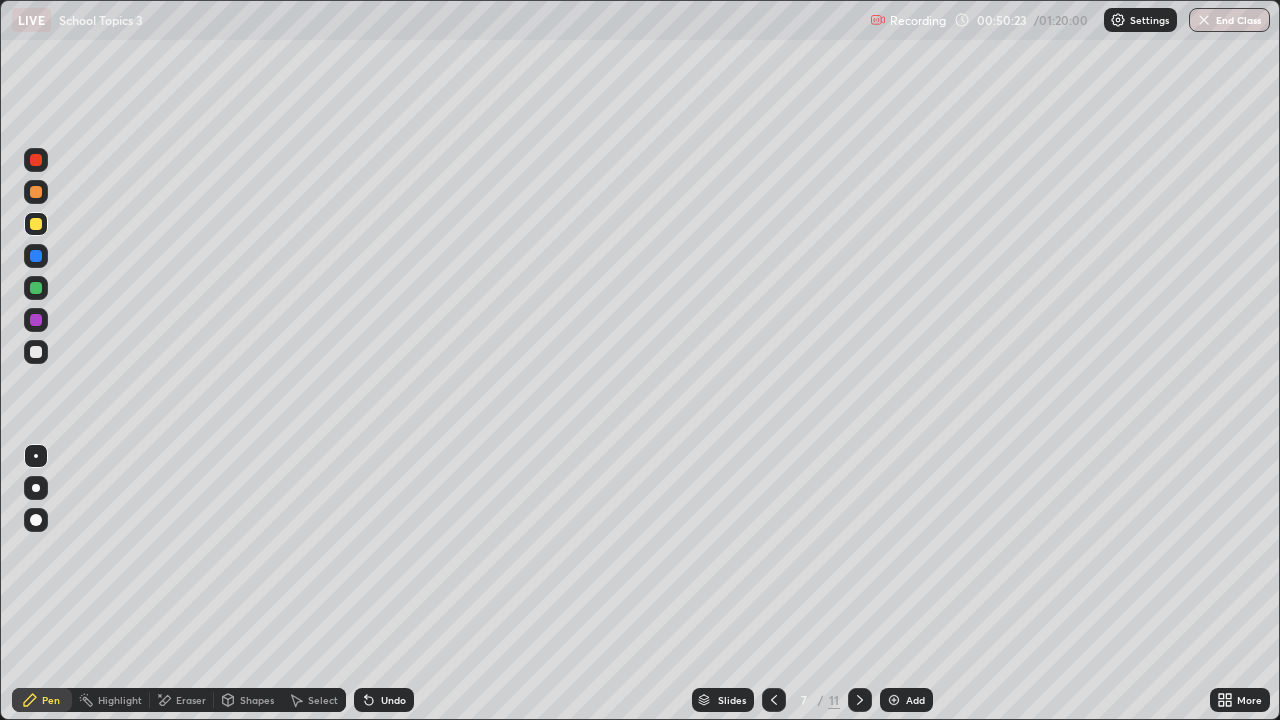 click at bounding box center [36, 288] 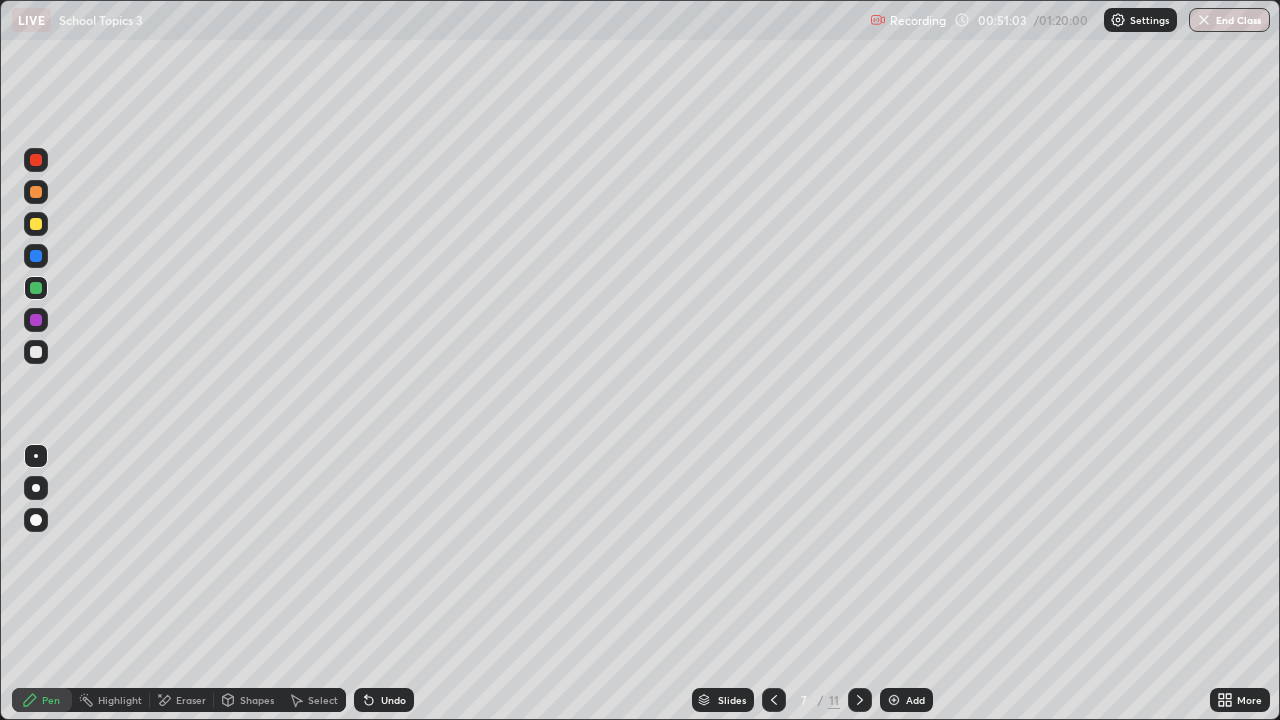 click at bounding box center [36, 192] 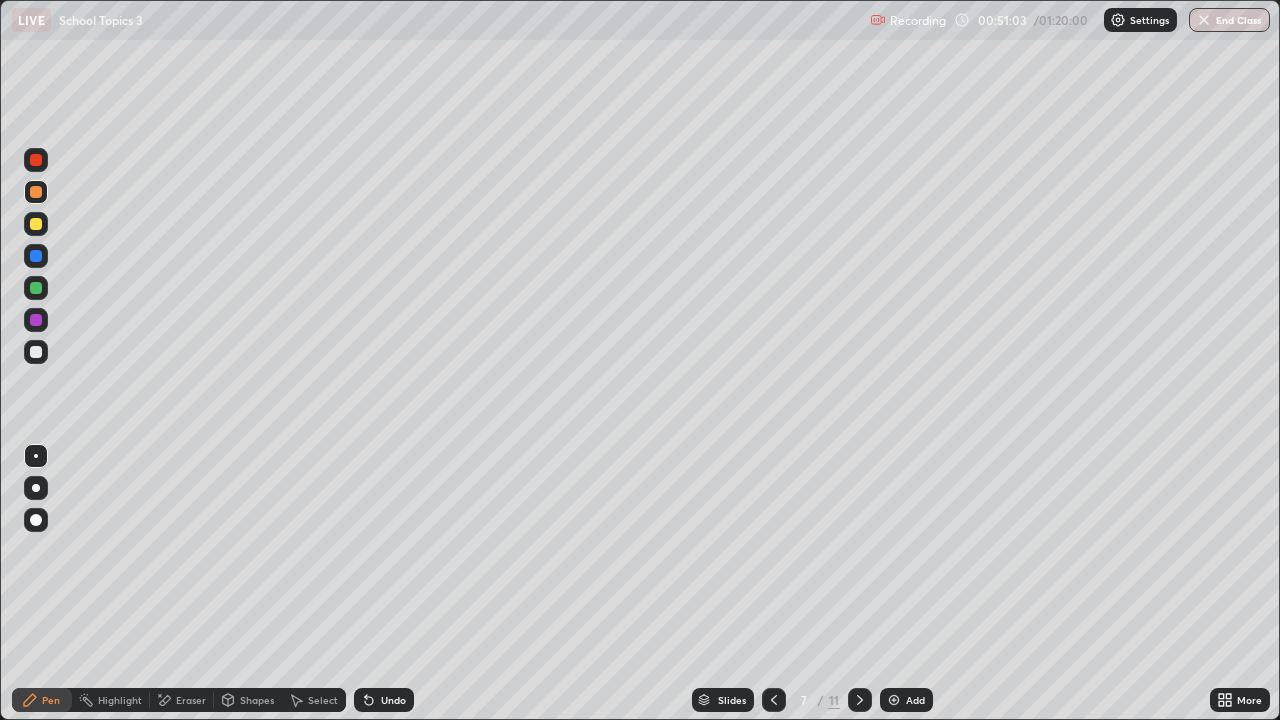 click at bounding box center [36, 192] 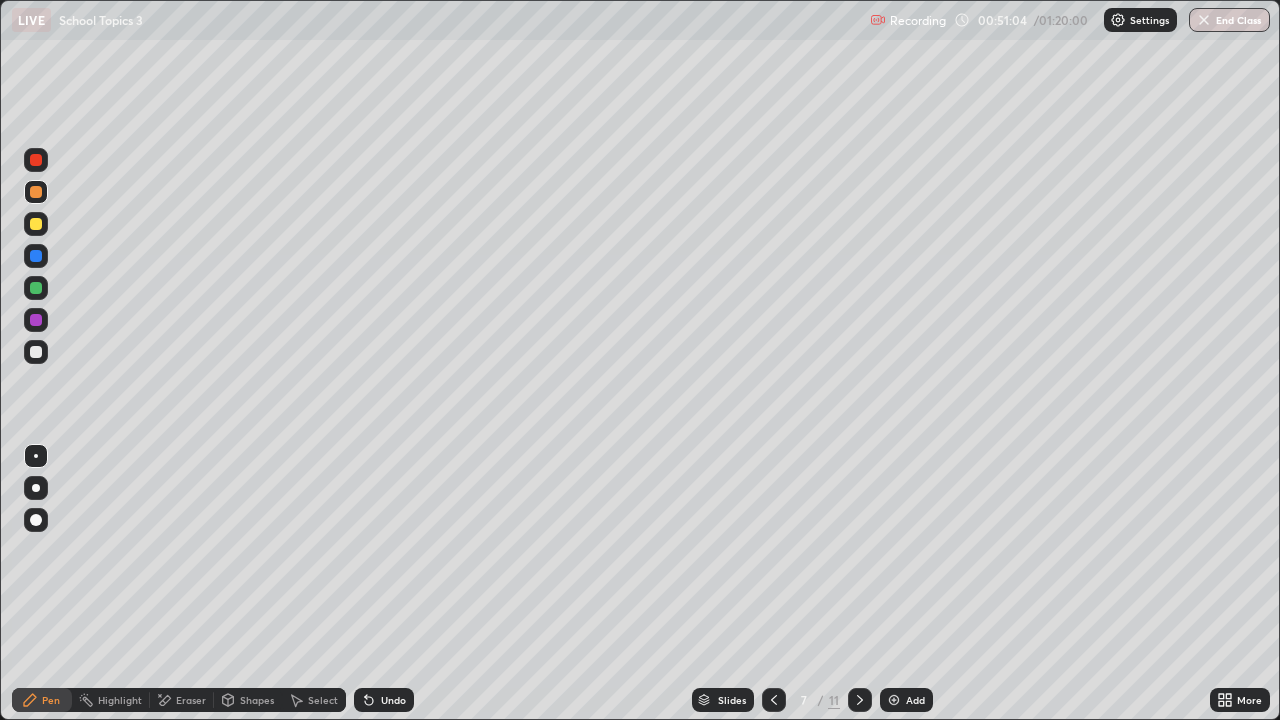 click on "Pen" at bounding box center (51, 700) 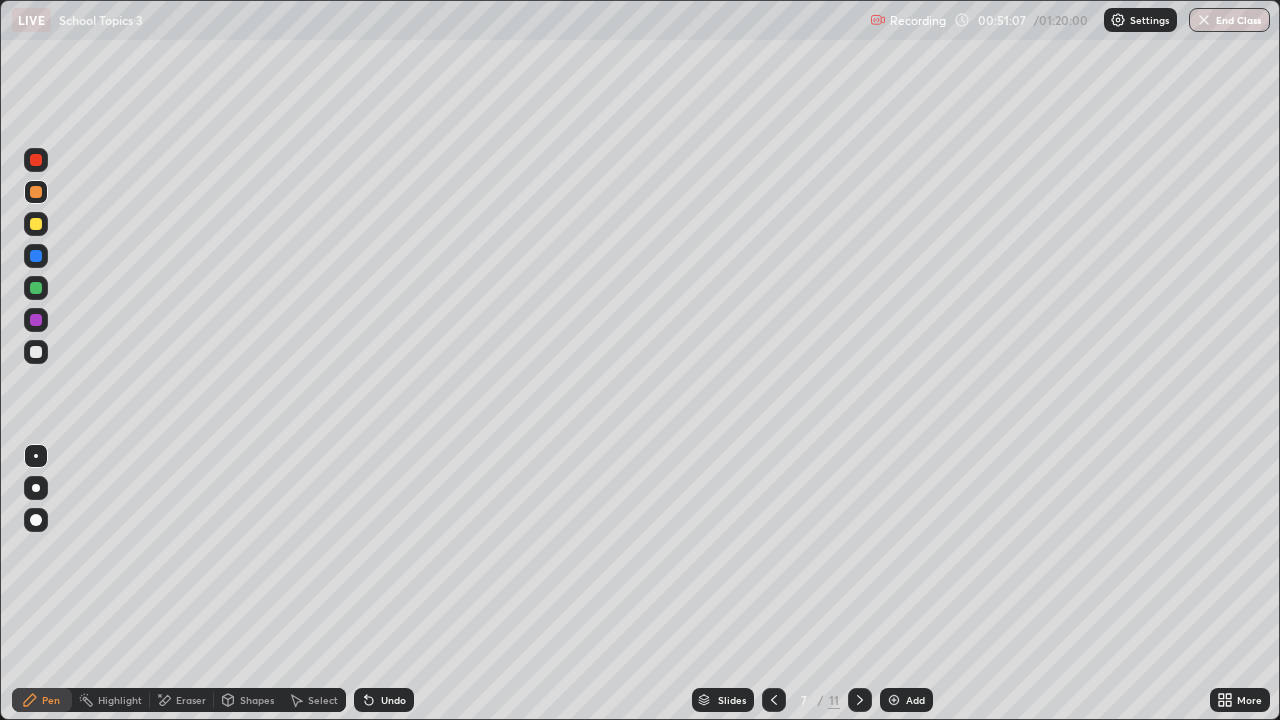 click at bounding box center [36, 224] 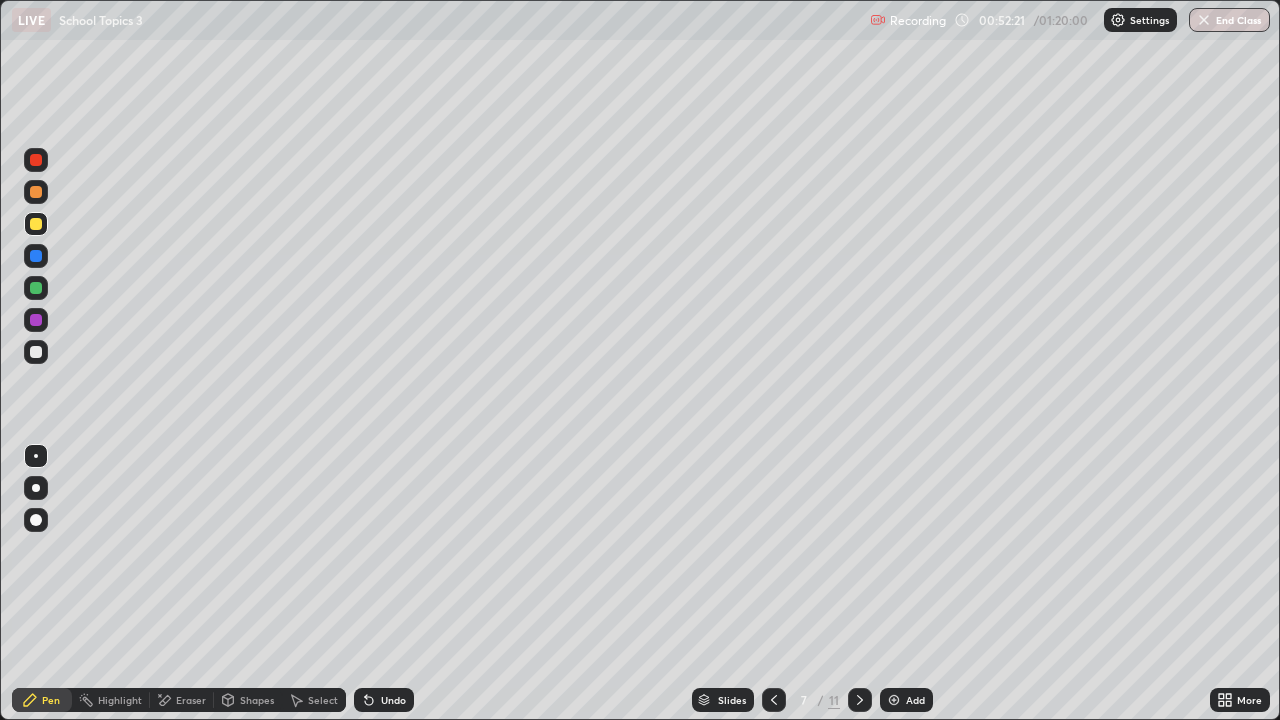 click on "Erase all" at bounding box center [36, 360] 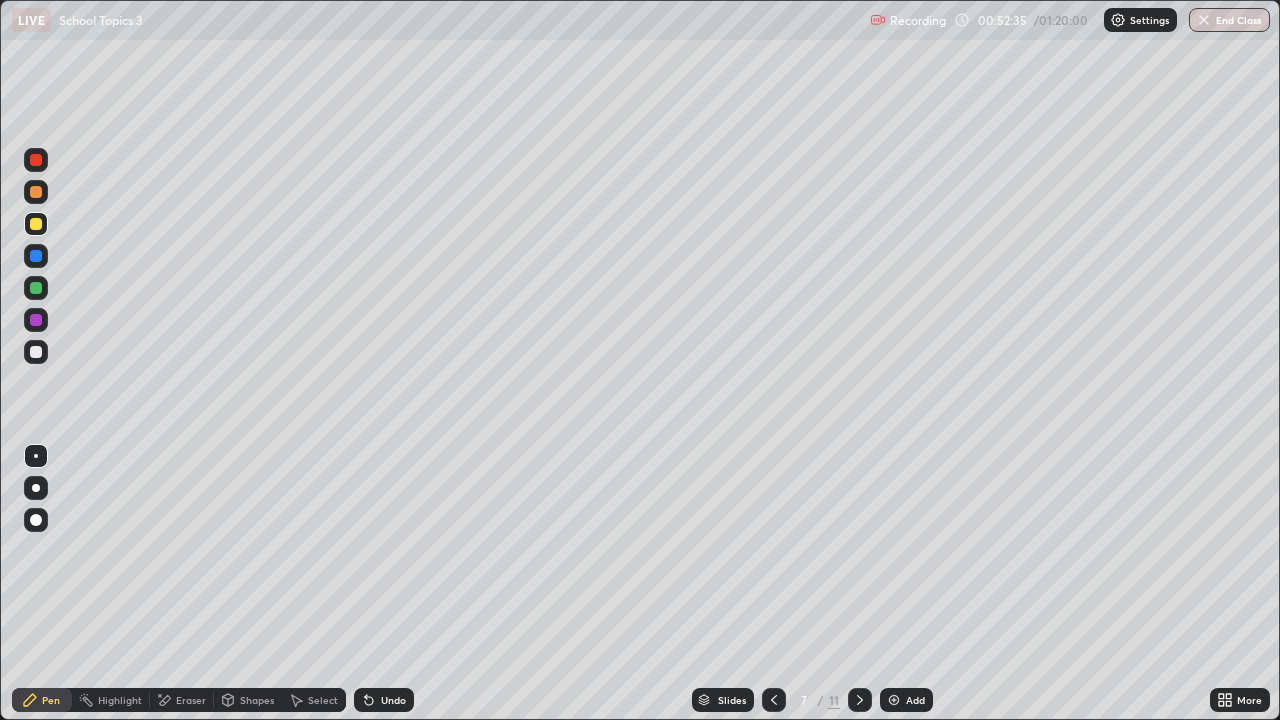 click on "Highlight" at bounding box center (111, 700) 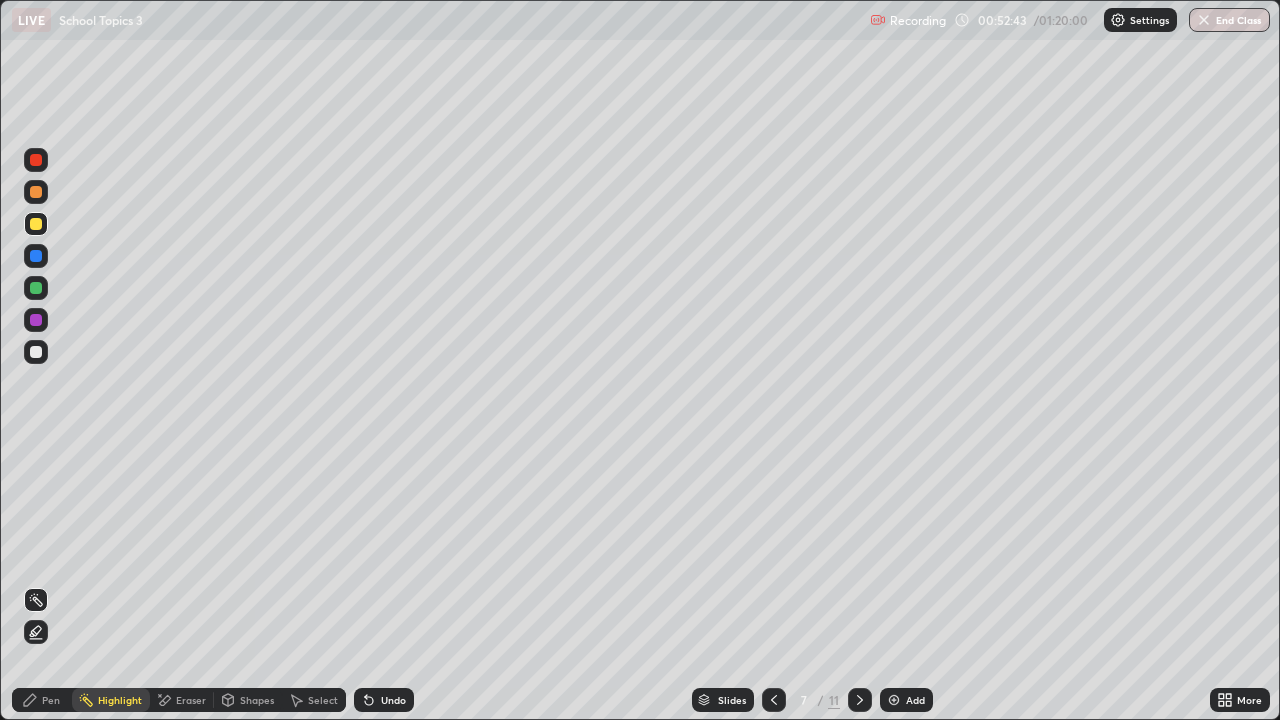click 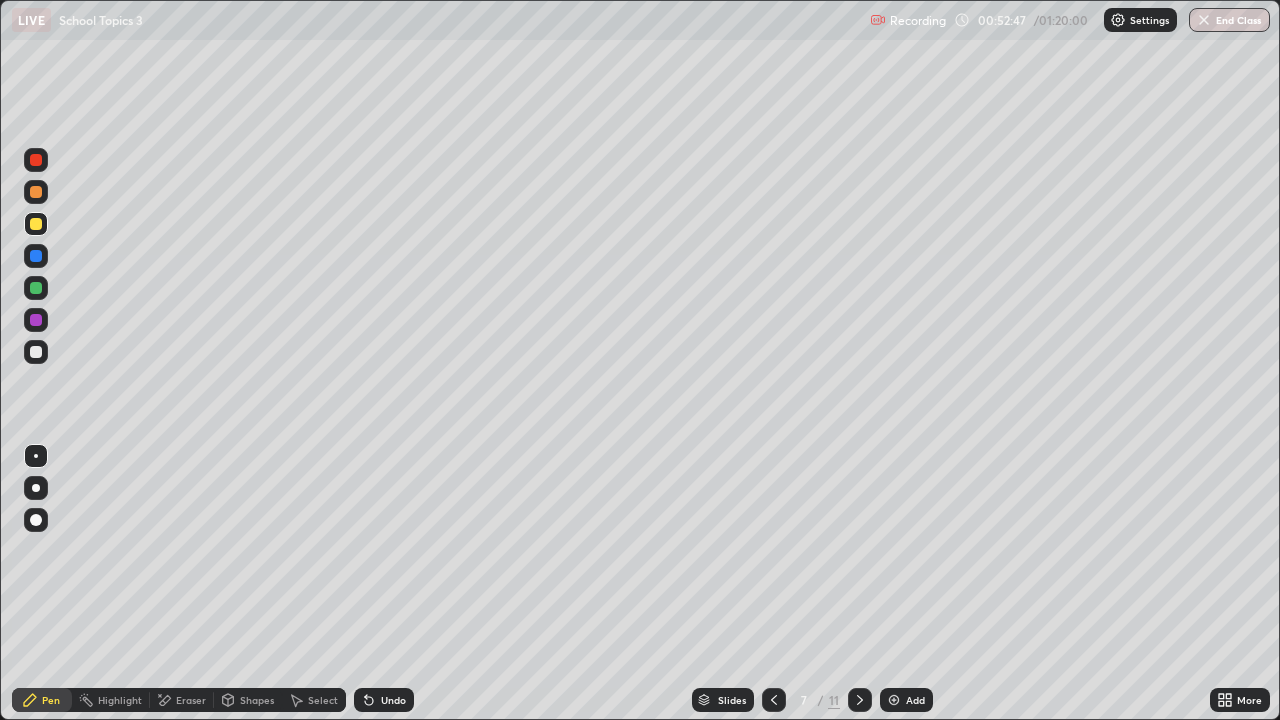 click 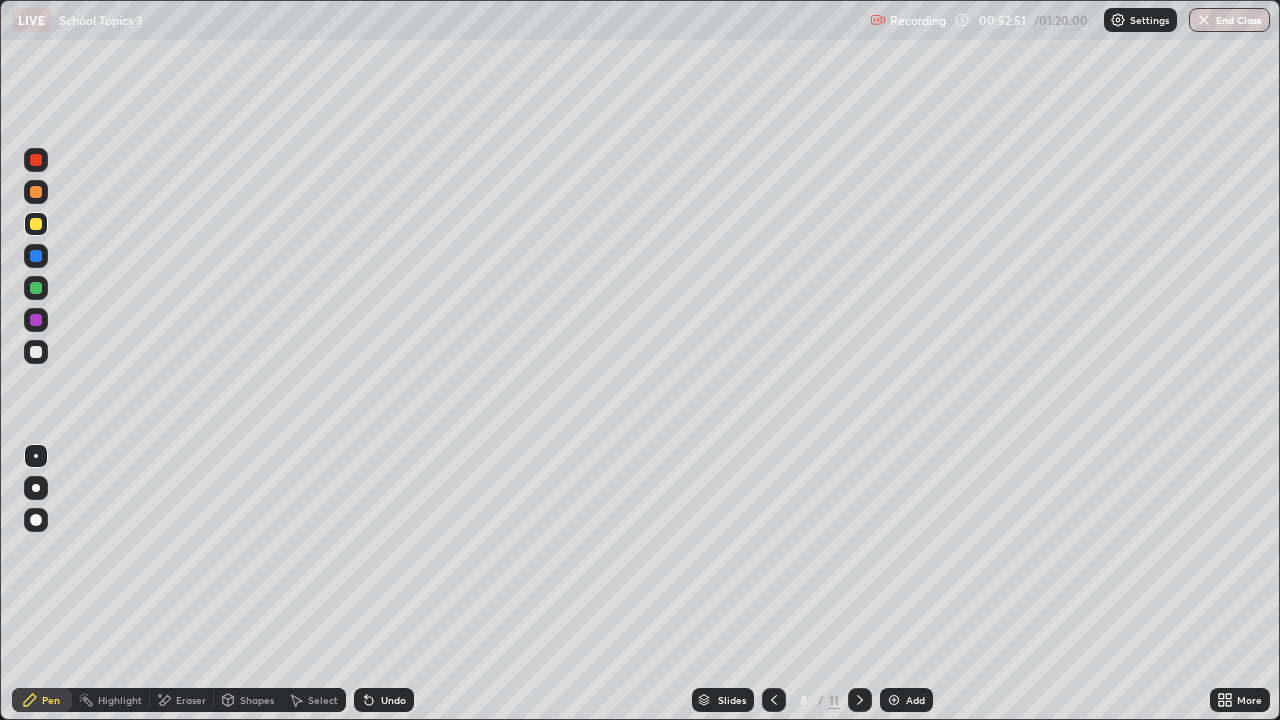 click at bounding box center [36, 192] 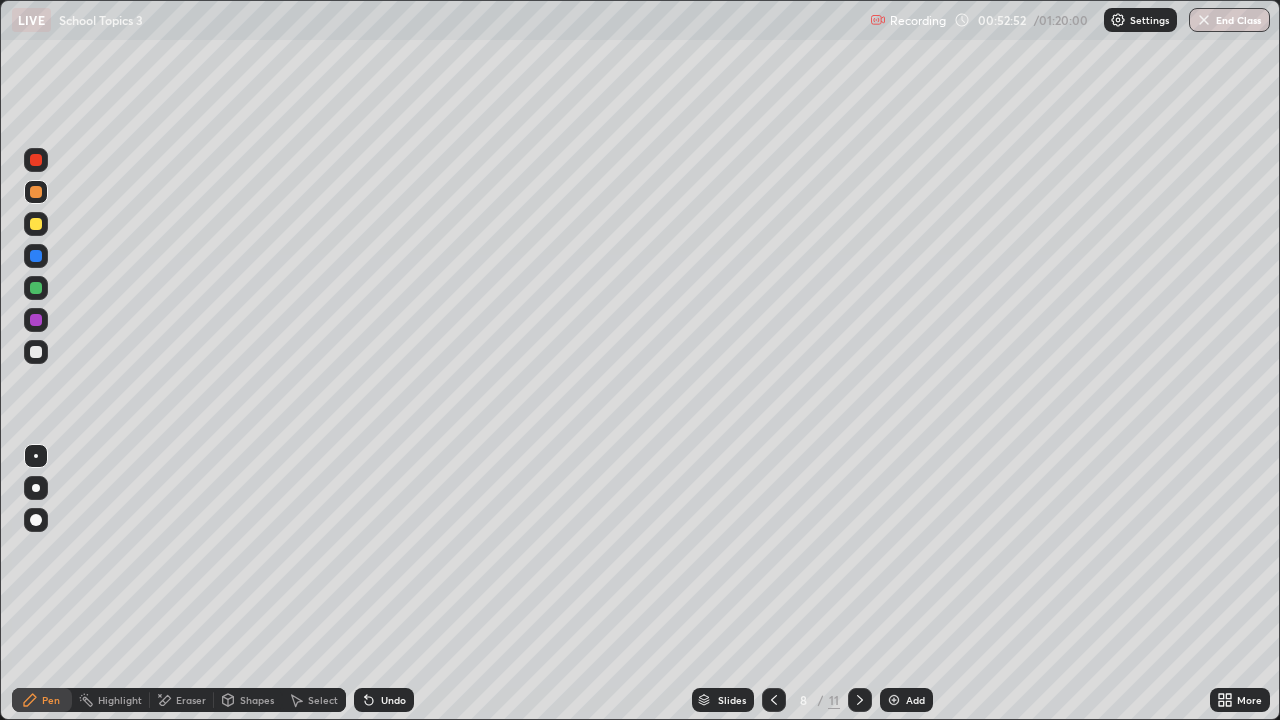 click at bounding box center [36, 224] 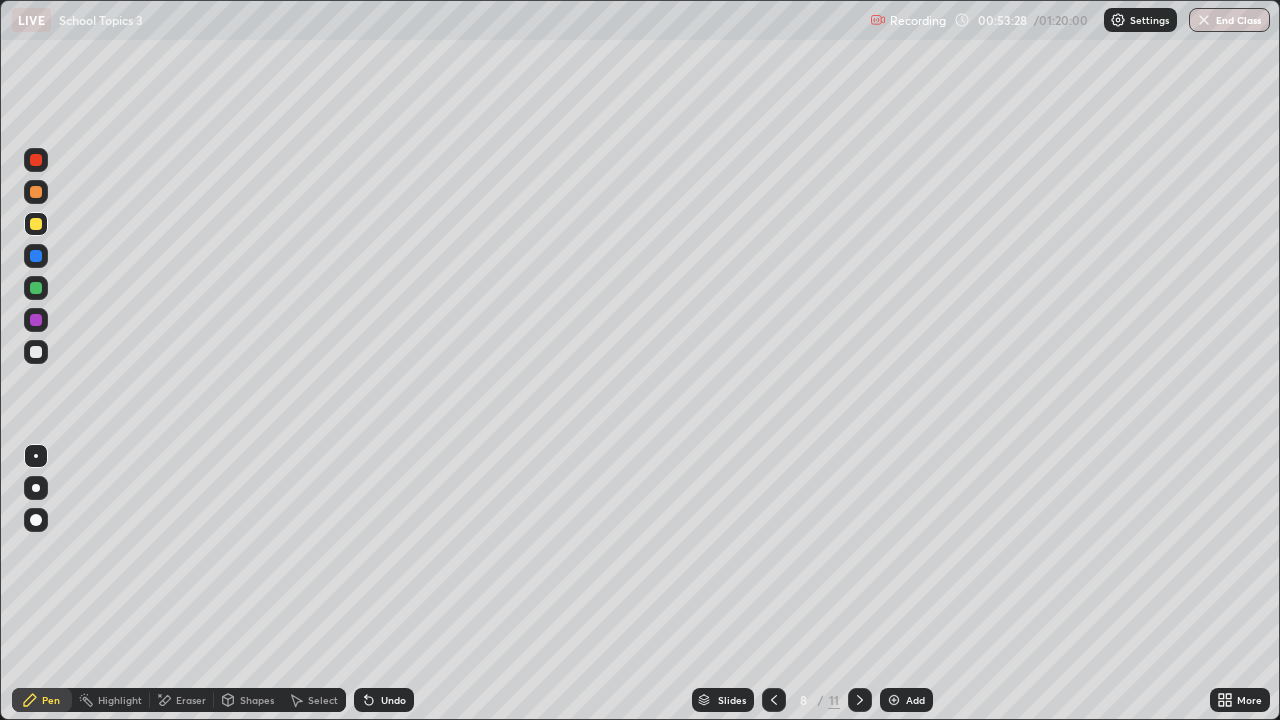 click on "Shapes" at bounding box center (257, 700) 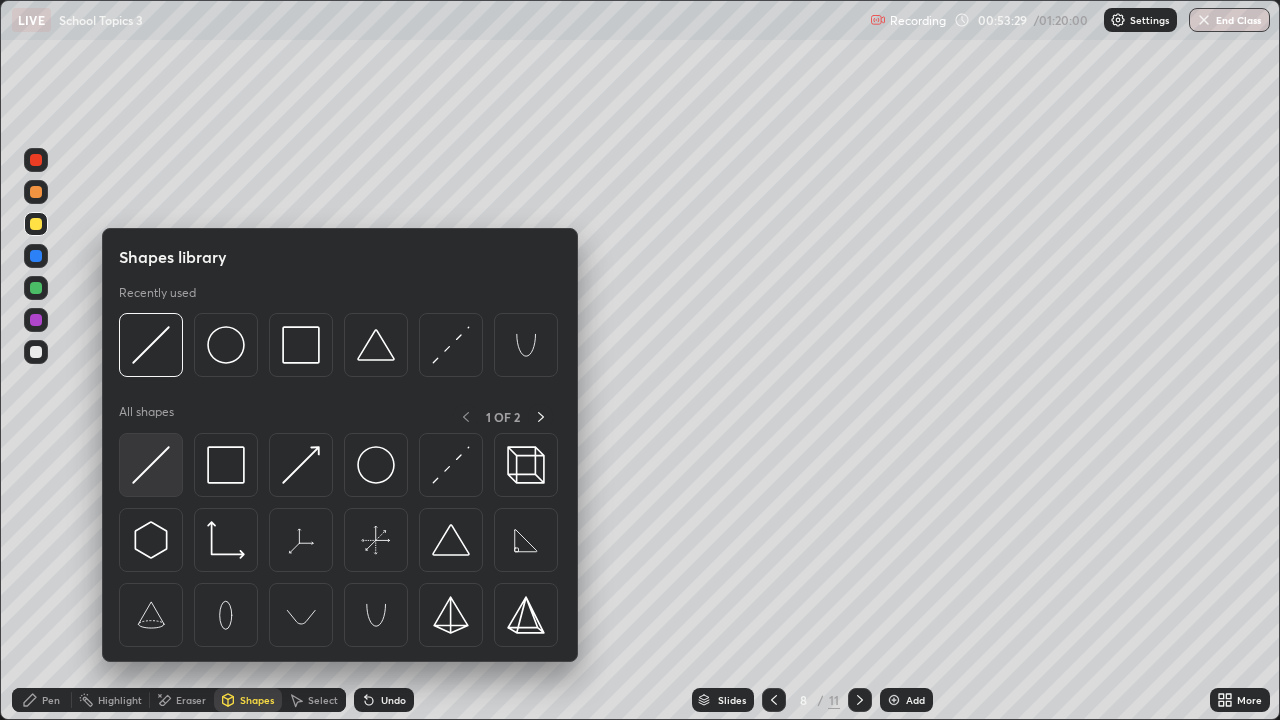 click at bounding box center [151, 465] 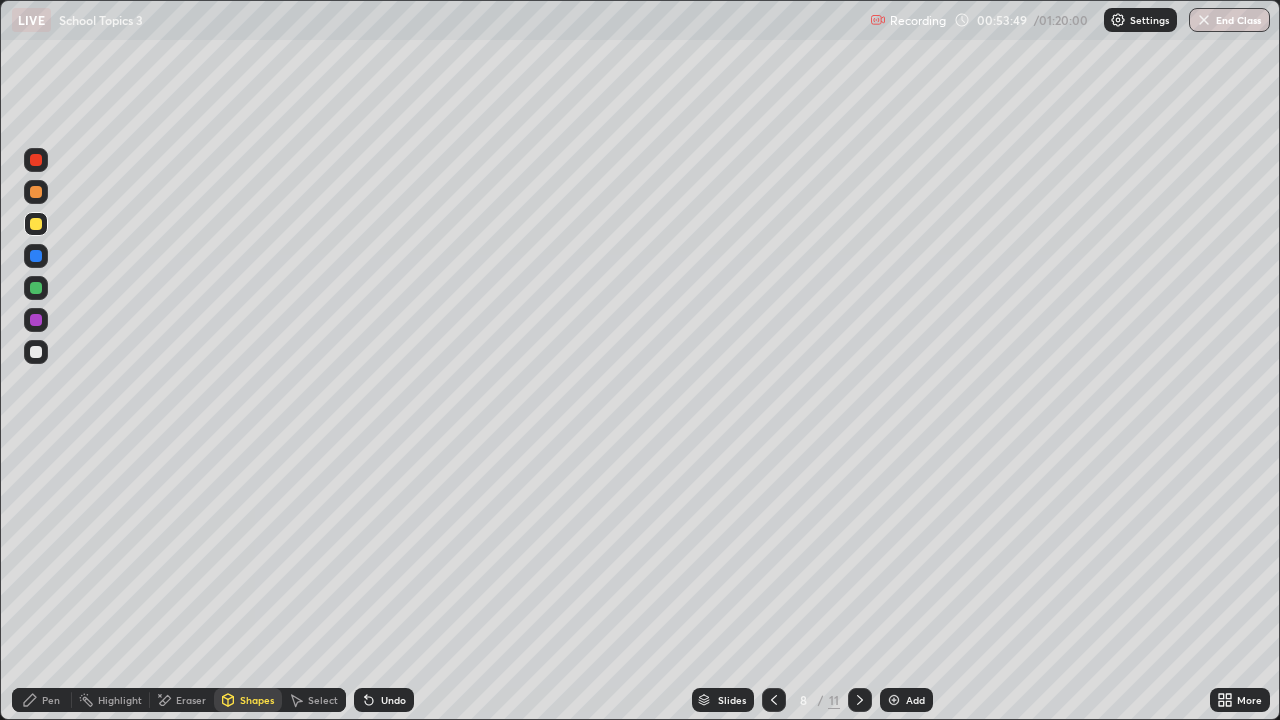 click at bounding box center (36, 288) 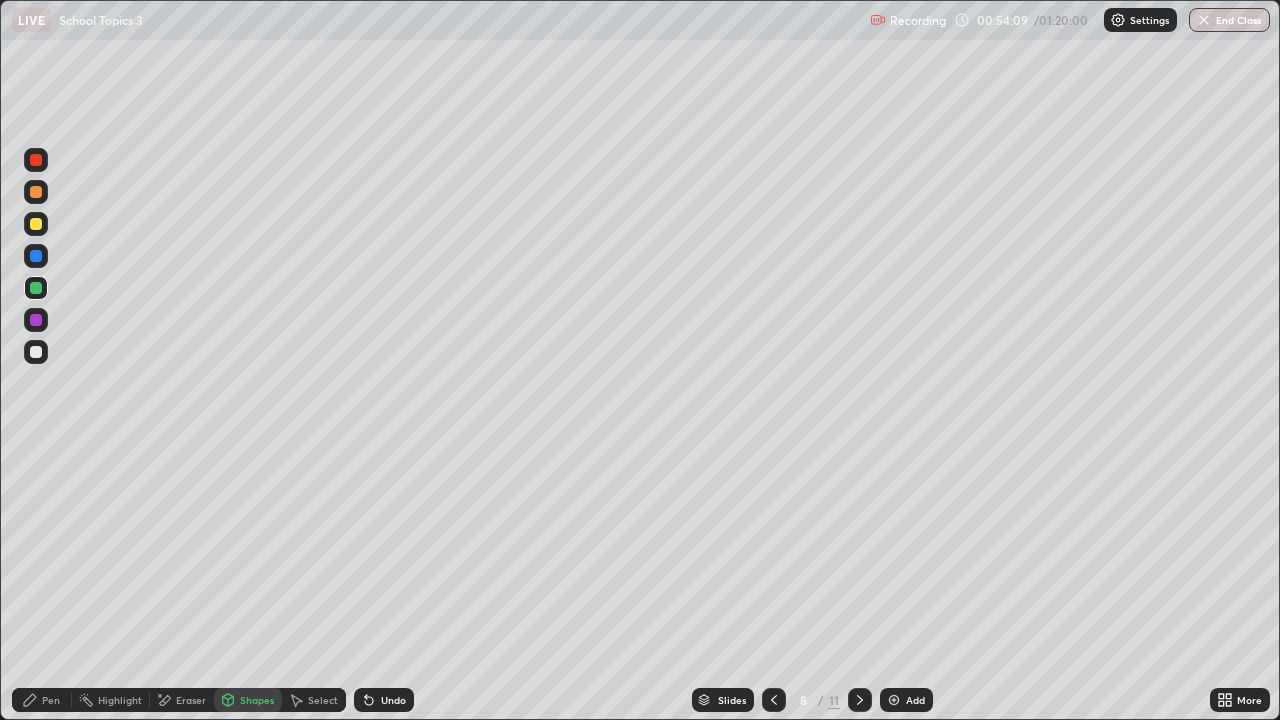 click at bounding box center [36, 352] 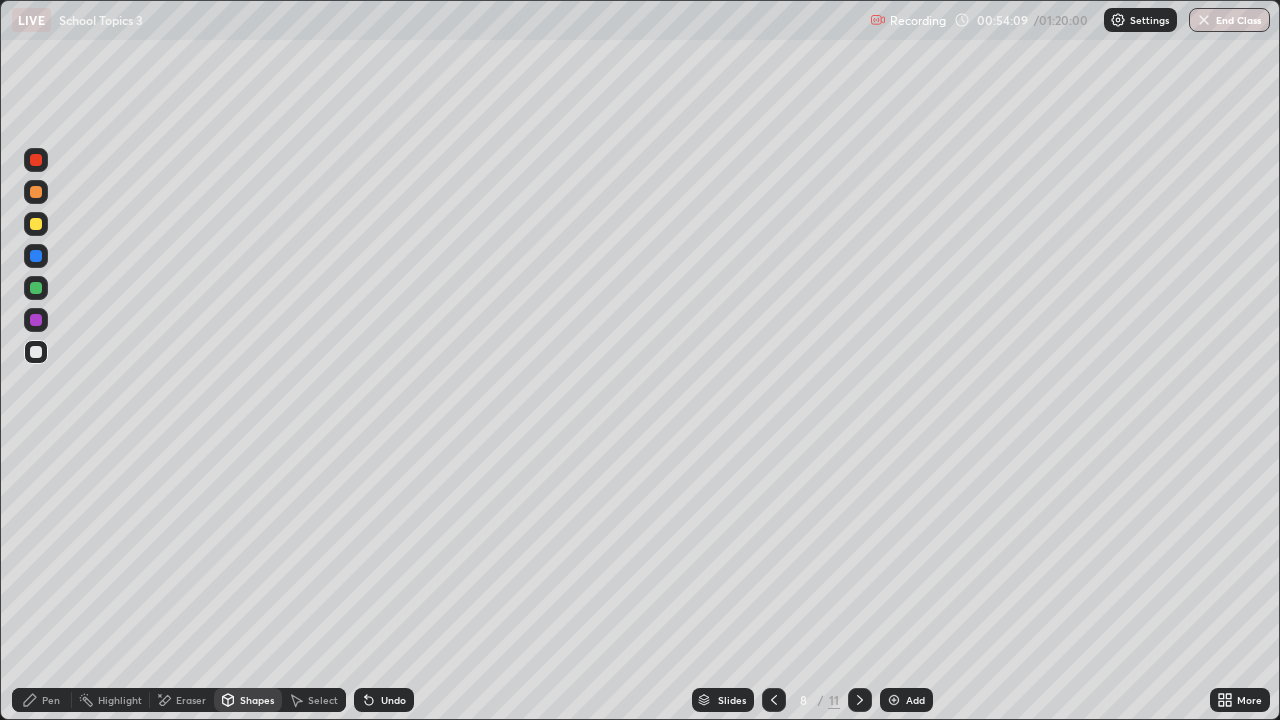 click at bounding box center [36, 352] 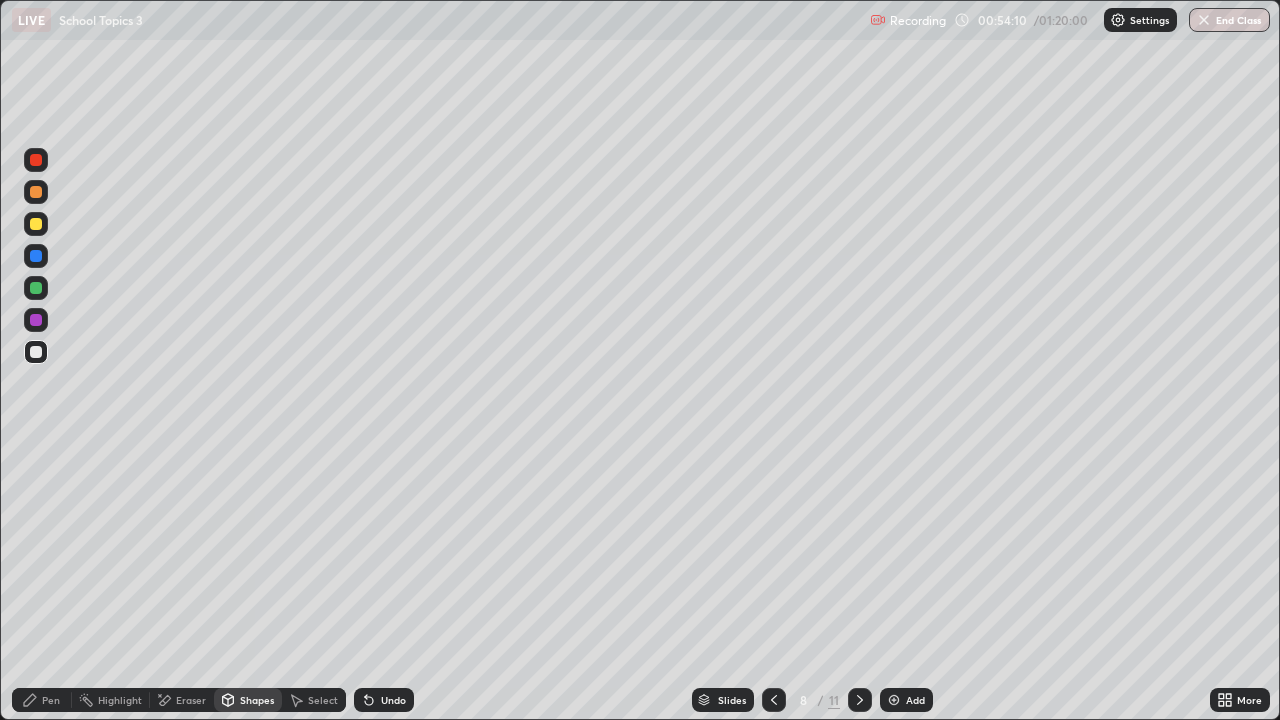 click 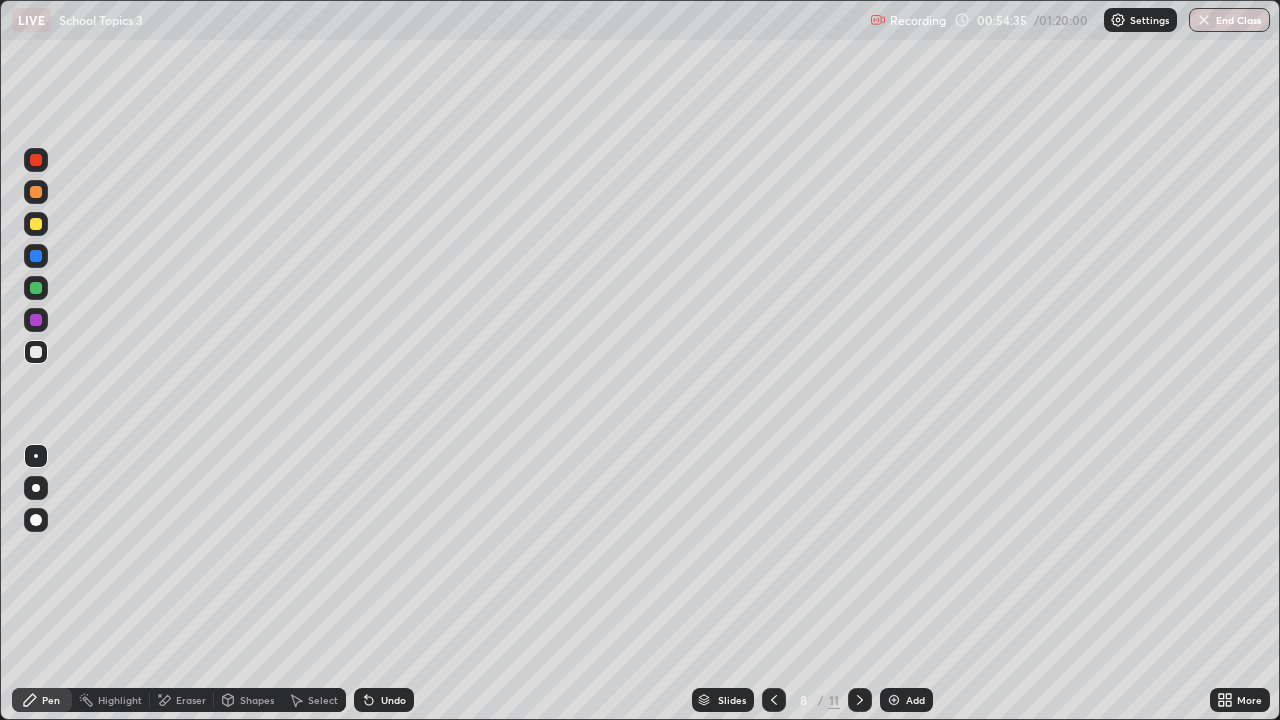 click on "Undo" at bounding box center [393, 700] 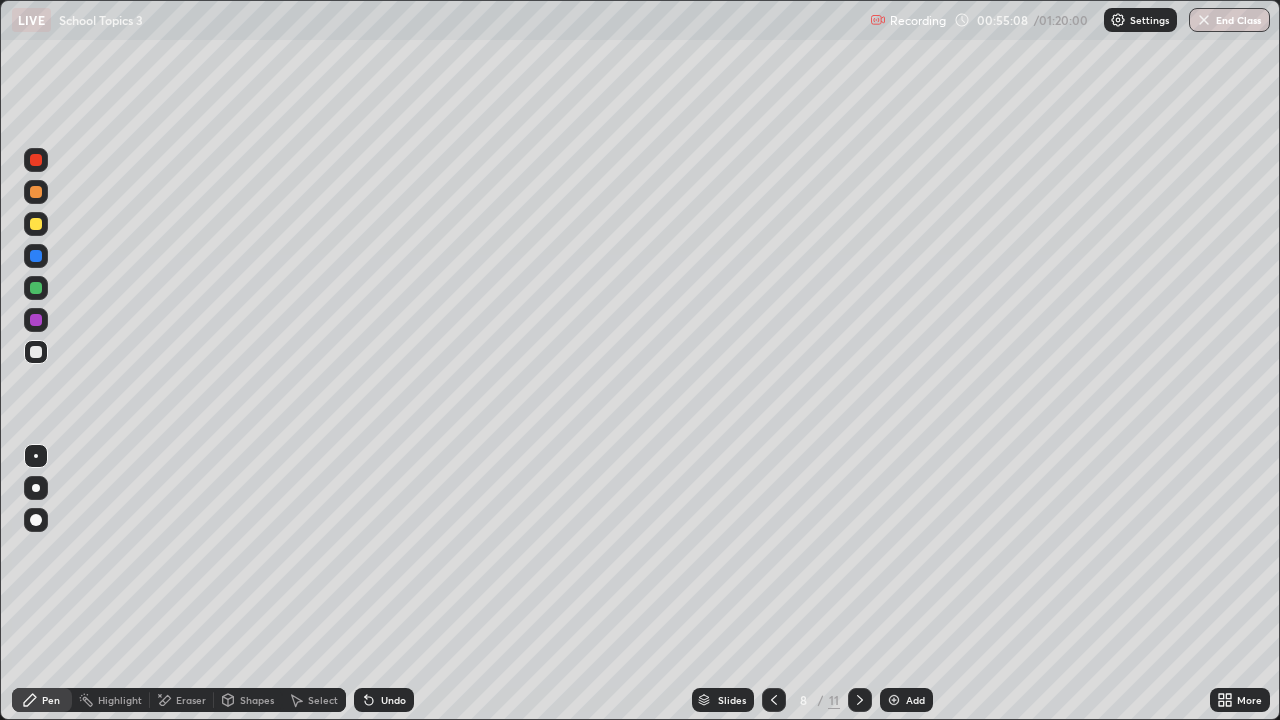 click at bounding box center [36, 256] 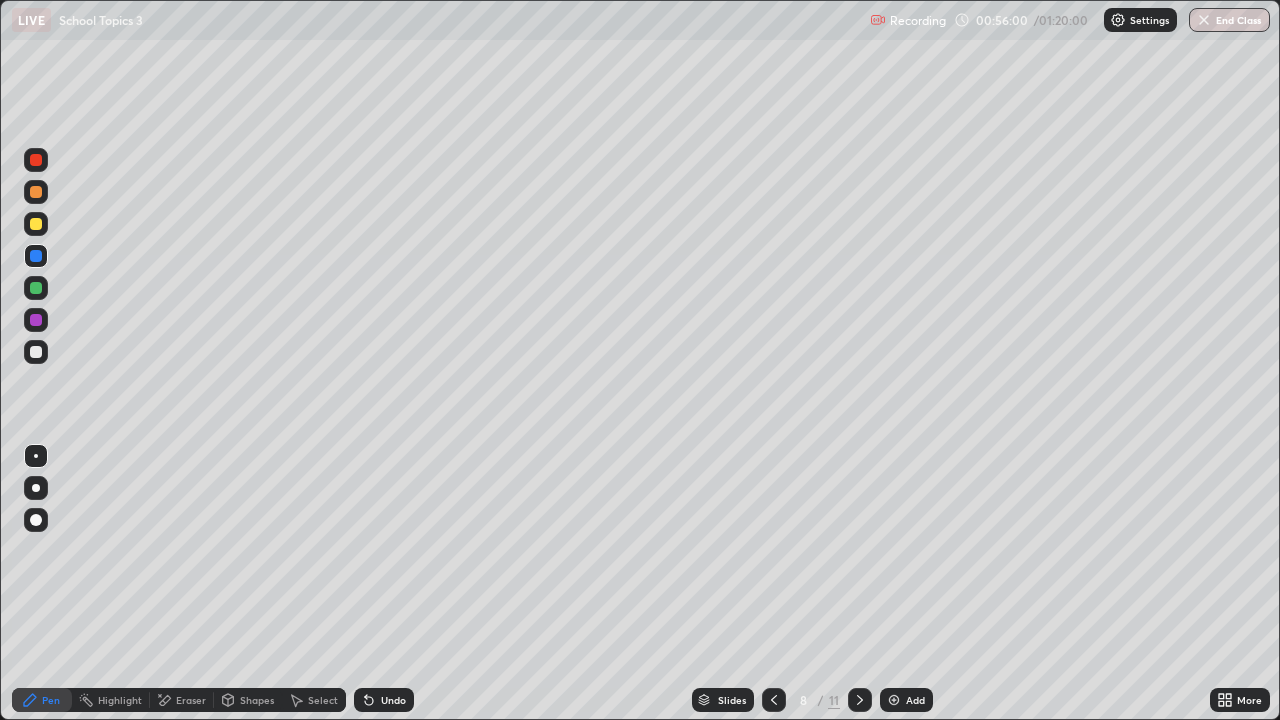 click at bounding box center (36, 352) 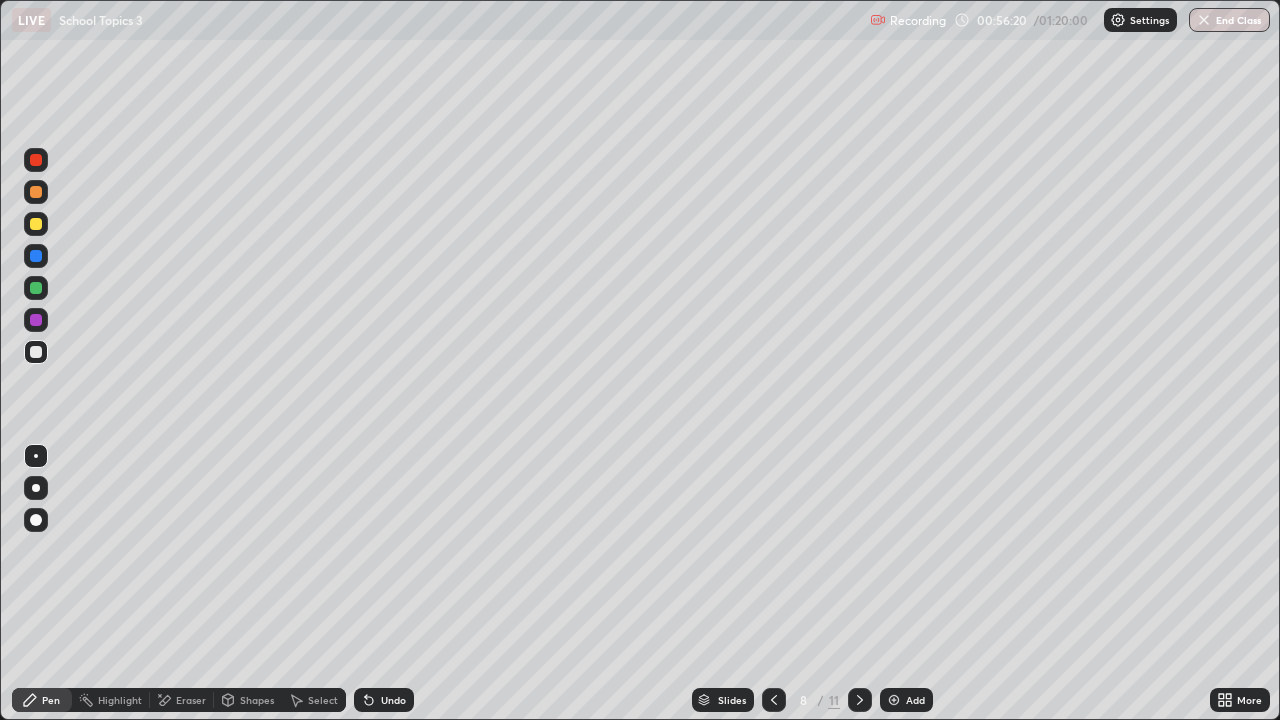 click at bounding box center [36, 224] 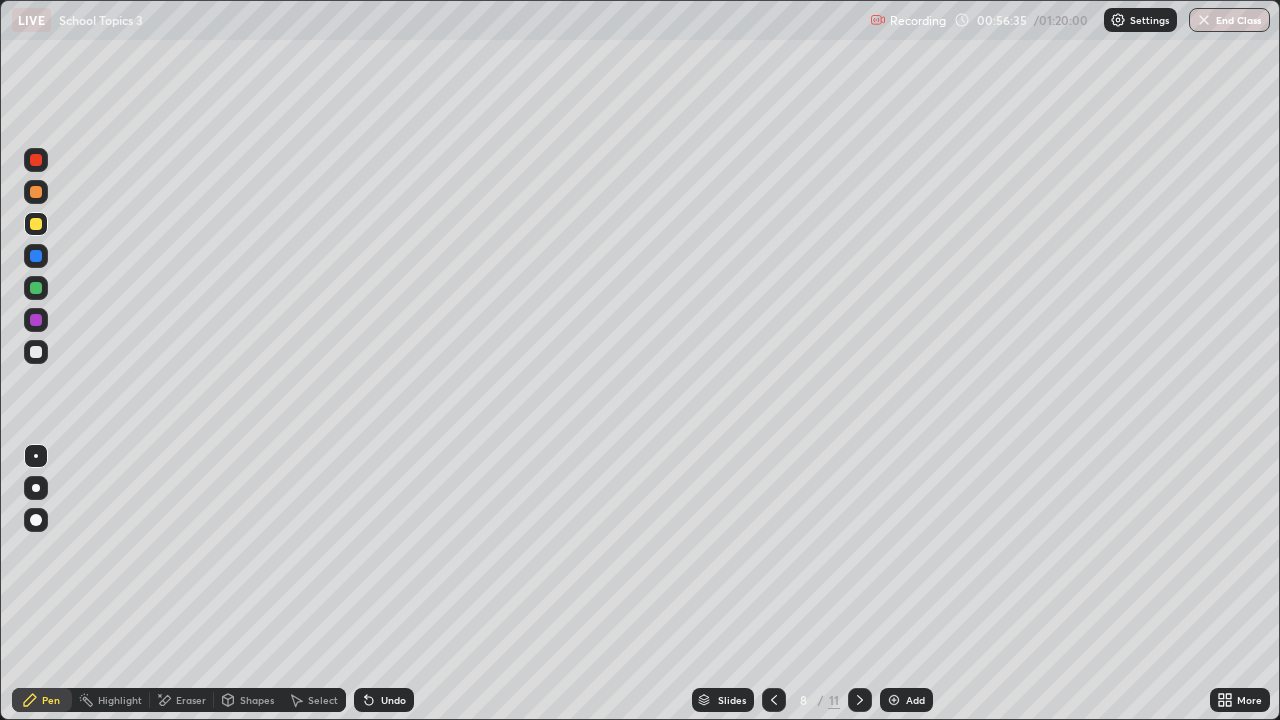 click on "Eraser" at bounding box center [182, 700] 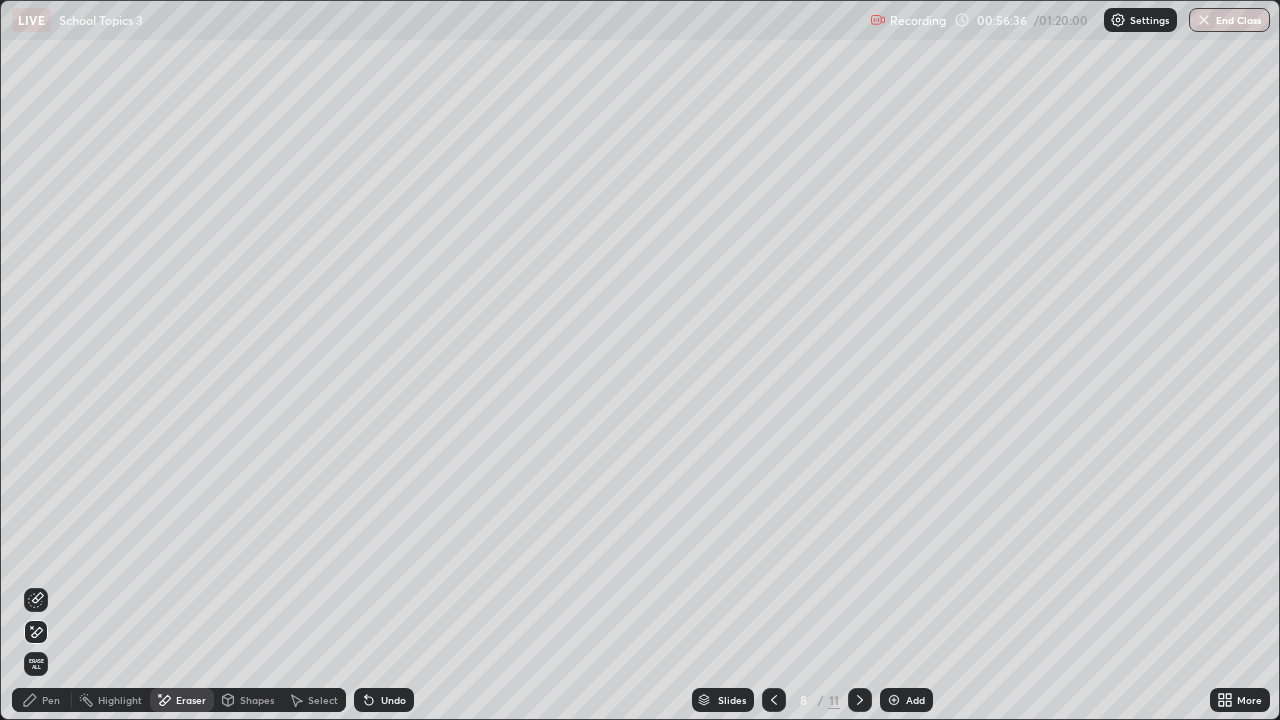 click 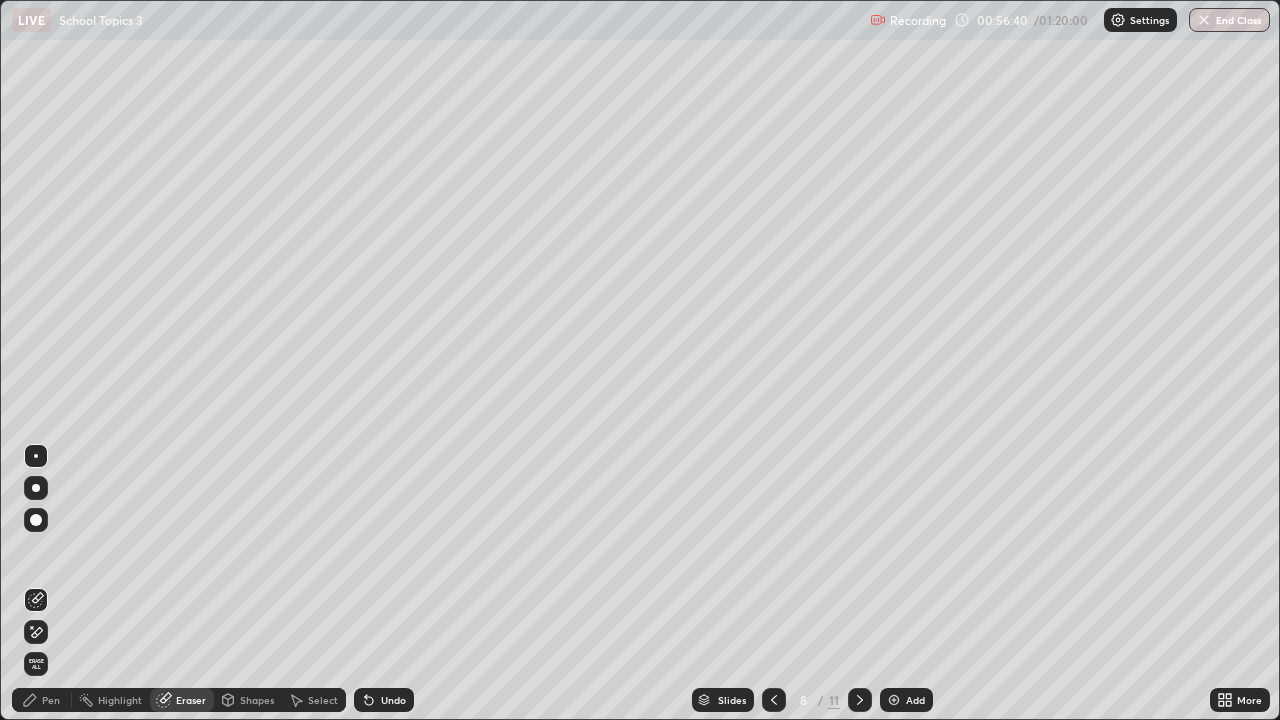 click on "Pen" at bounding box center [51, 700] 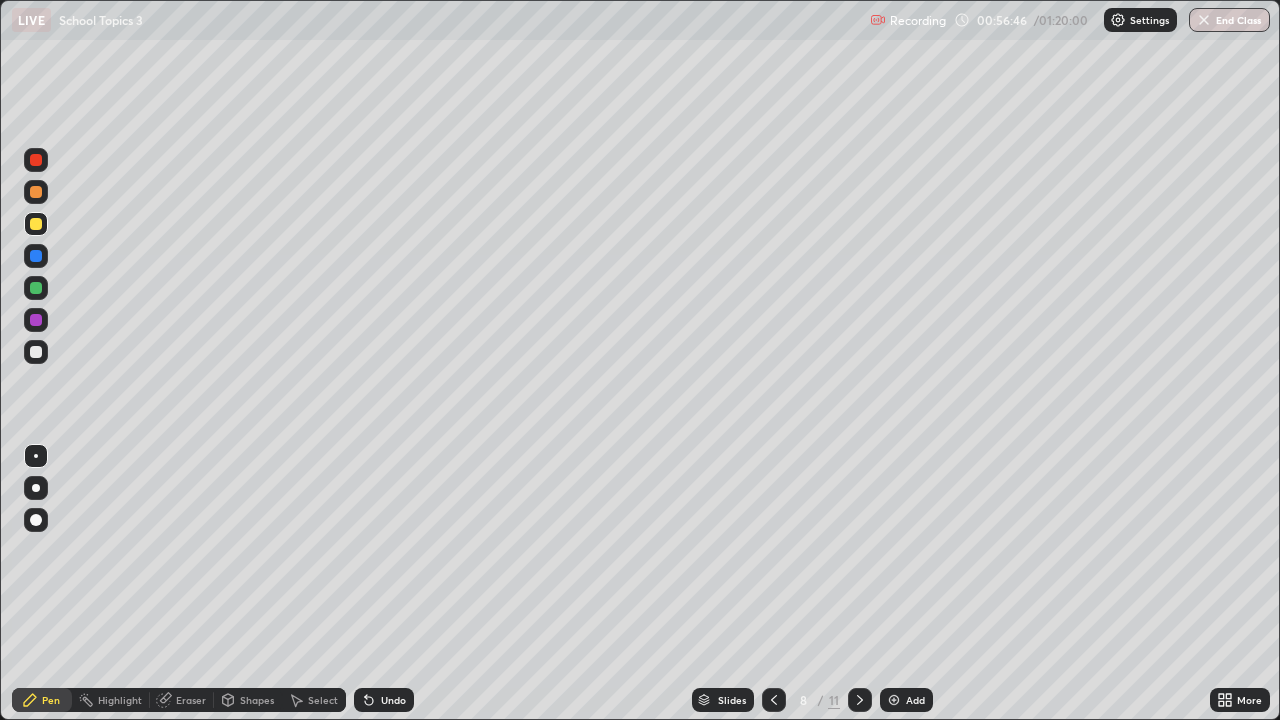 click on "Eraser" at bounding box center [191, 700] 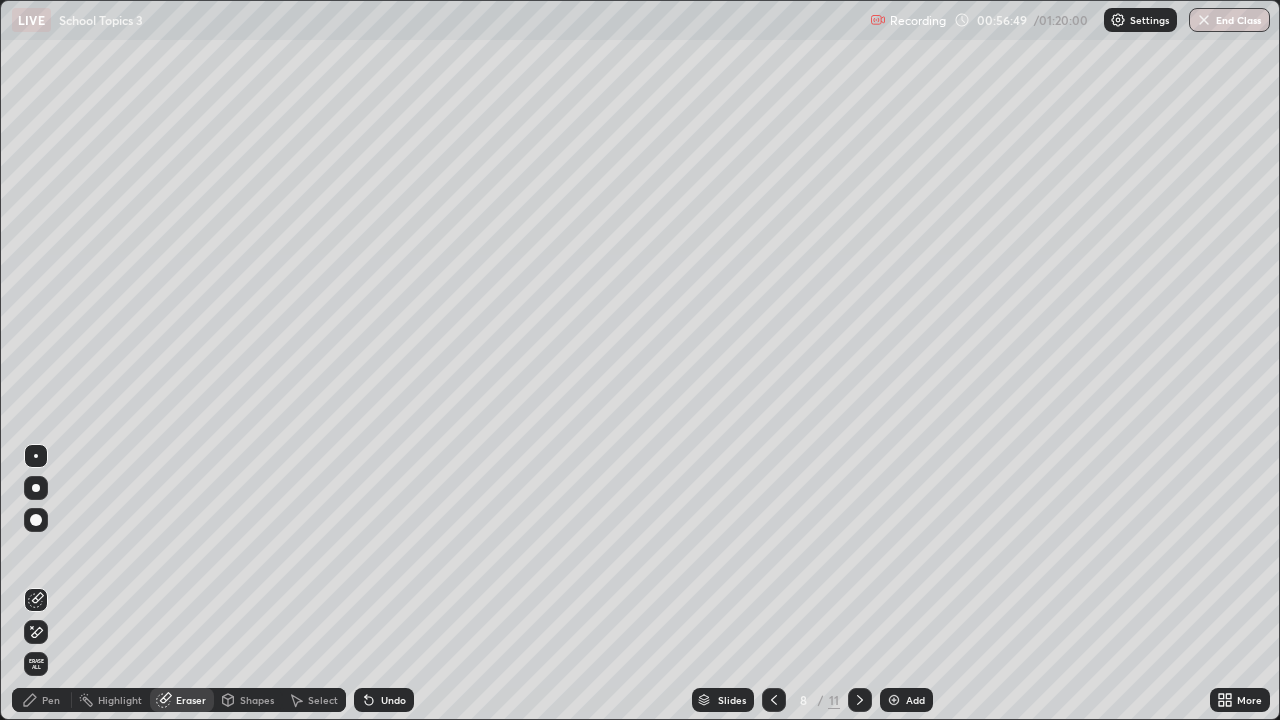click on "Pen" at bounding box center (51, 700) 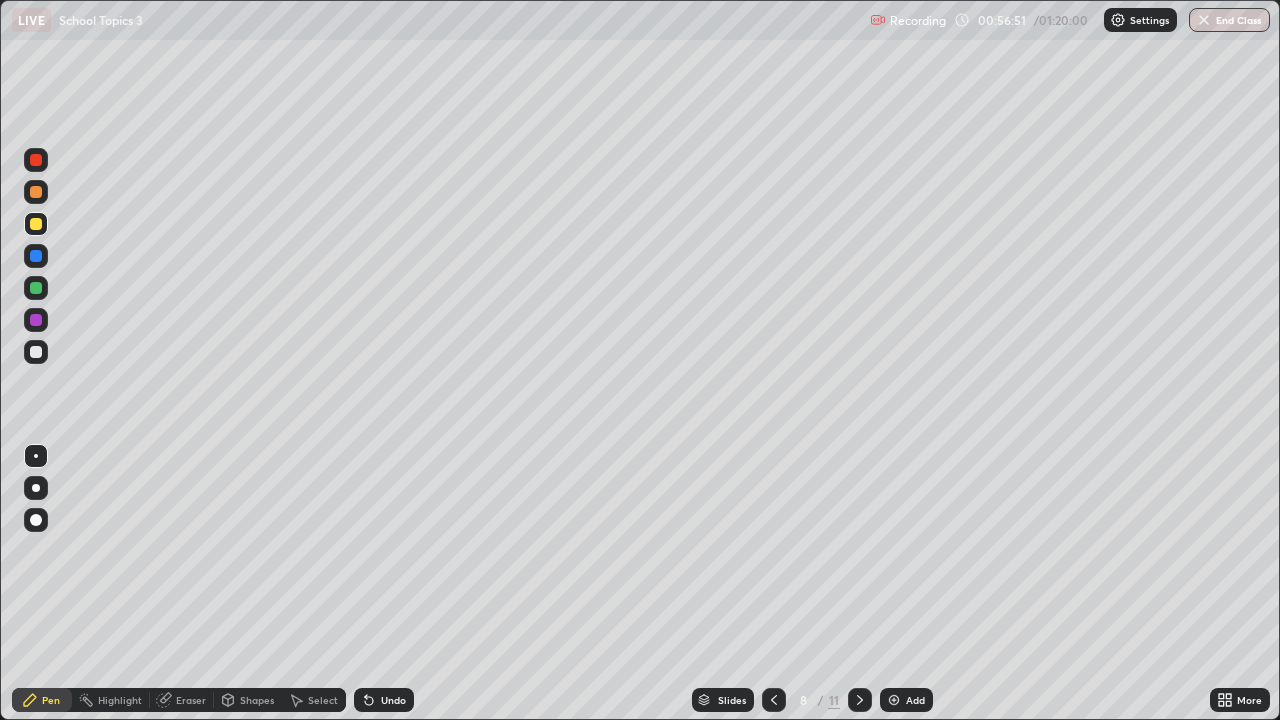 click on "Undo" at bounding box center (393, 700) 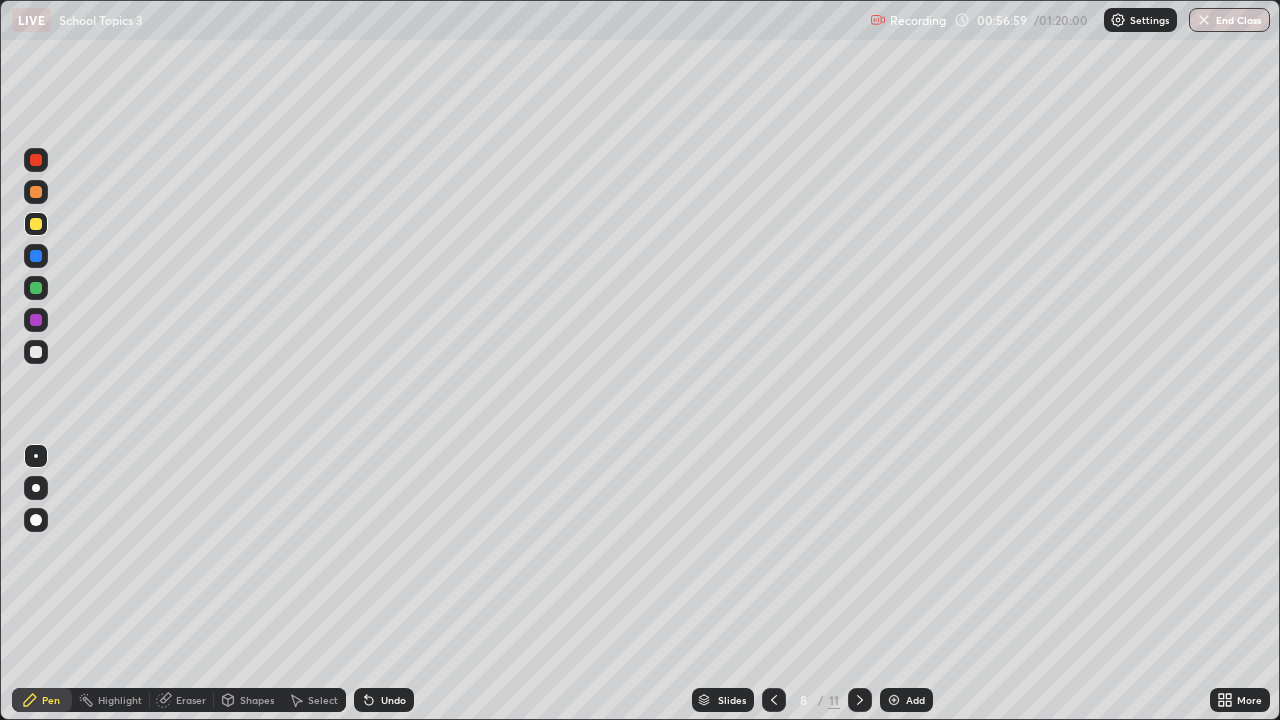 click on "Eraser" at bounding box center [191, 700] 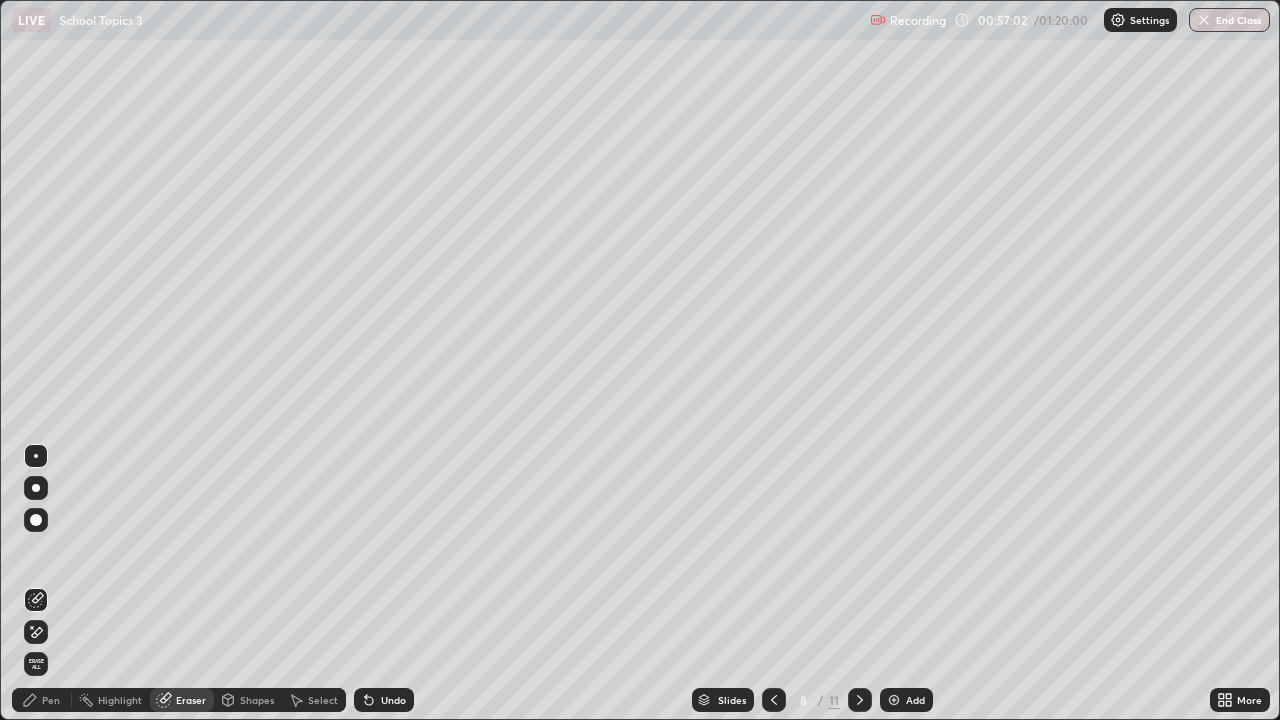 click on "Pen" at bounding box center (51, 700) 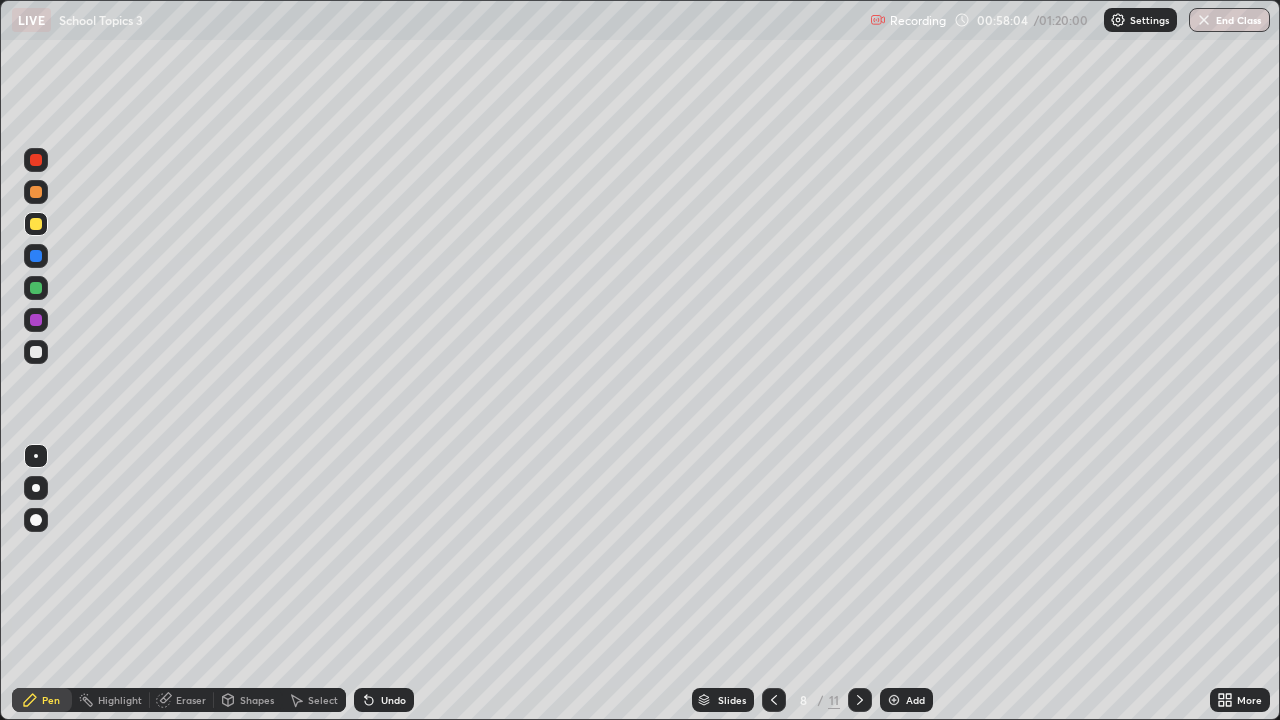 click on "Undo" at bounding box center (393, 700) 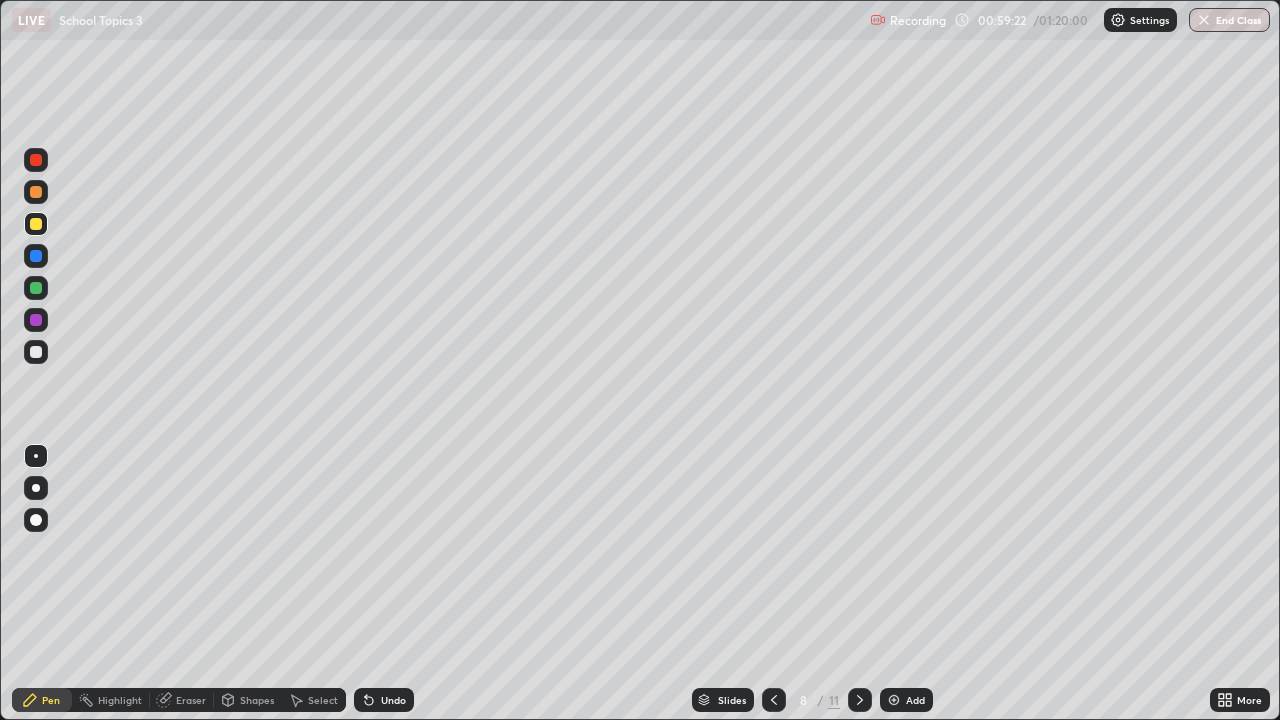 click at bounding box center (36, 288) 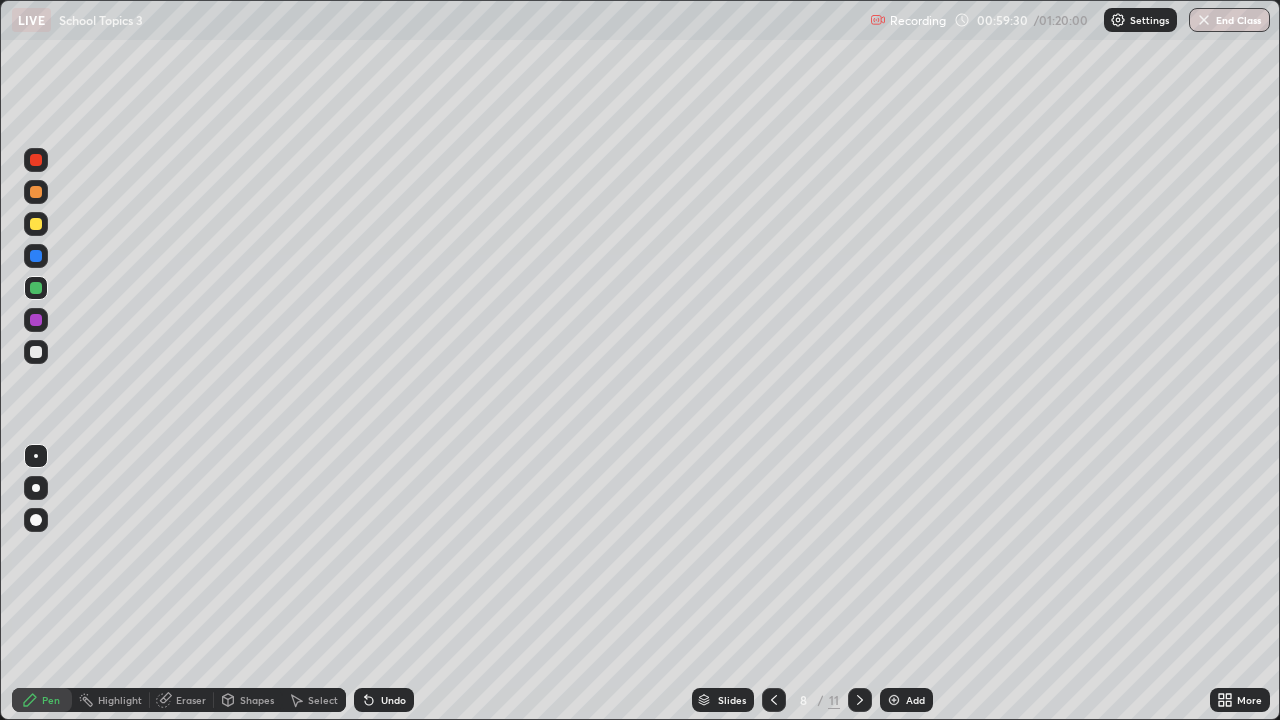 click at bounding box center [36, 288] 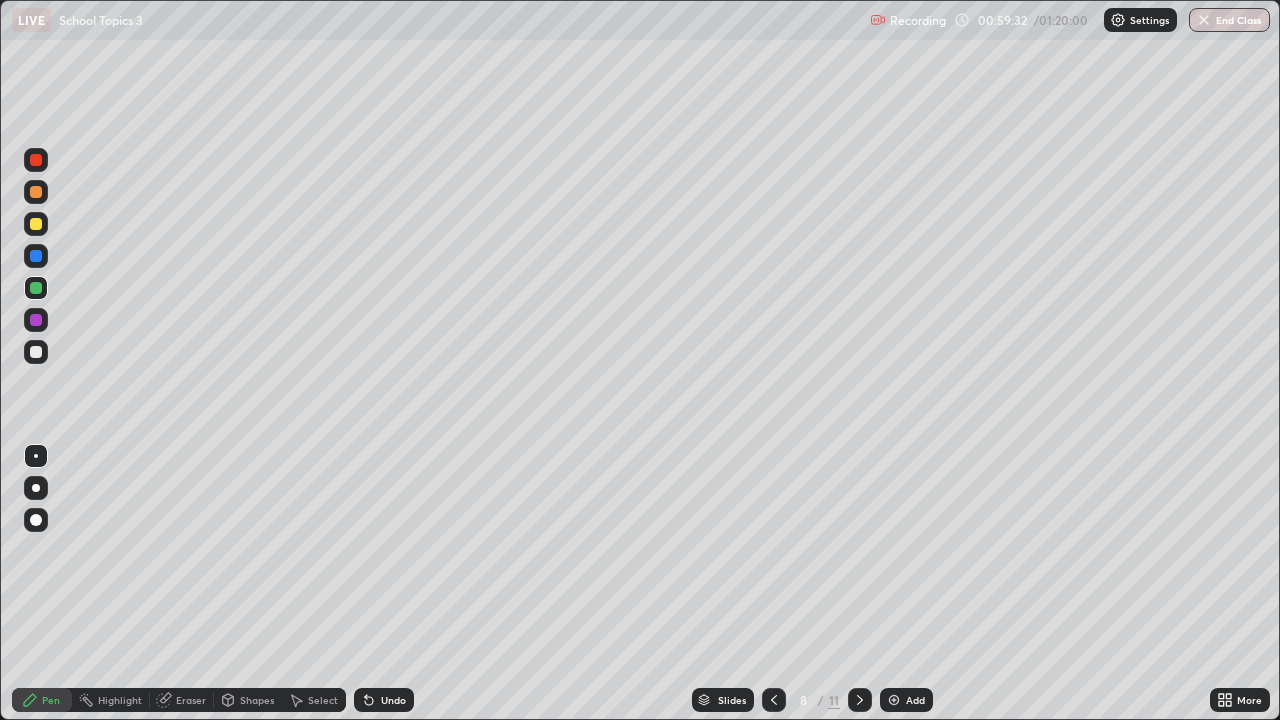 click at bounding box center [36, 352] 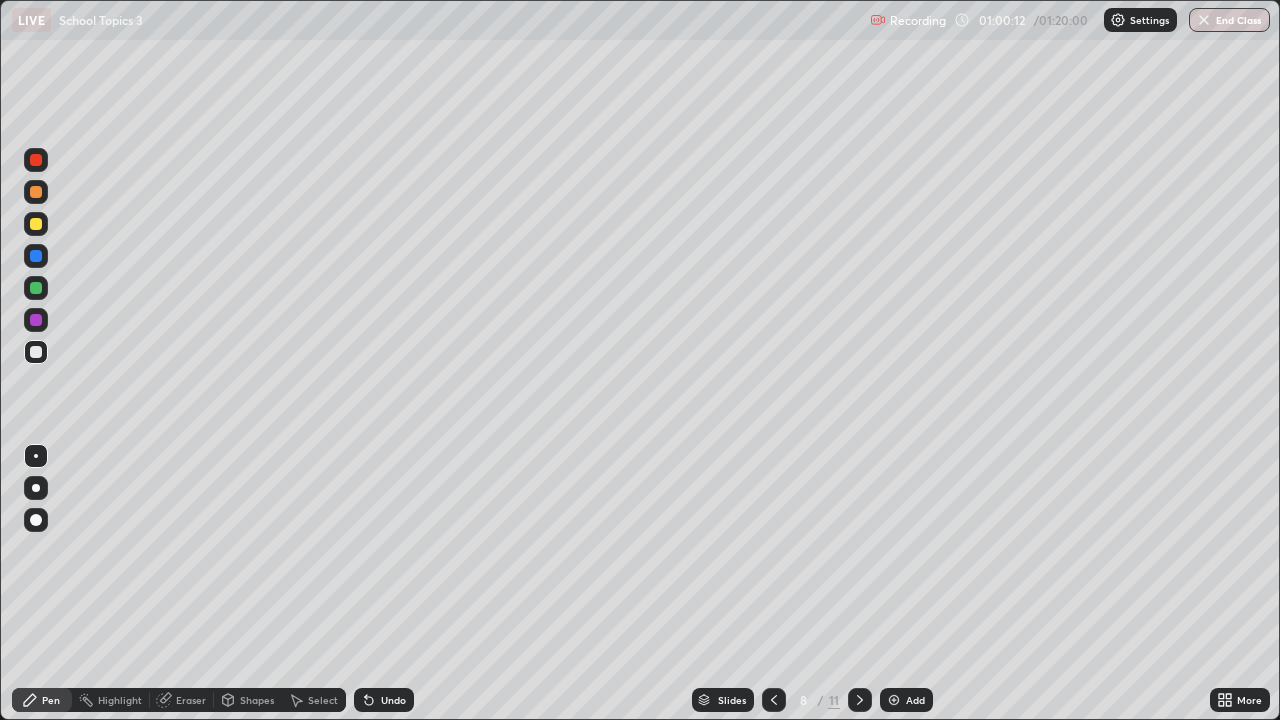 click on "Undo" at bounding box center [384, 700] 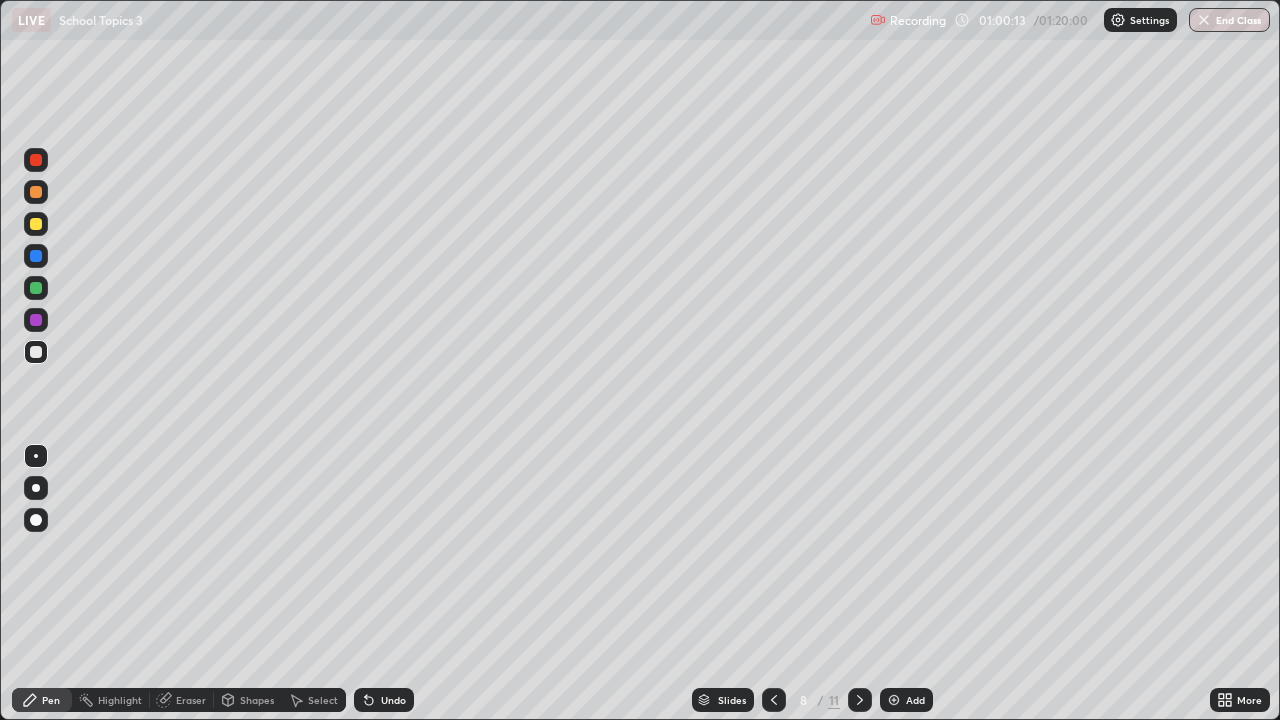 click on "Undo" at bounding box center (384, 700) 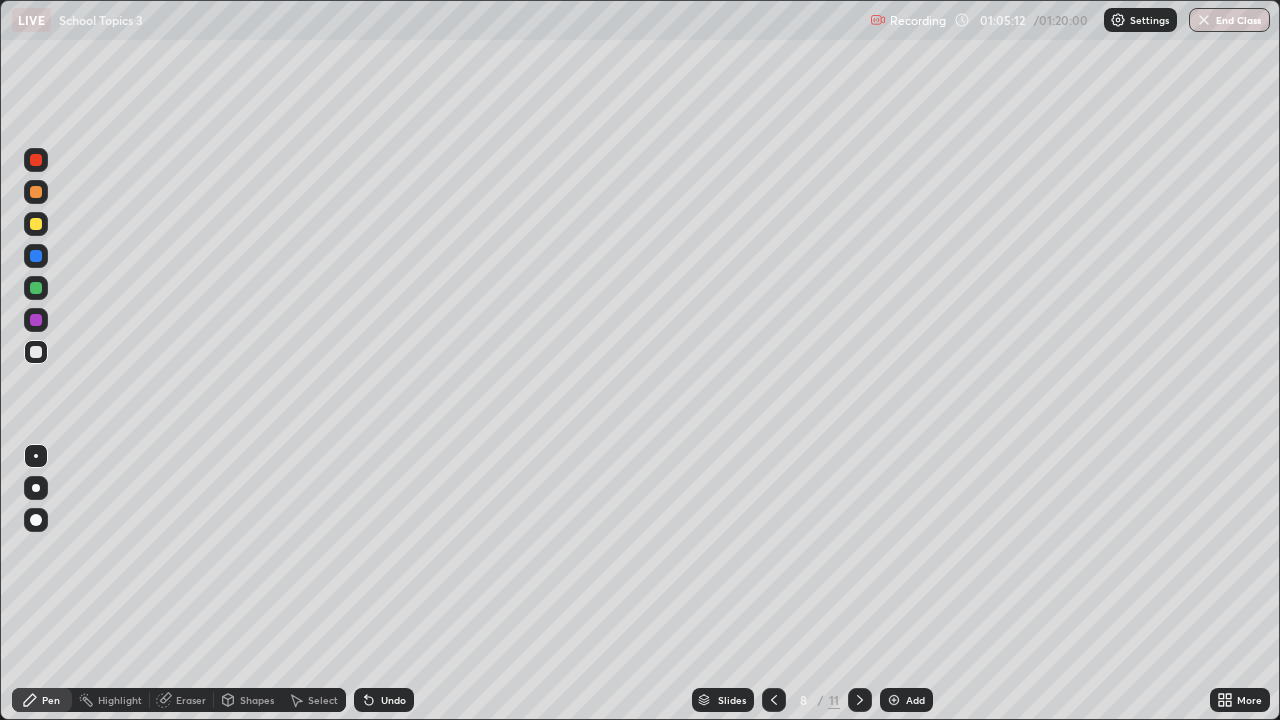 click 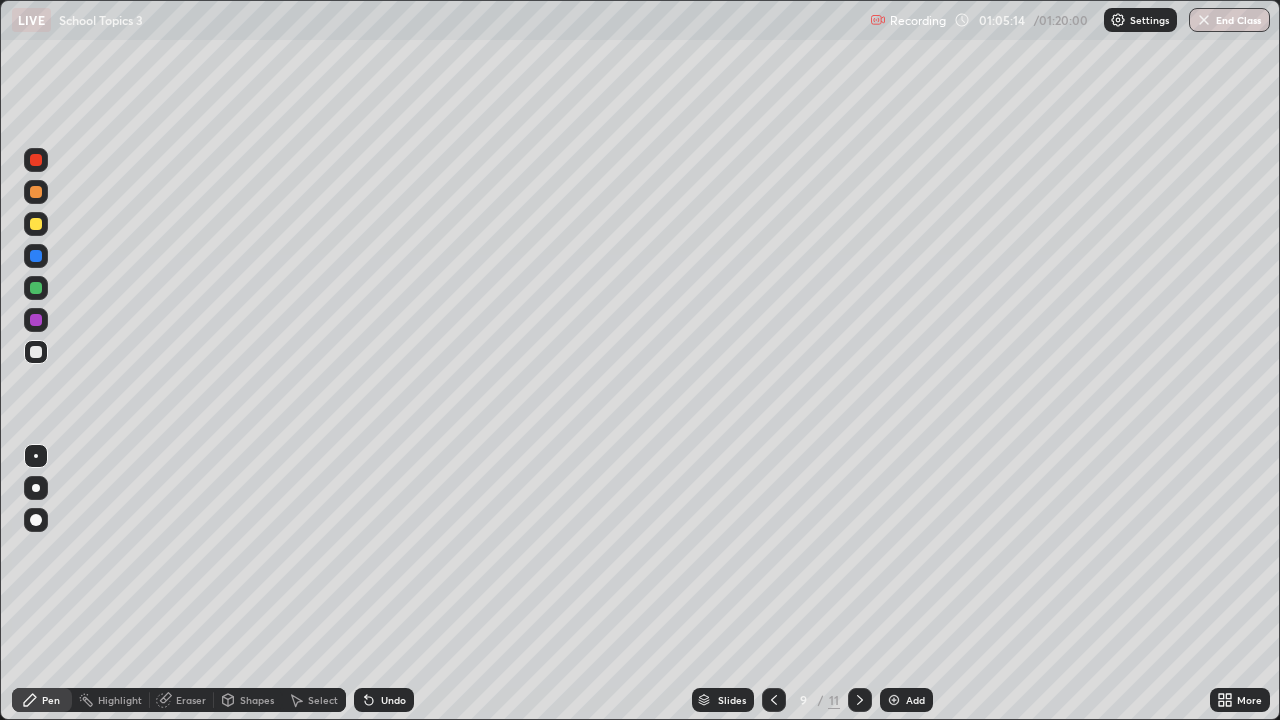 click at bounding box center (36, 224) 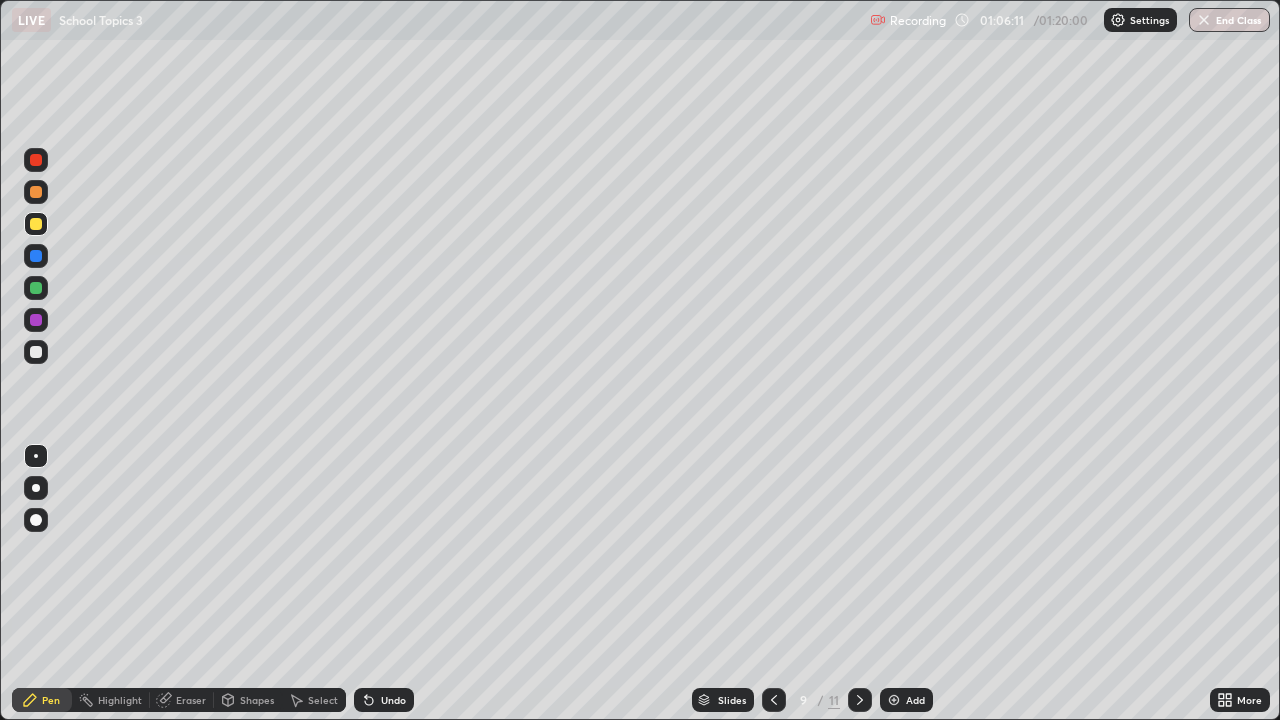 click on "Undo" at bounding box center (384, 700) 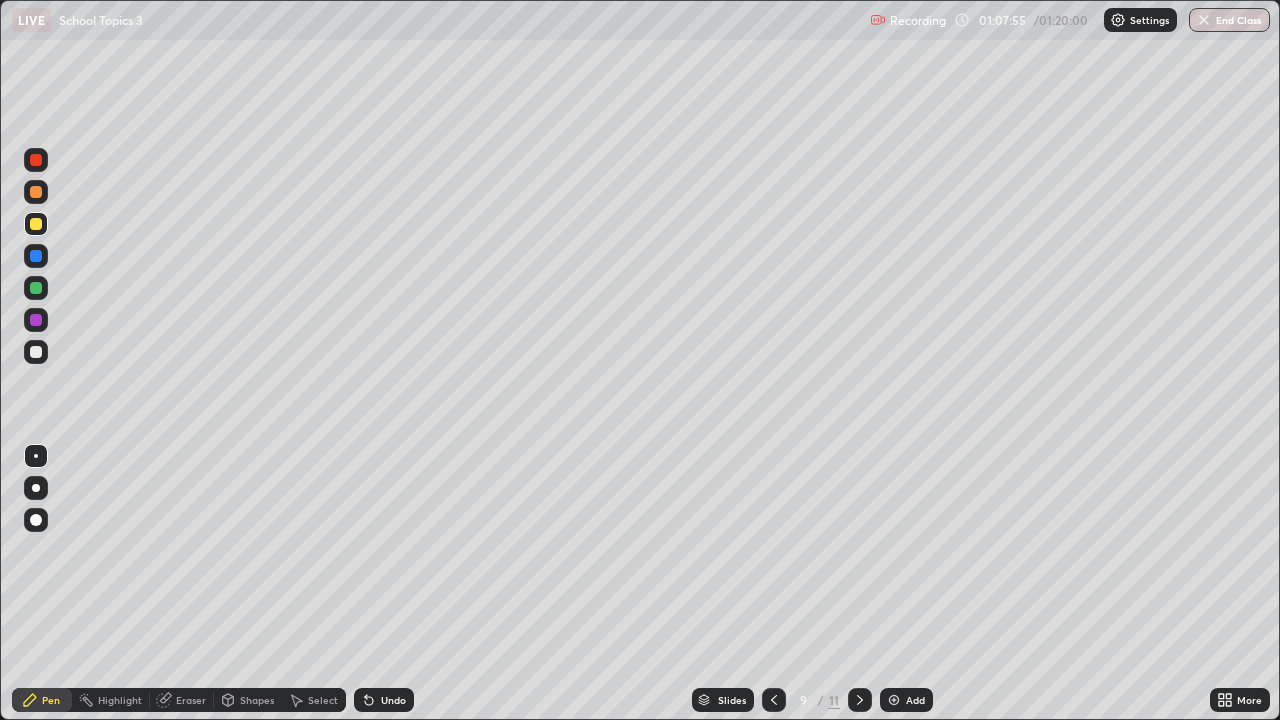 click at bounding box center [36, 352] 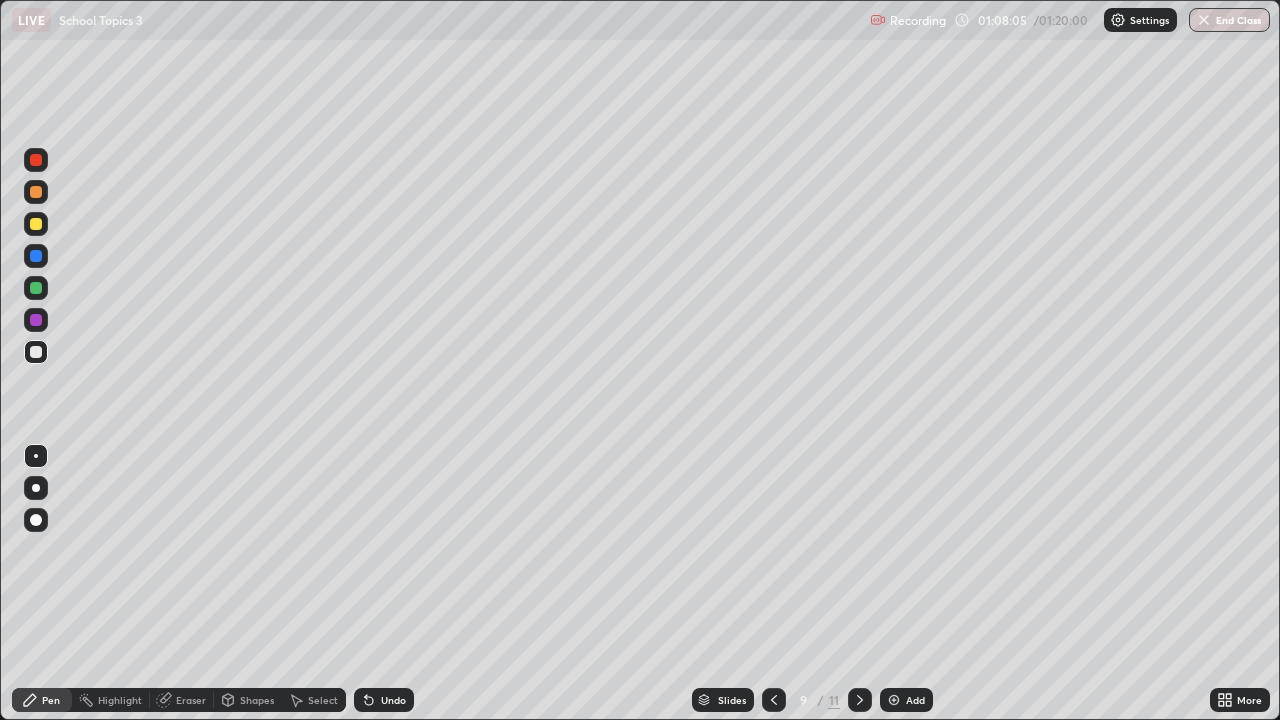 click on "Undo" at bounding box center (393, 700) 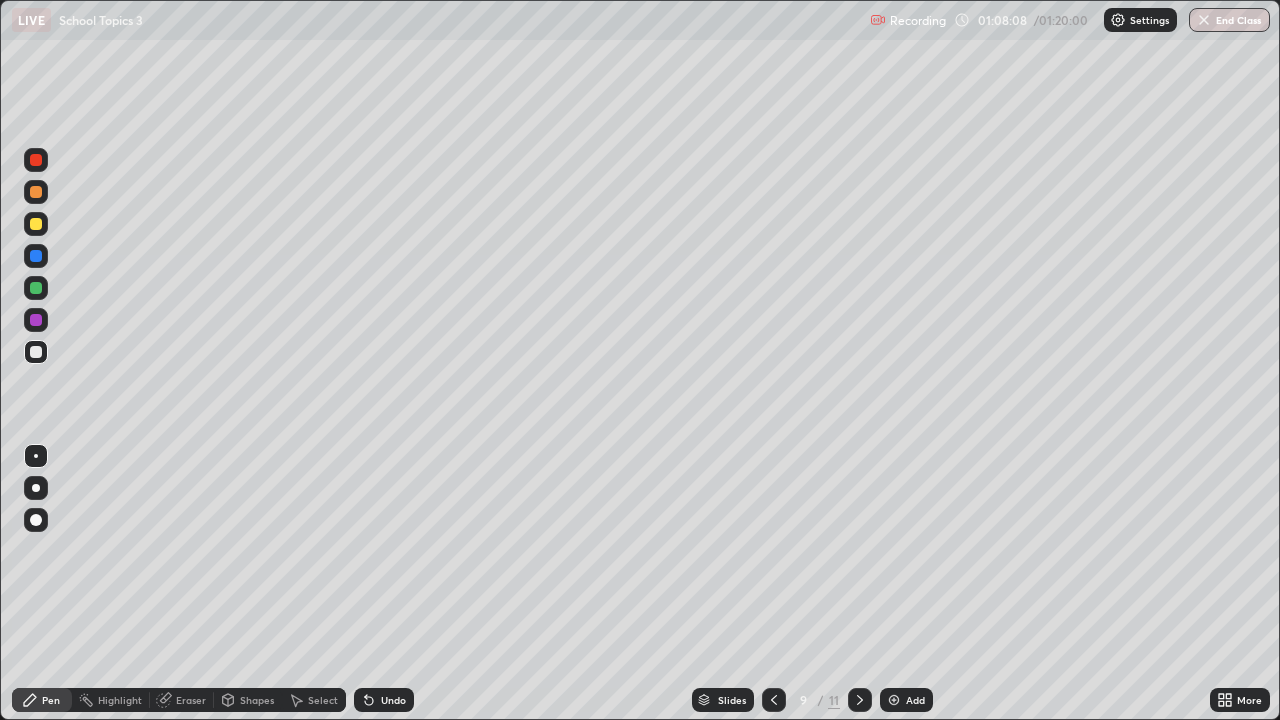 click on "Eraser" at bounding box center [182, 700] 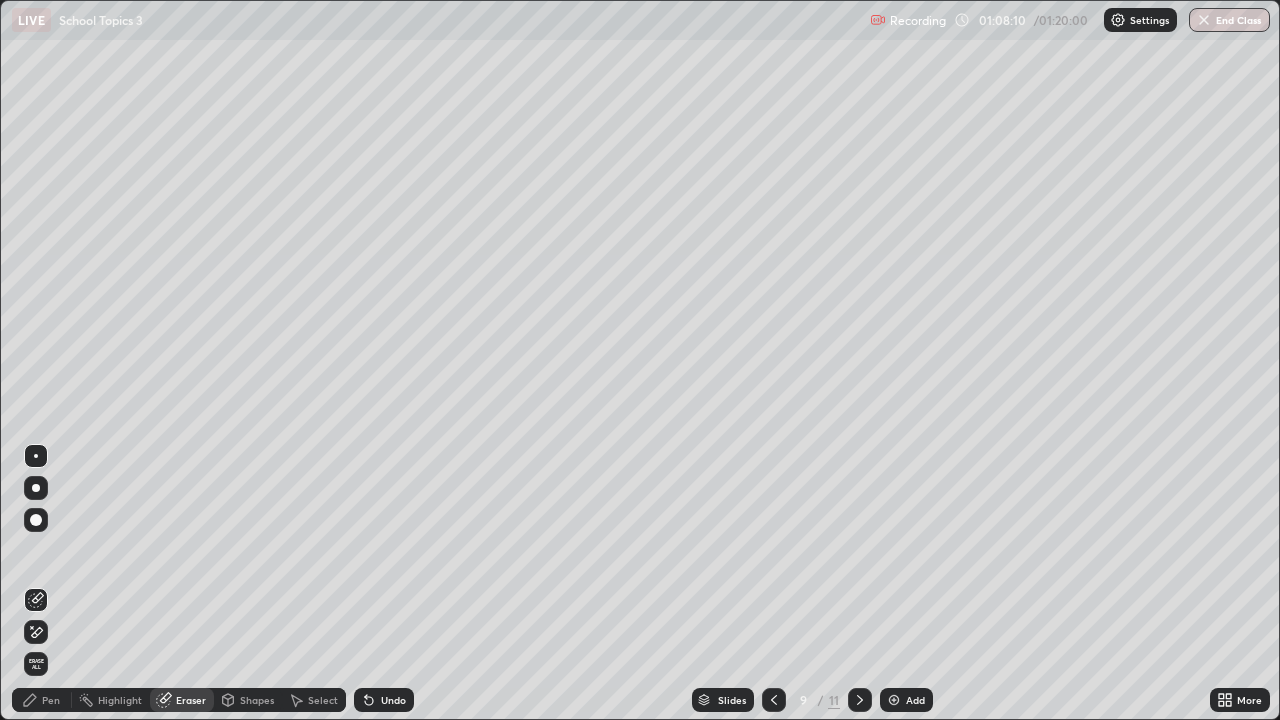 click on "Pen" at bounding box center [51, 700] 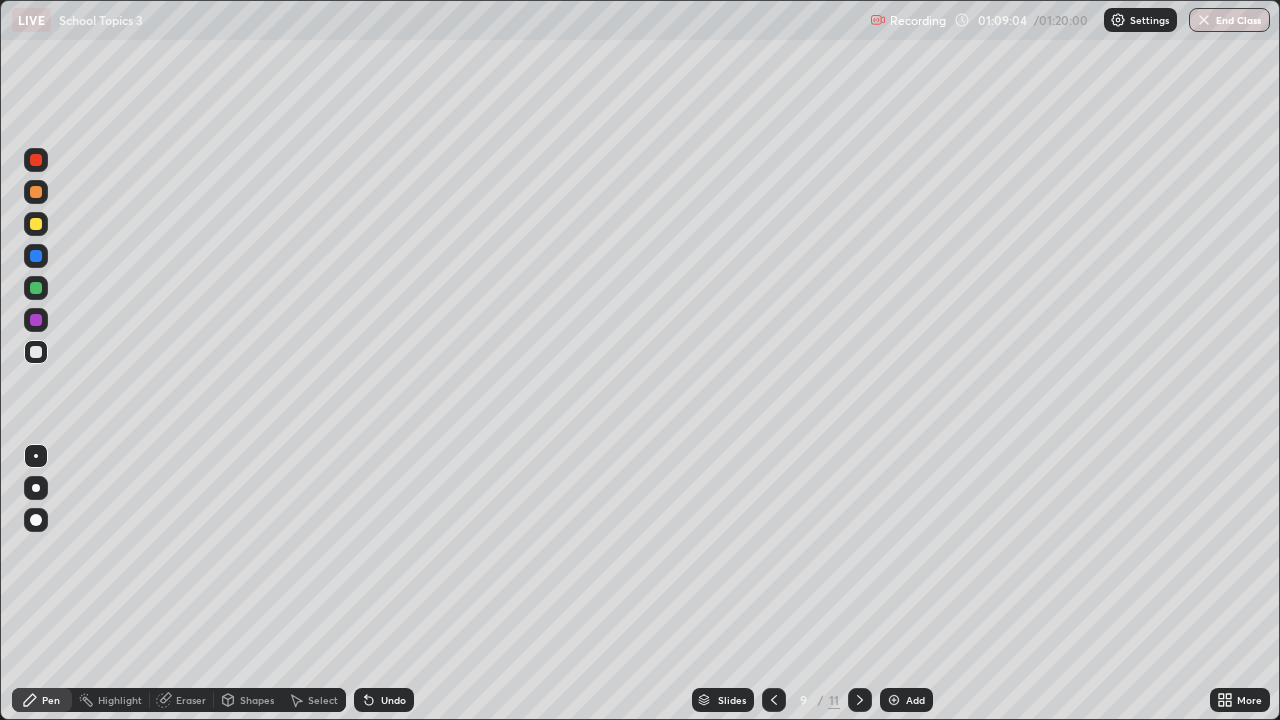 click on "Select" at bounding box center (314, 700) 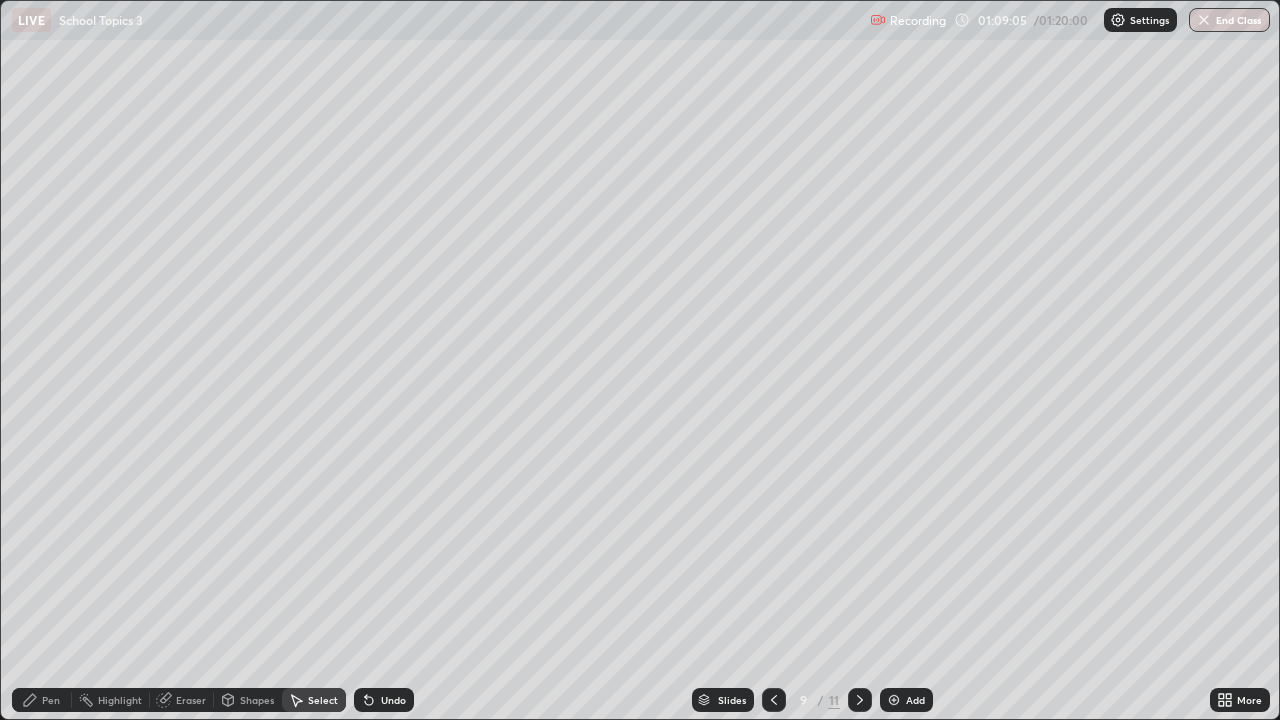 click on "Undo" at bounding box center (393, 700) 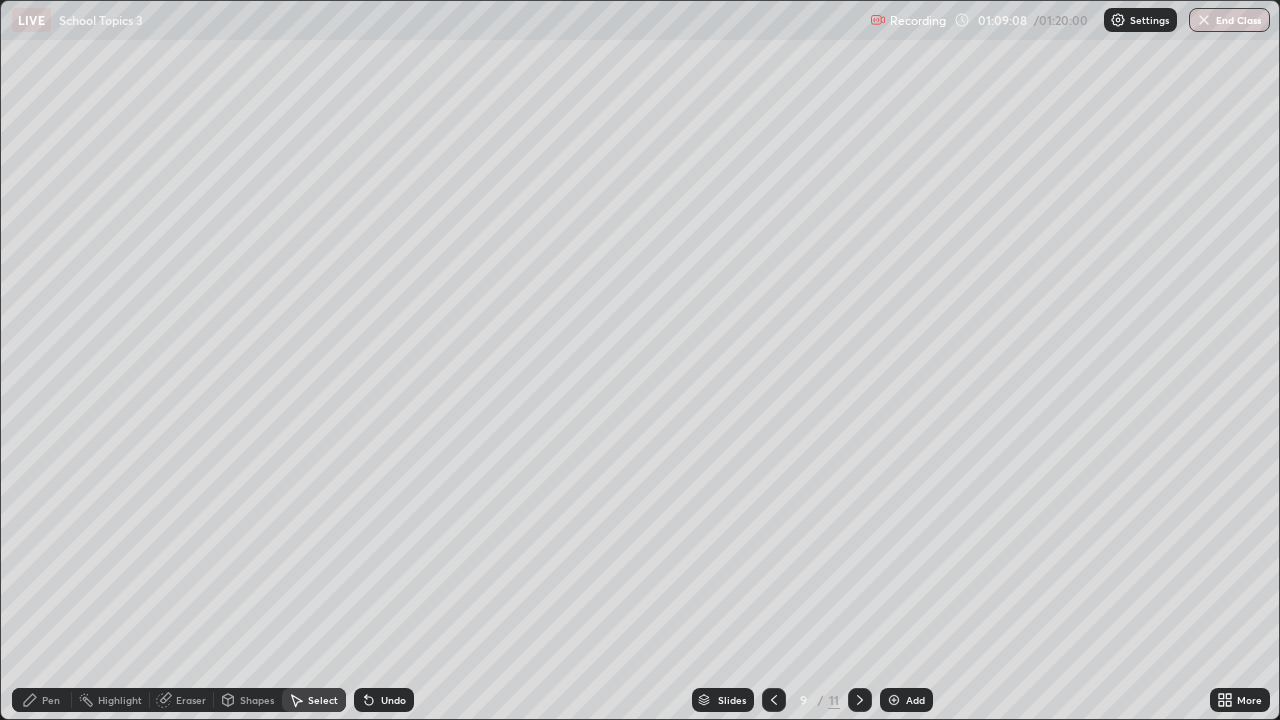 click on "Pen" at bounding box center [51, 700] 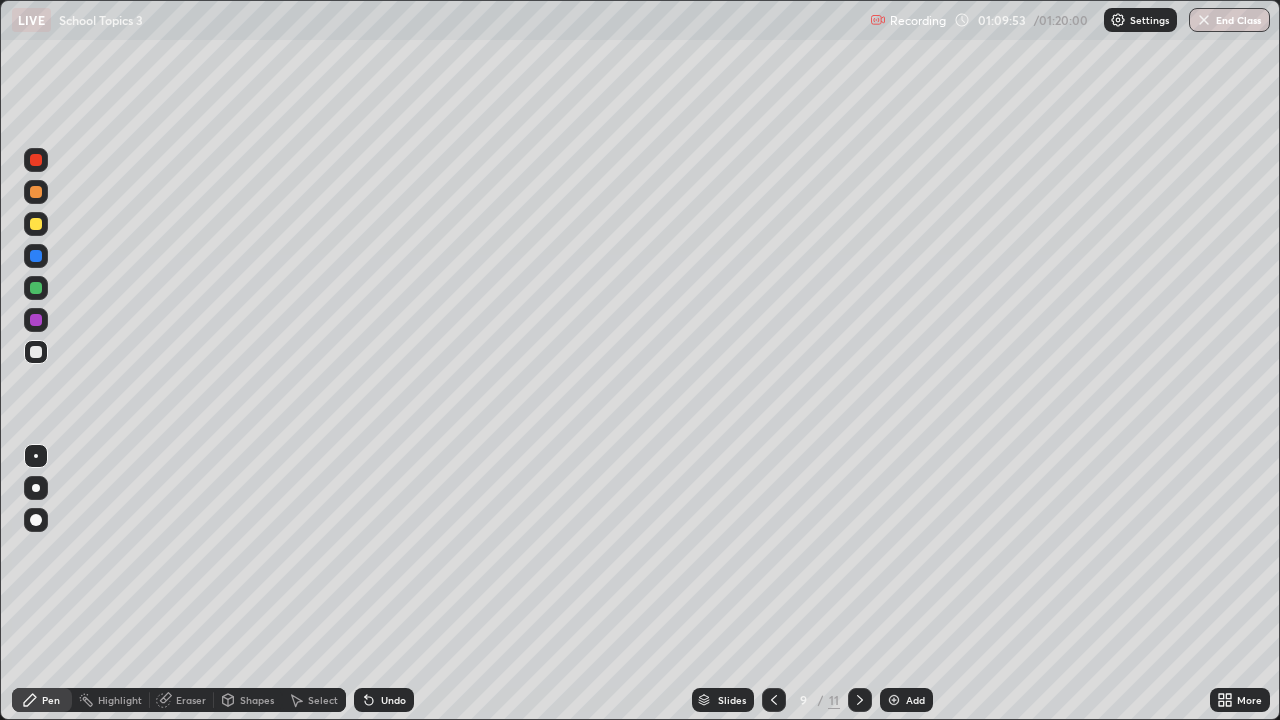 click at bounding box center (36, 224) 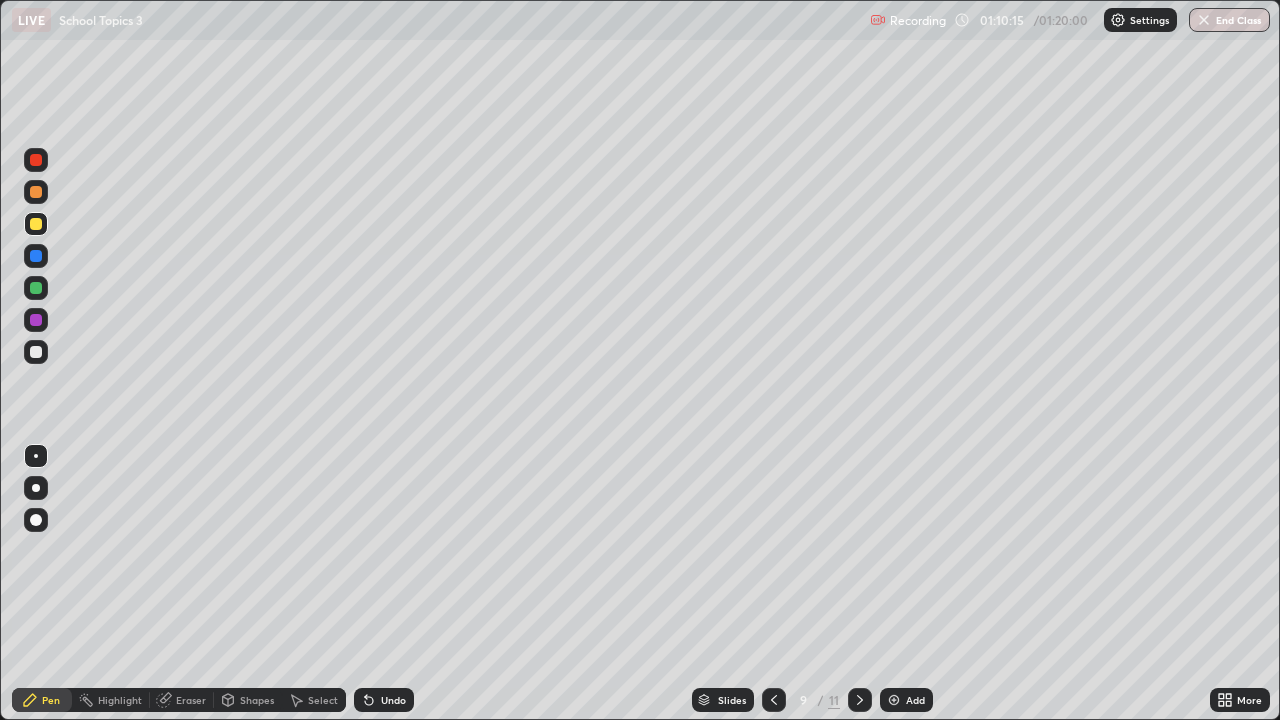 click at bounding box center (36, 224) 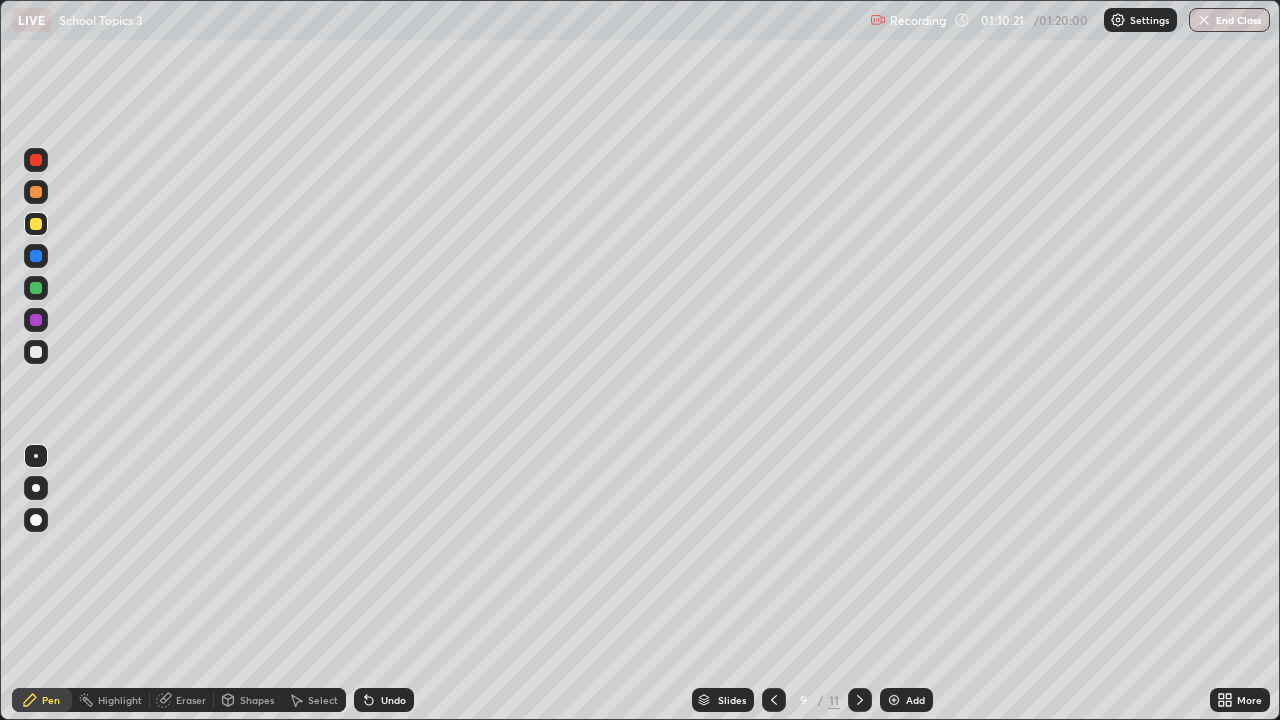 click at bounding box center (36, 288) 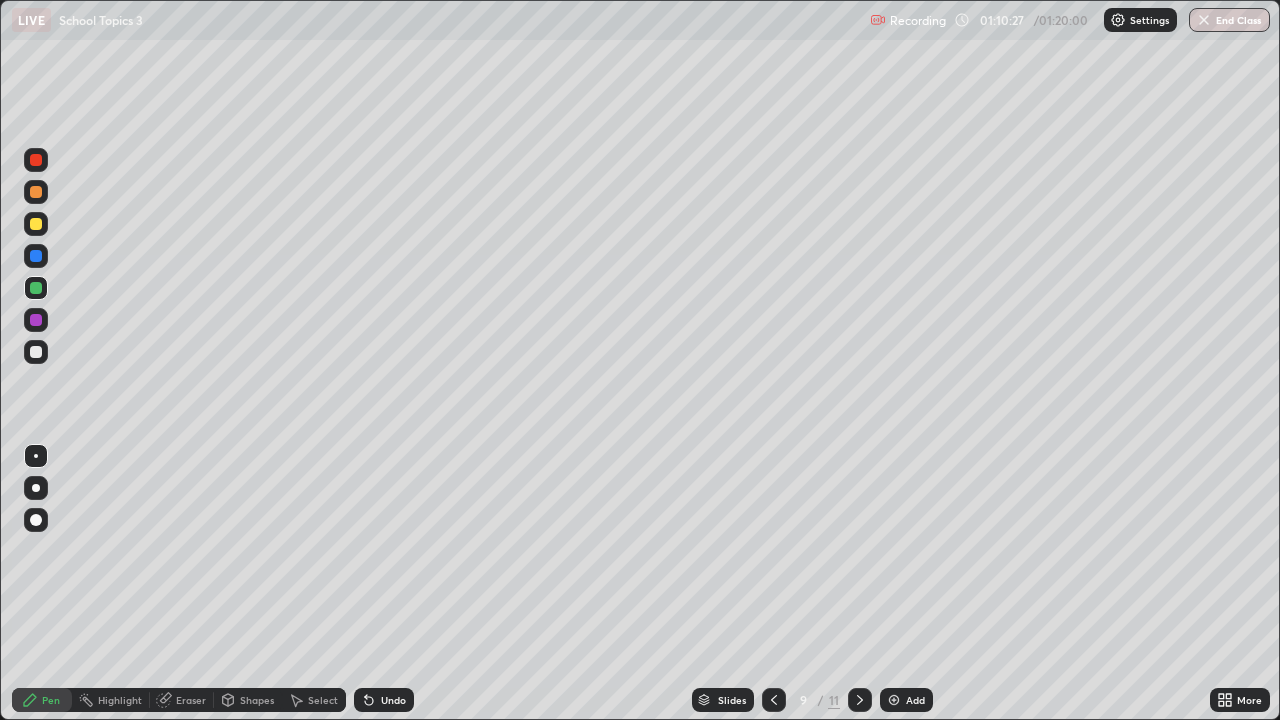 click at bounding box center (36, 192) 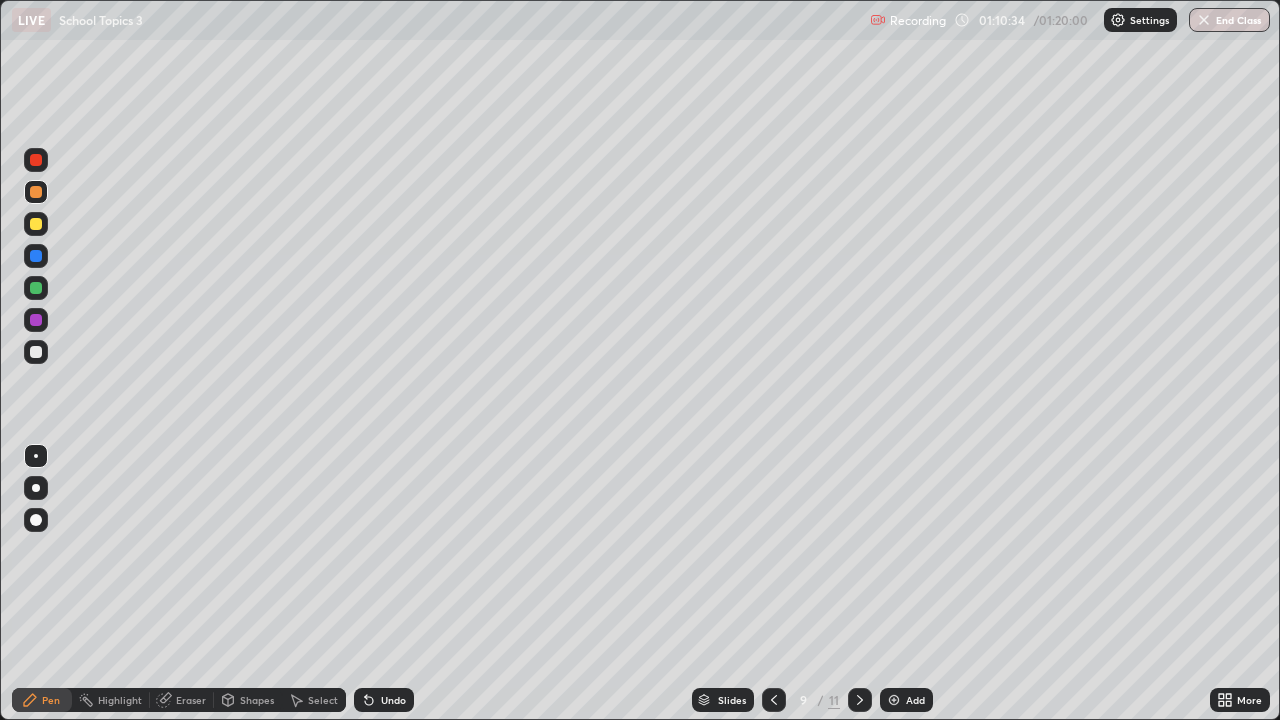 click 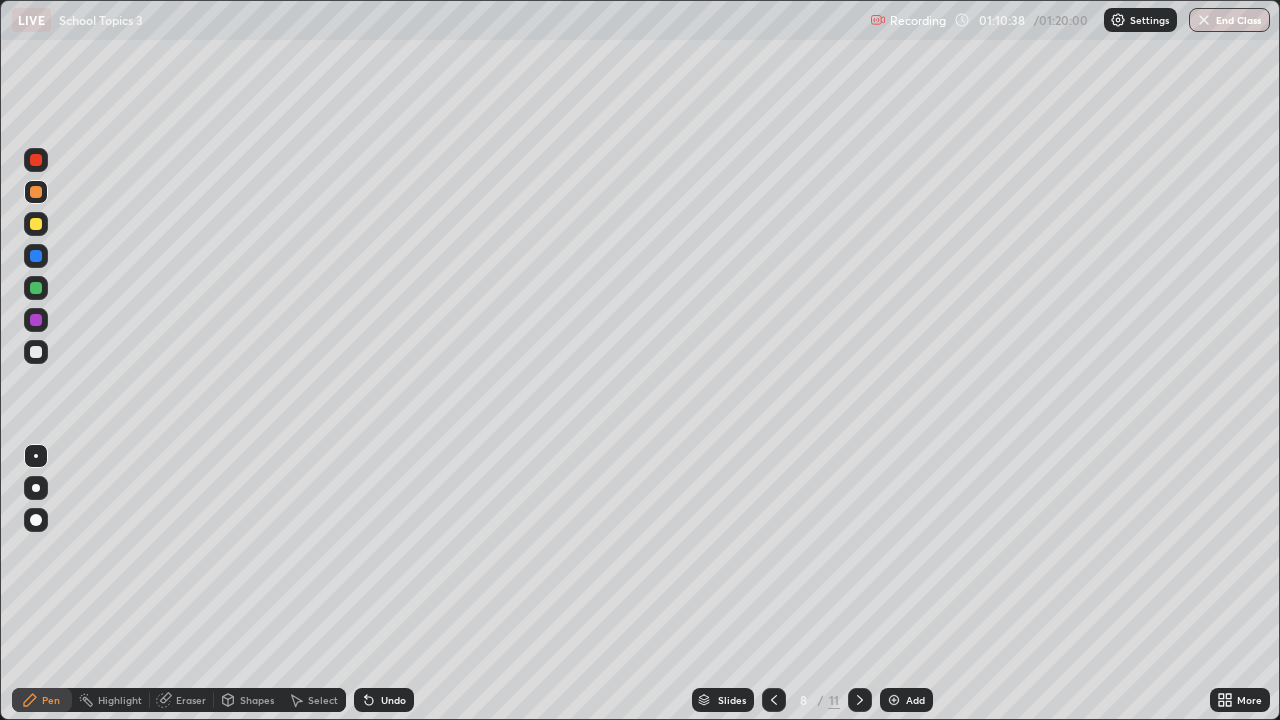 click 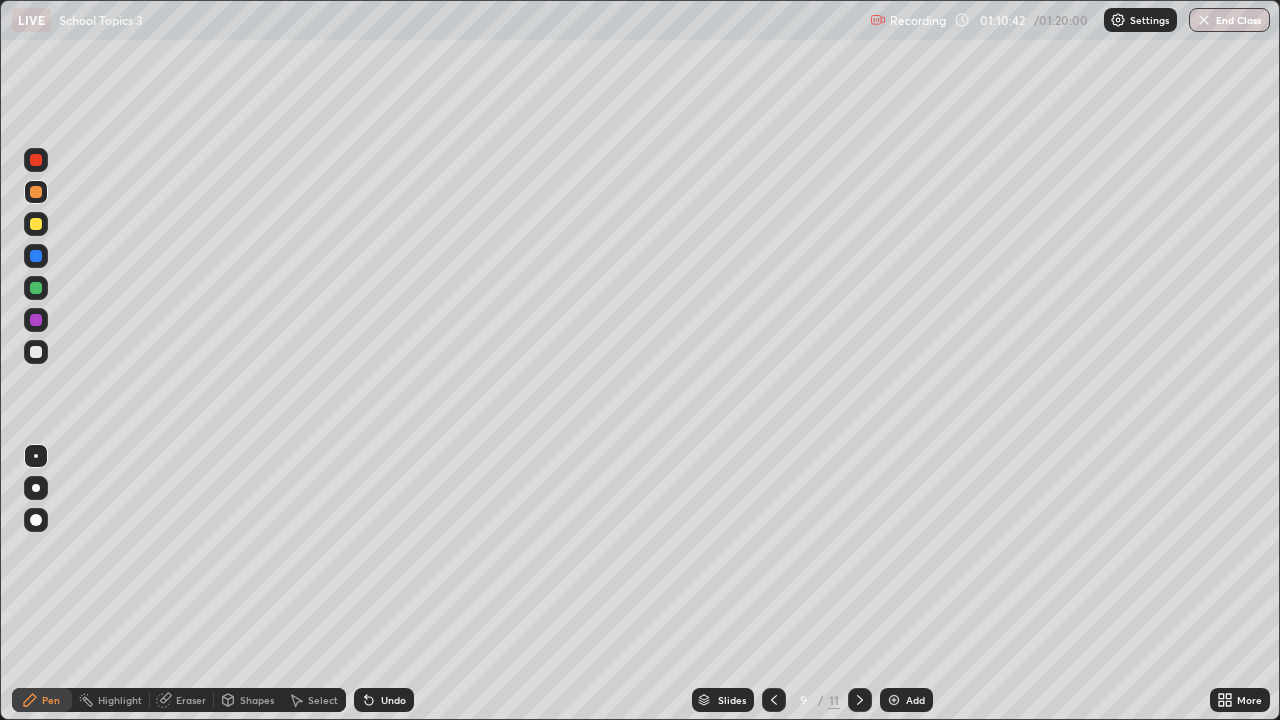 click at bounding box center (36, 352) 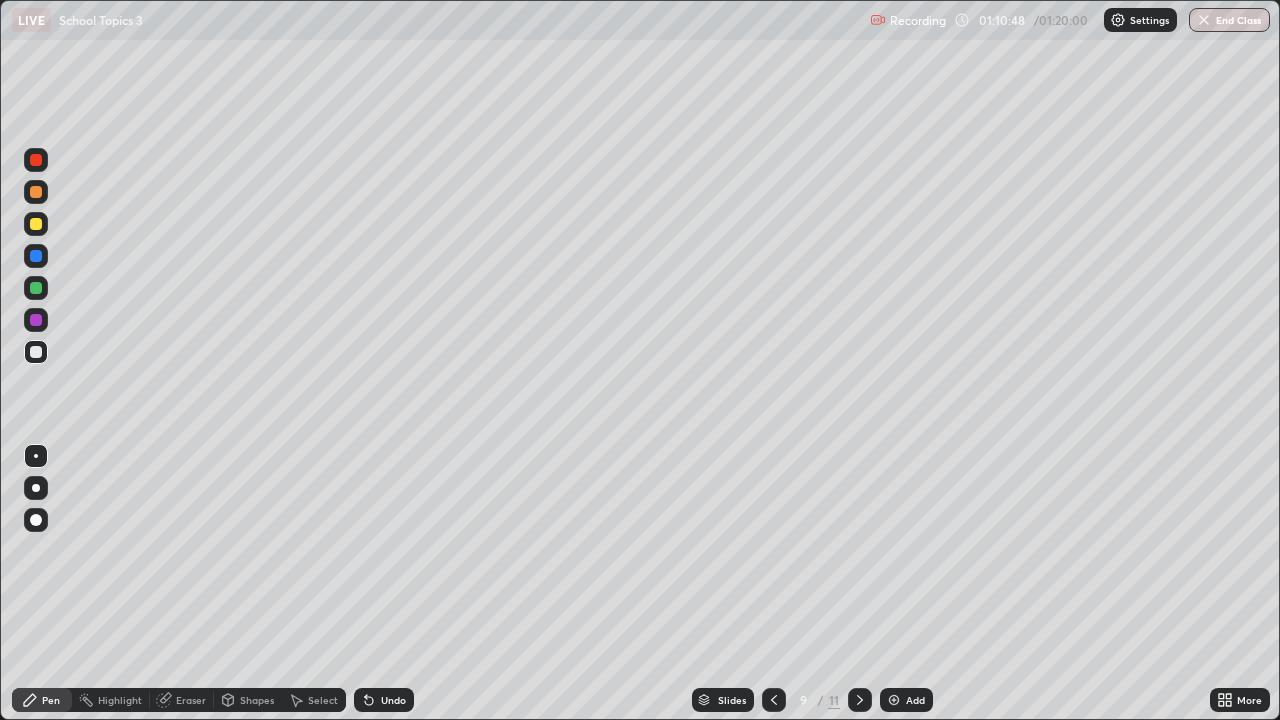 click at bounding box center [36, 352] 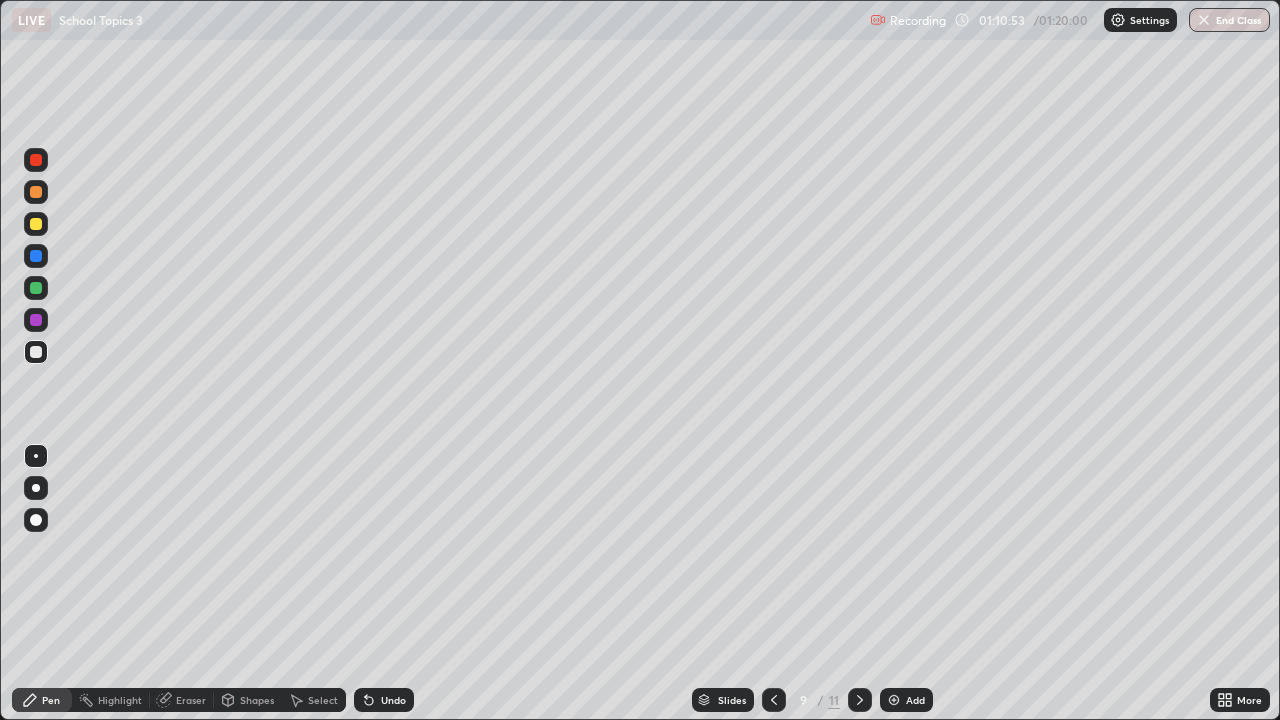 click at bounding box center [36, 320] 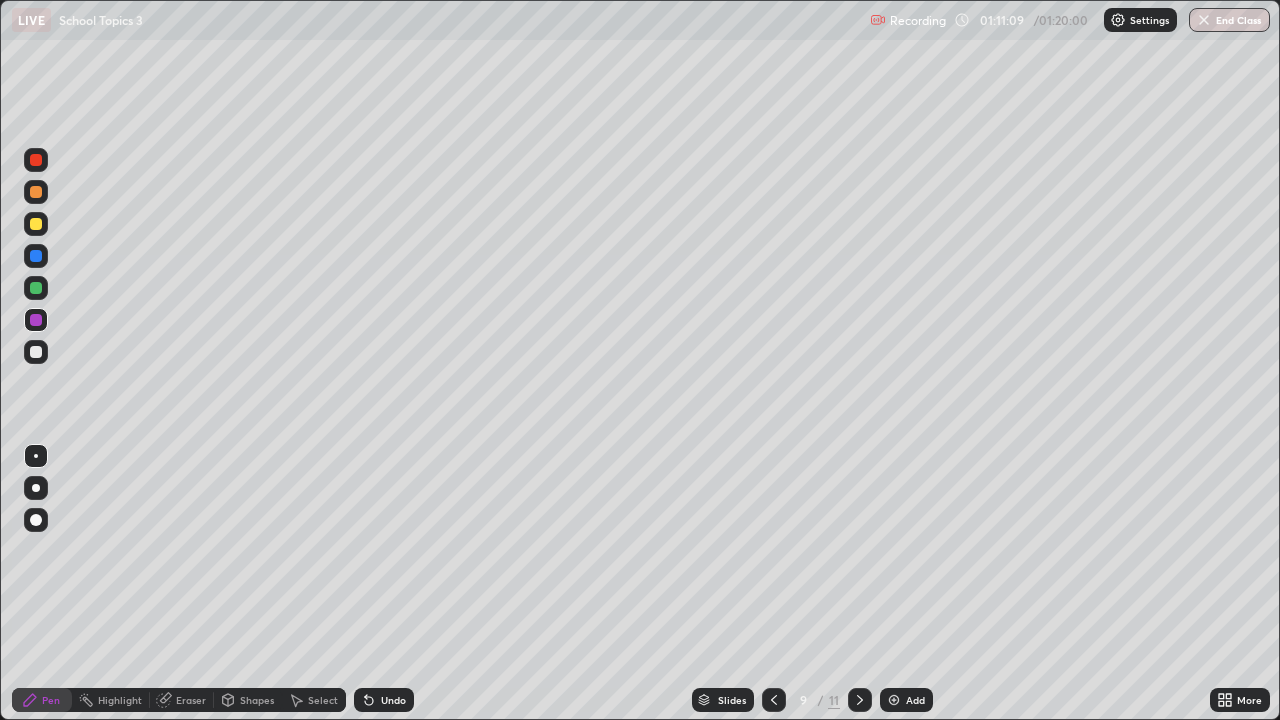 click on "Undo" at bounding box center (393, 700) 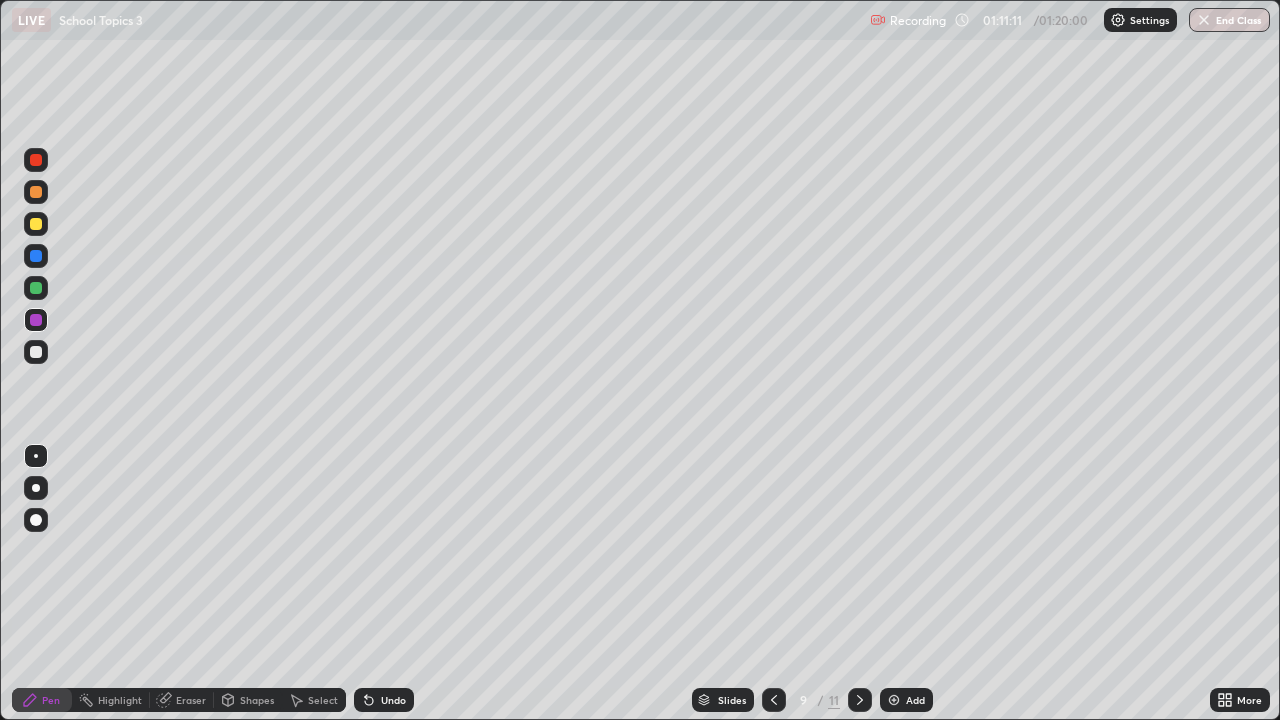 click on "Eraser" at bounding box center [191, 700] 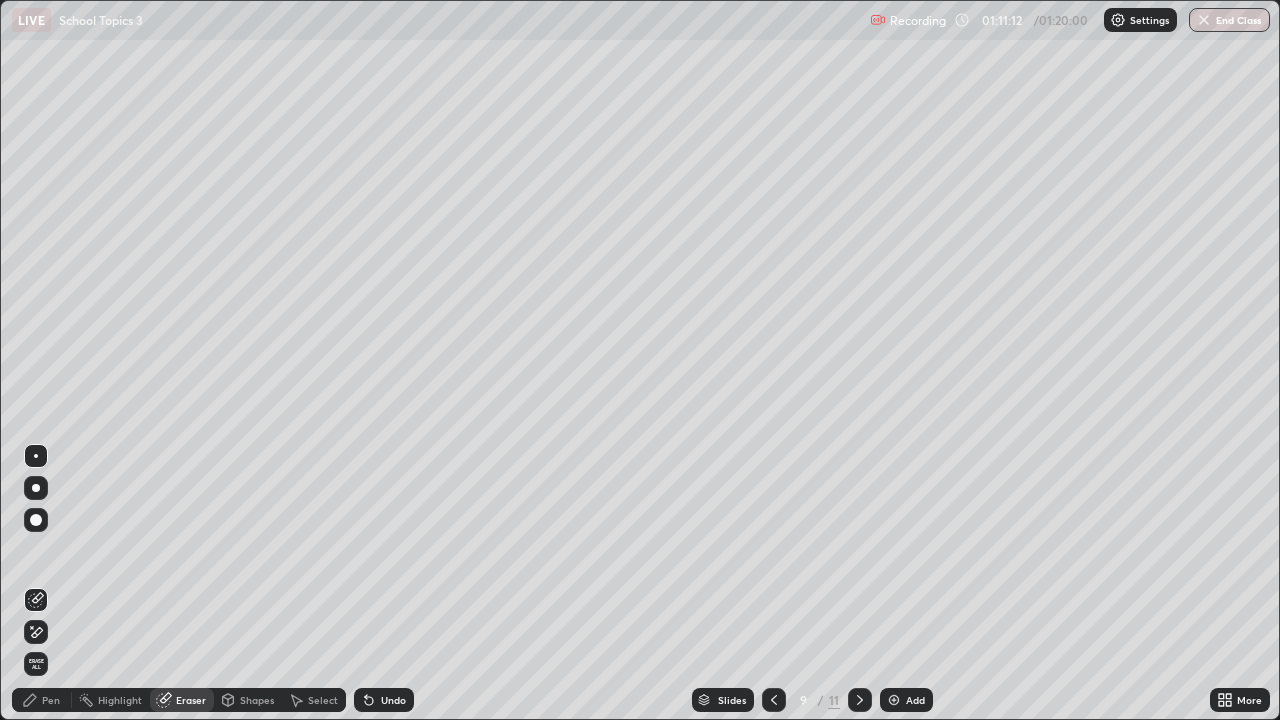 click 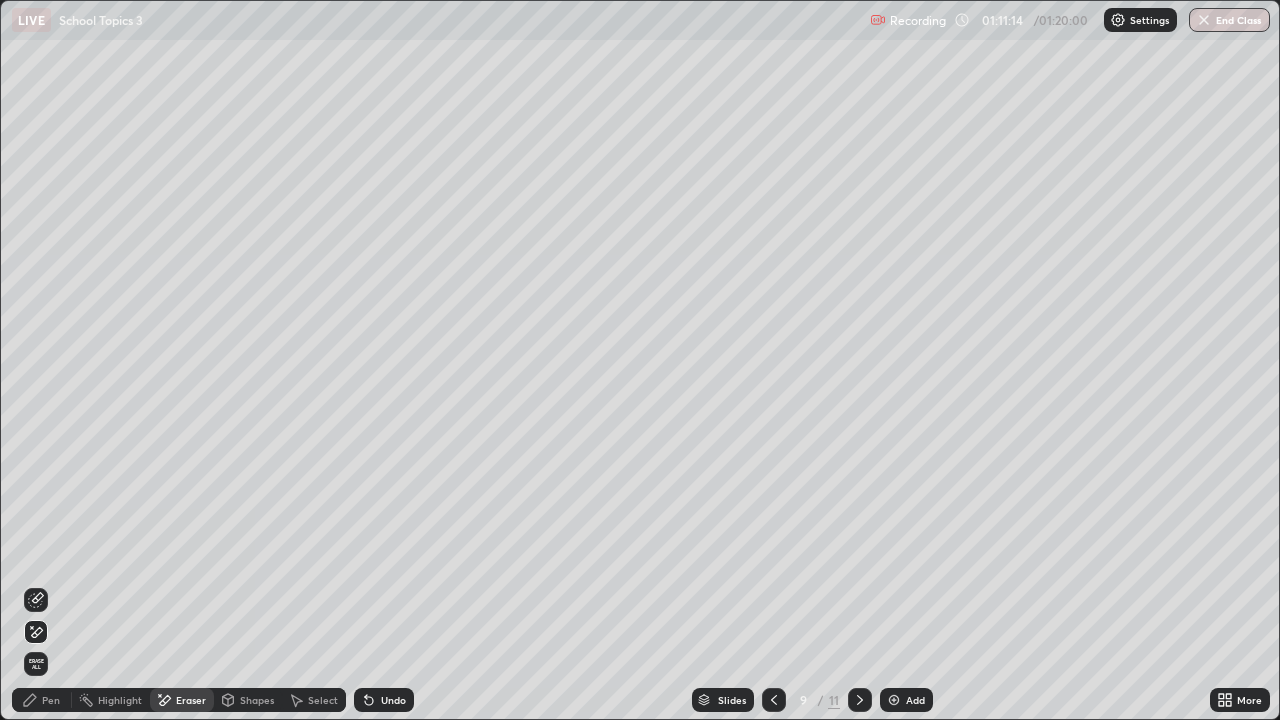 click on "Highlight" at bounding box center [111, 700] 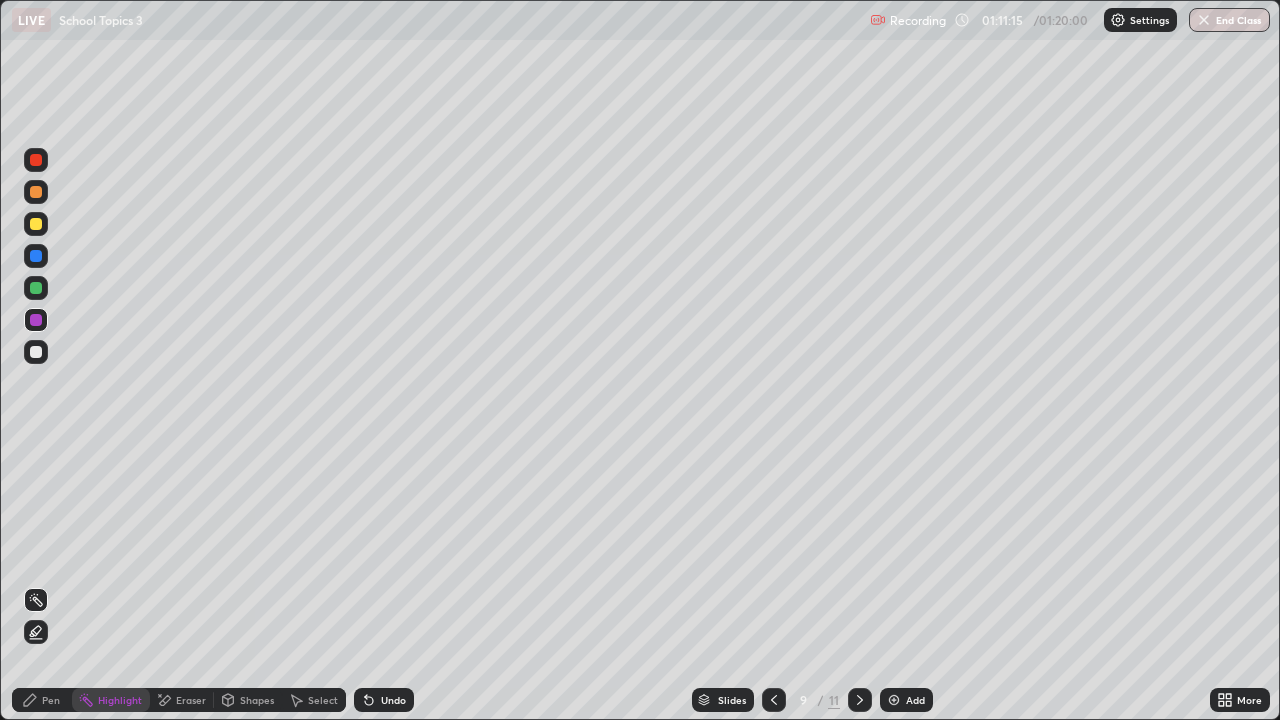 click on "Pen" at bounding box center [51, 700] 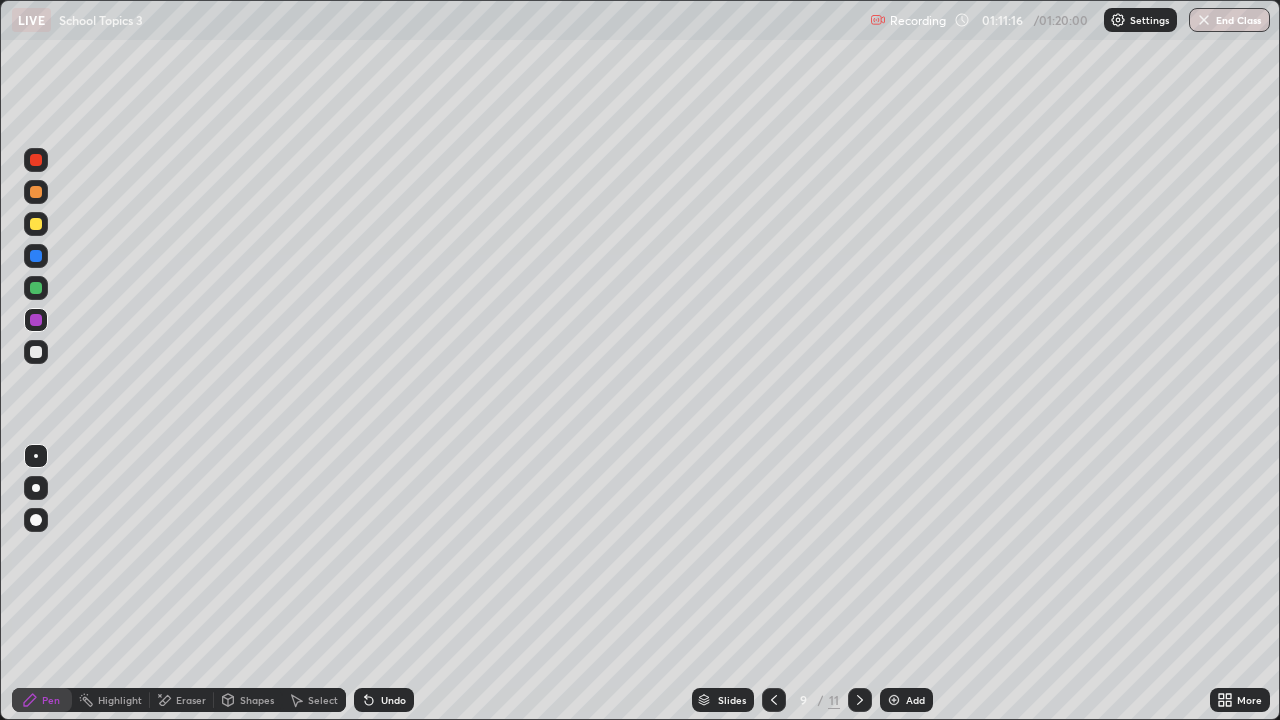 click at bounding box center (36, 352) 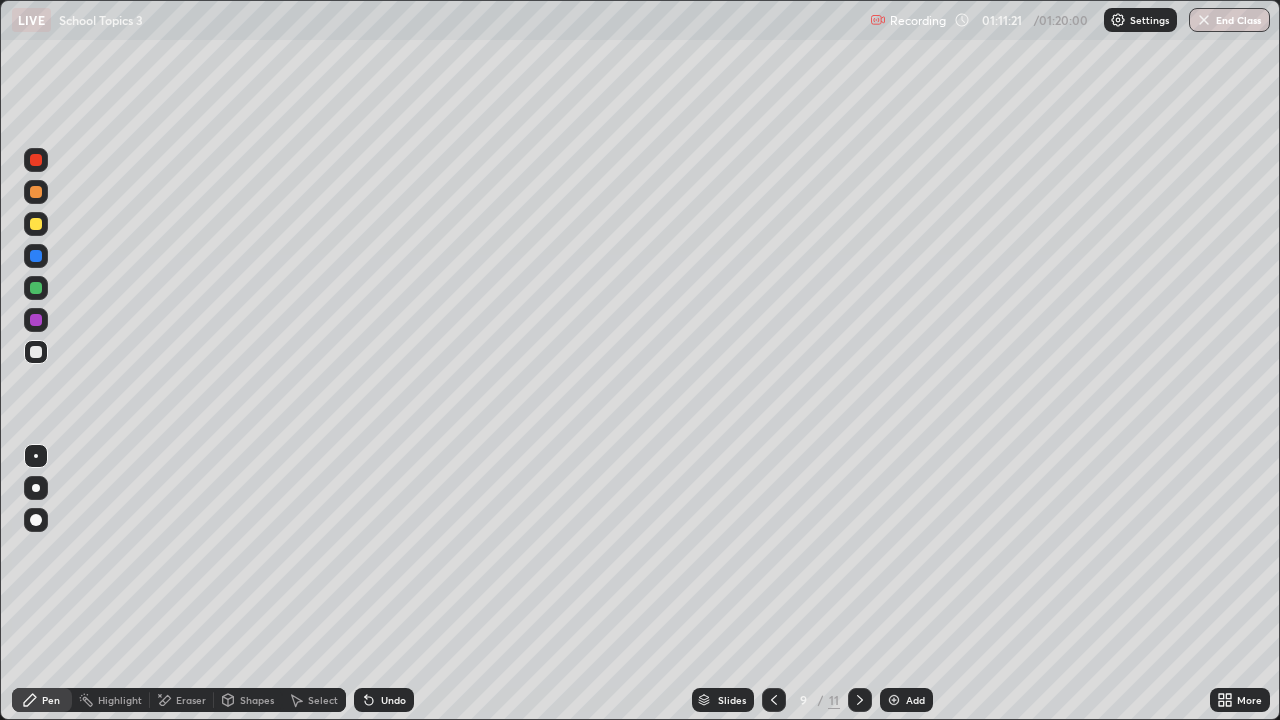 click at bounding box center (36, 352) 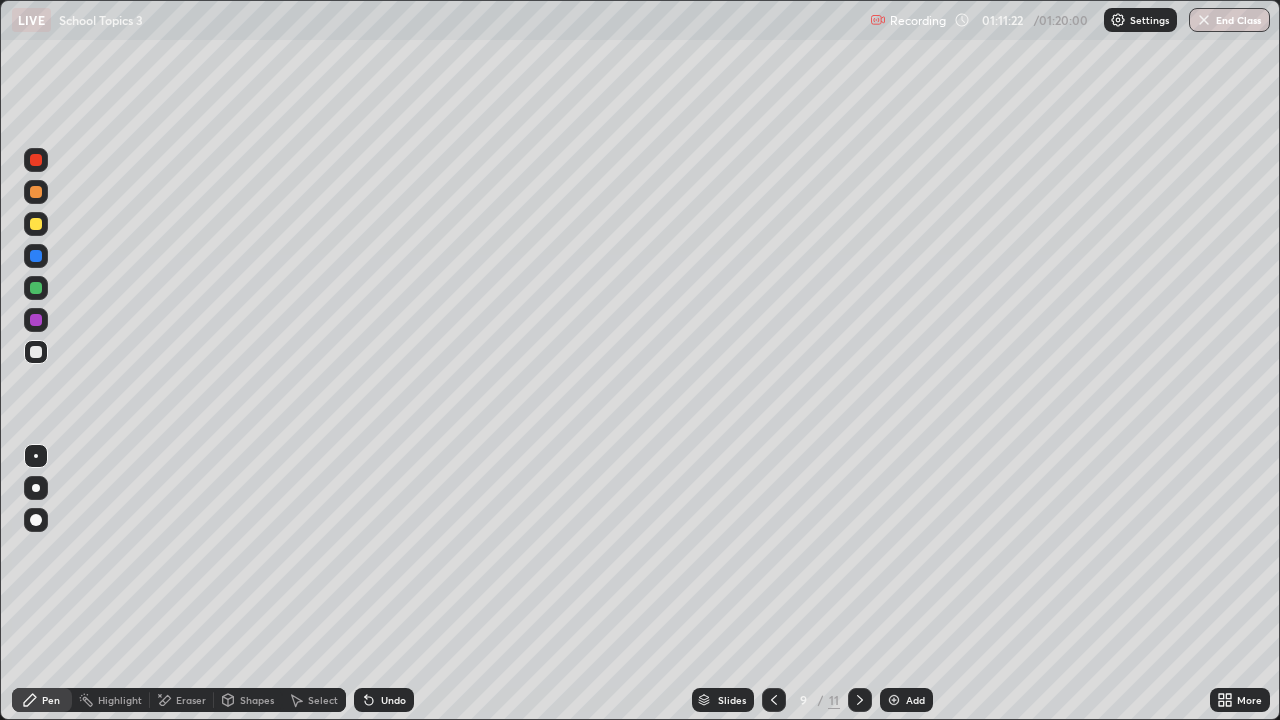 click at bounding box center [36, 288] 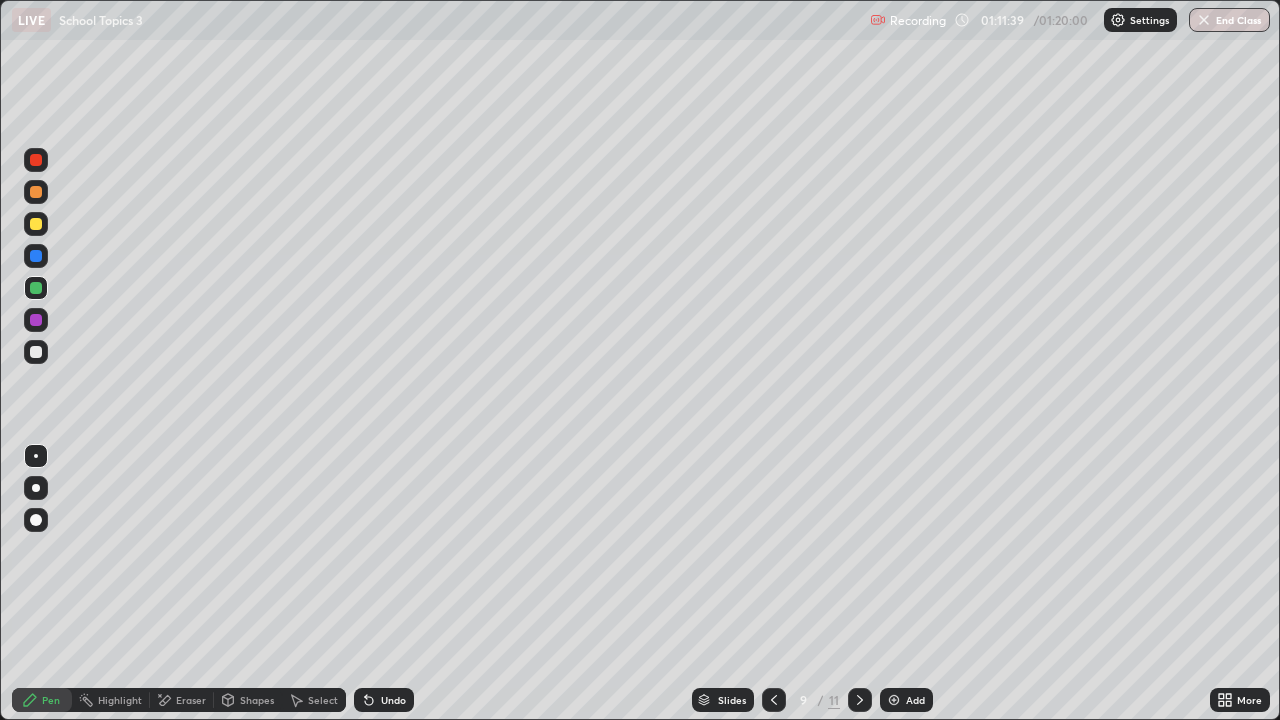 click at bounding box center [36, 352] 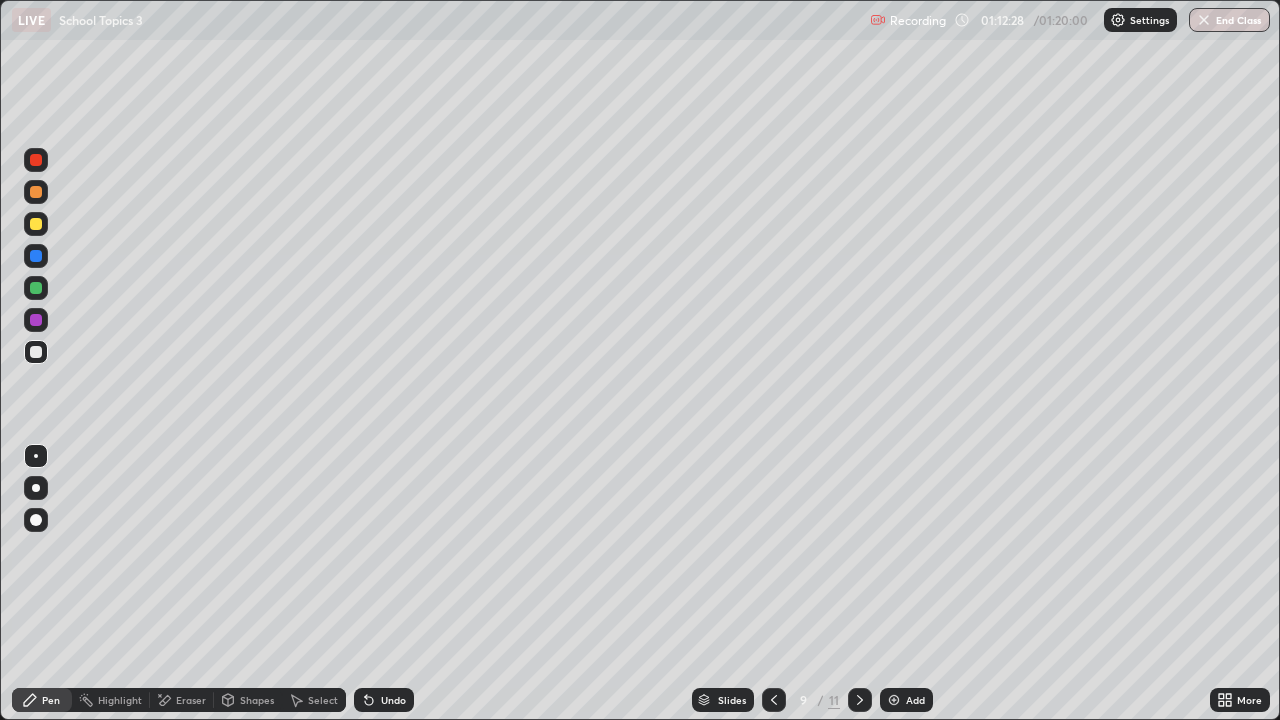 click at bounding box center (36, 288) 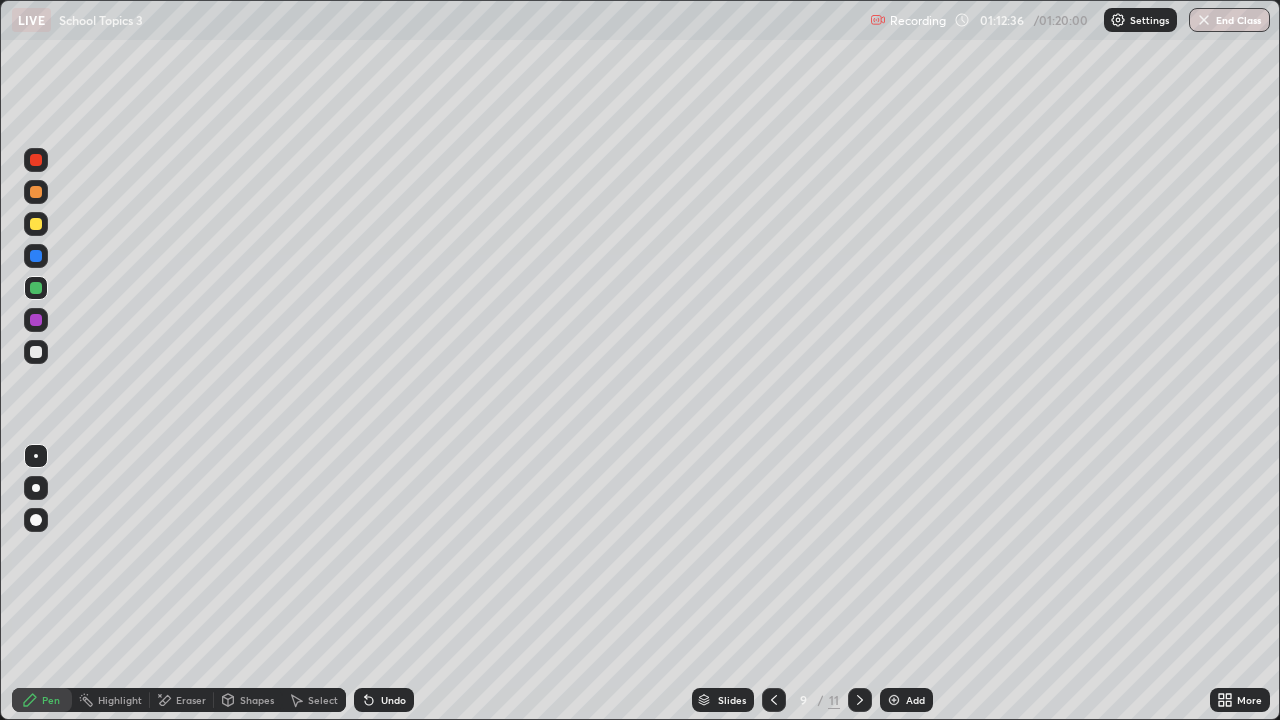 click at bounding box center (36, 352) 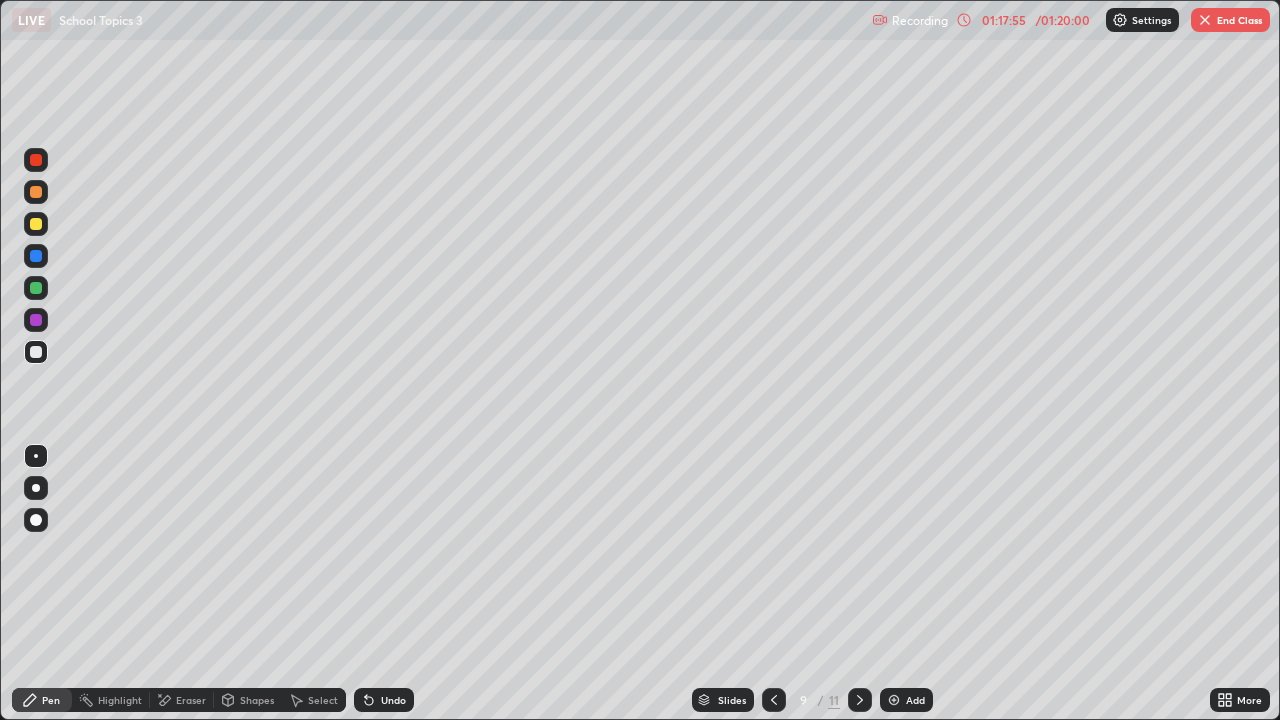 click on "Undo" at bounding box center (393, 700) 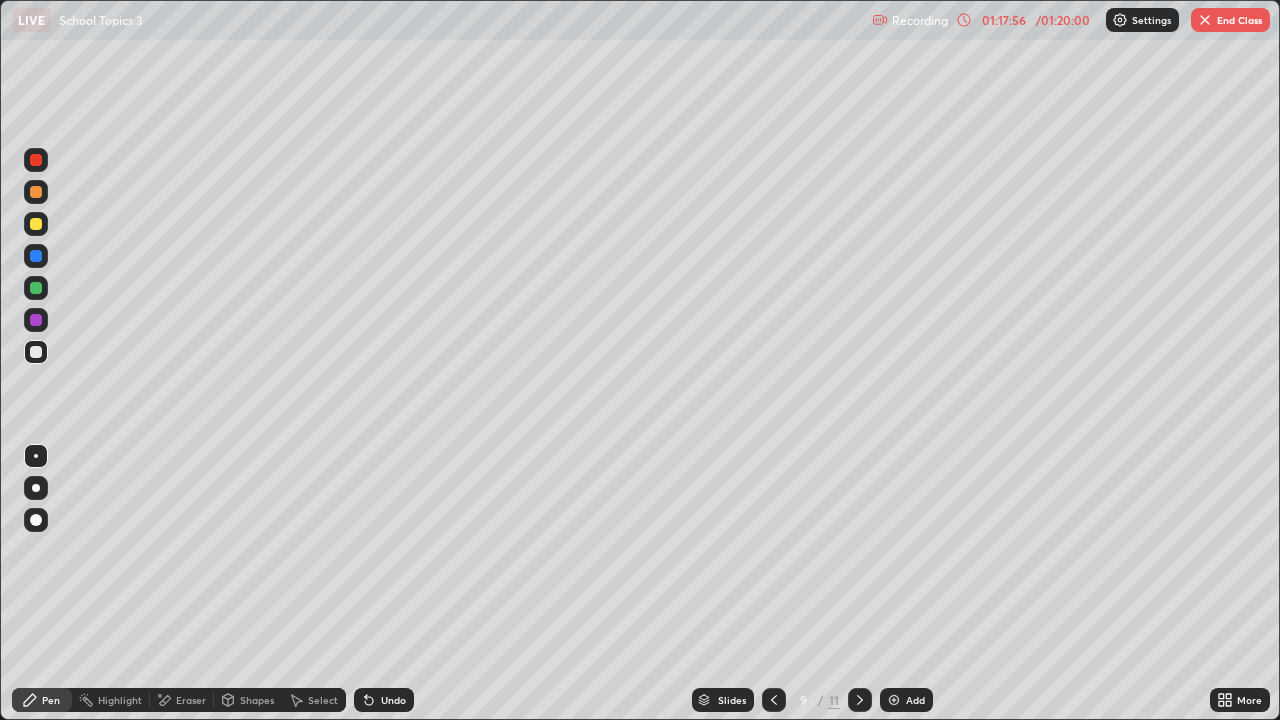 click on "Undo" at bounding box center (393, 700) 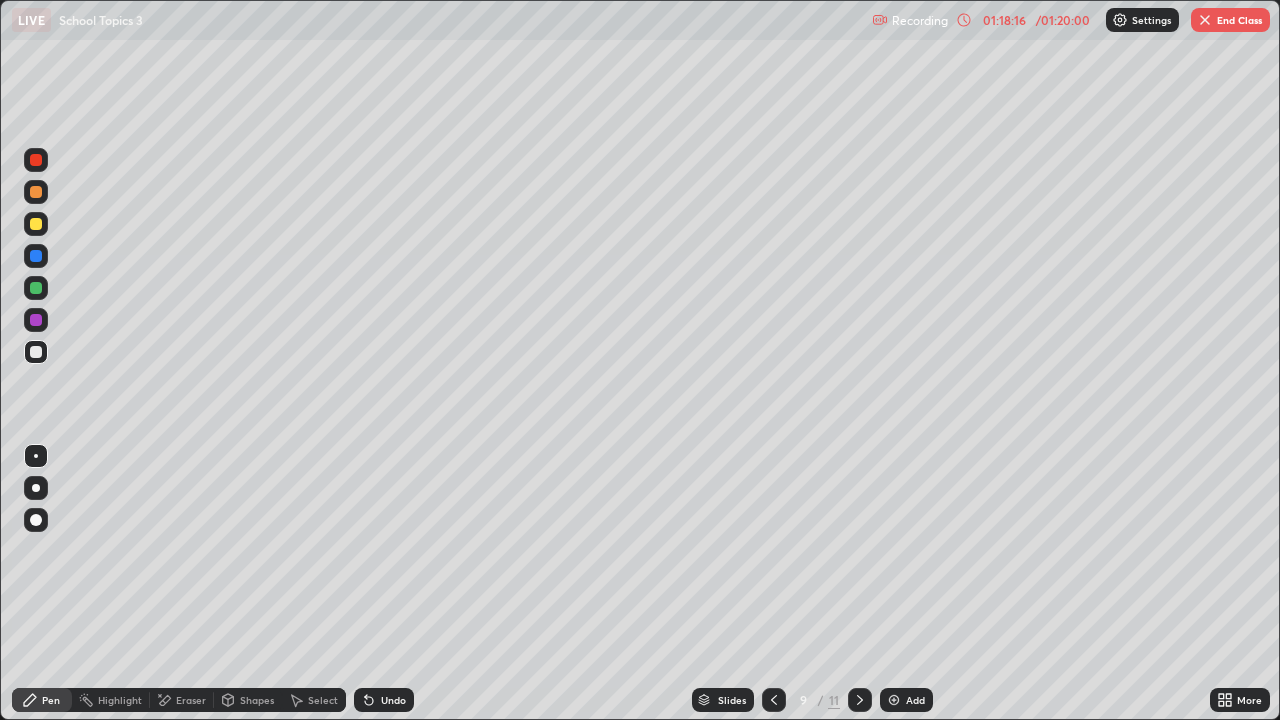 click on "End Class" at bounding box center (1230, 20) 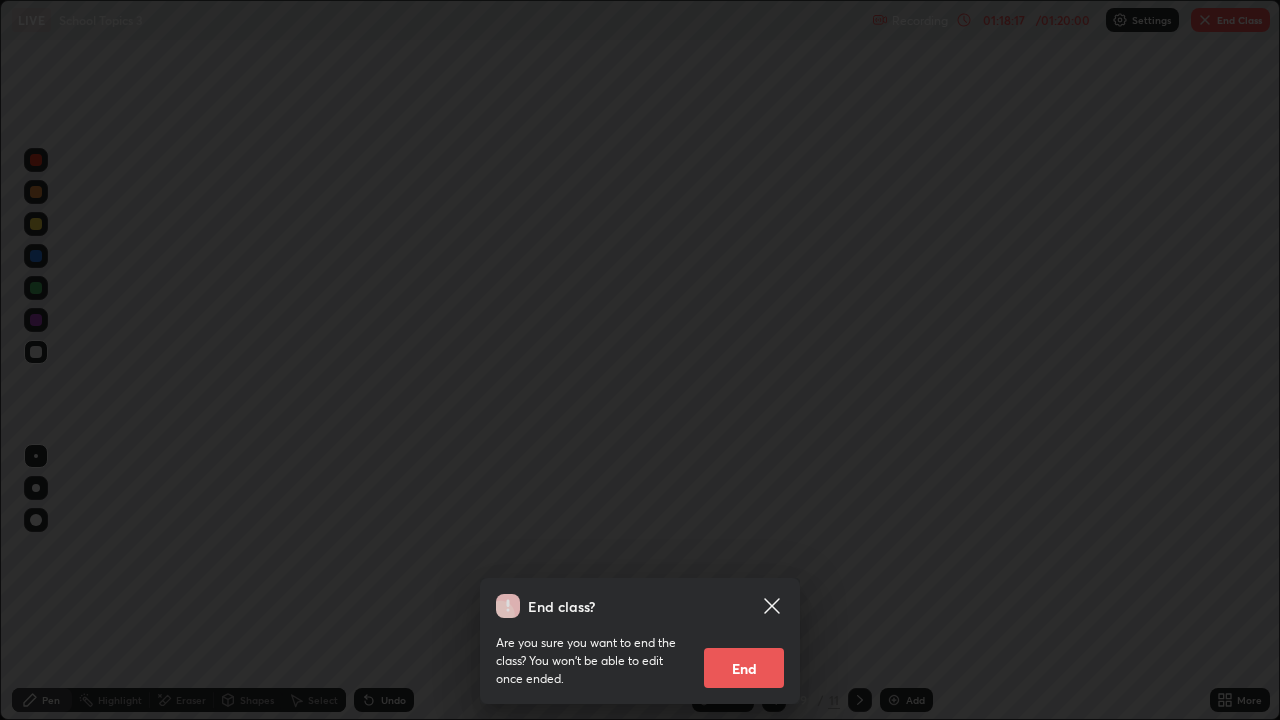 click on "End" at bounding box center (744, 668) 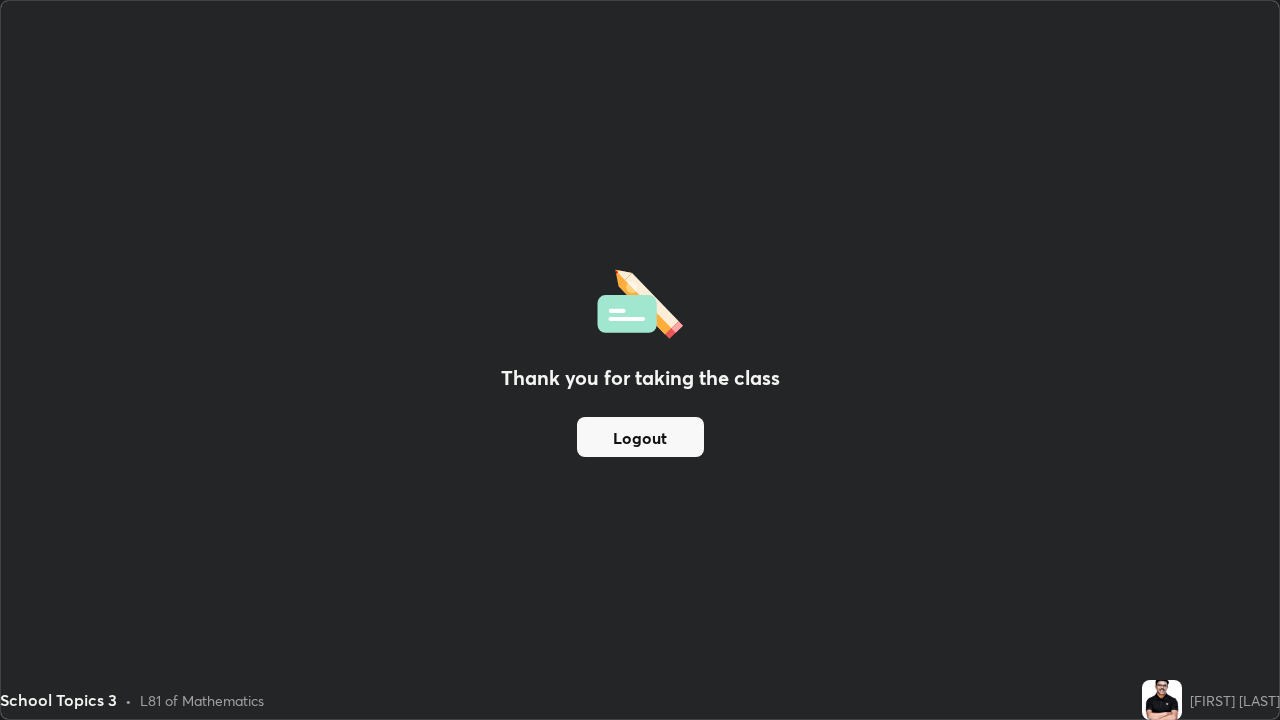 click on "Logout" at bounding box center [640, 437] 